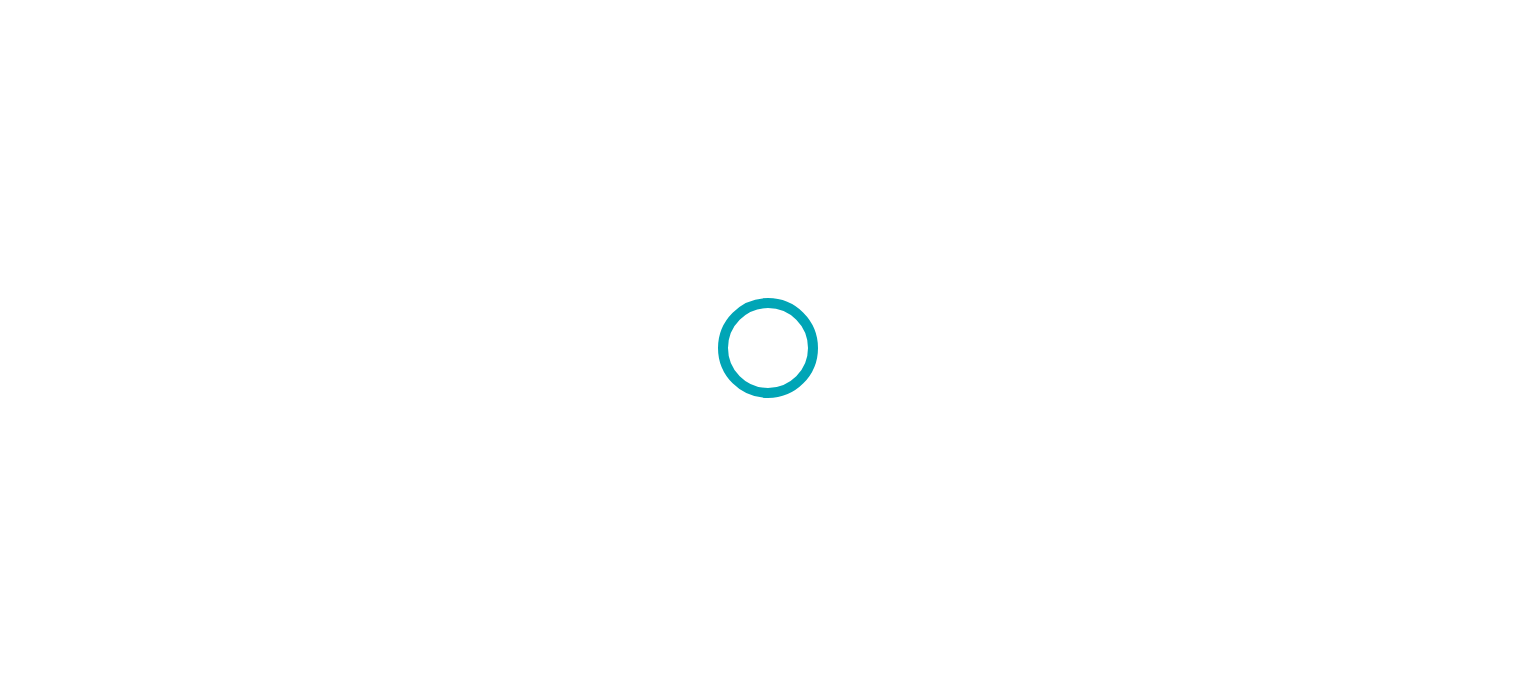scroll, scrollTop: 0, scrollLeft: 0, axis: both 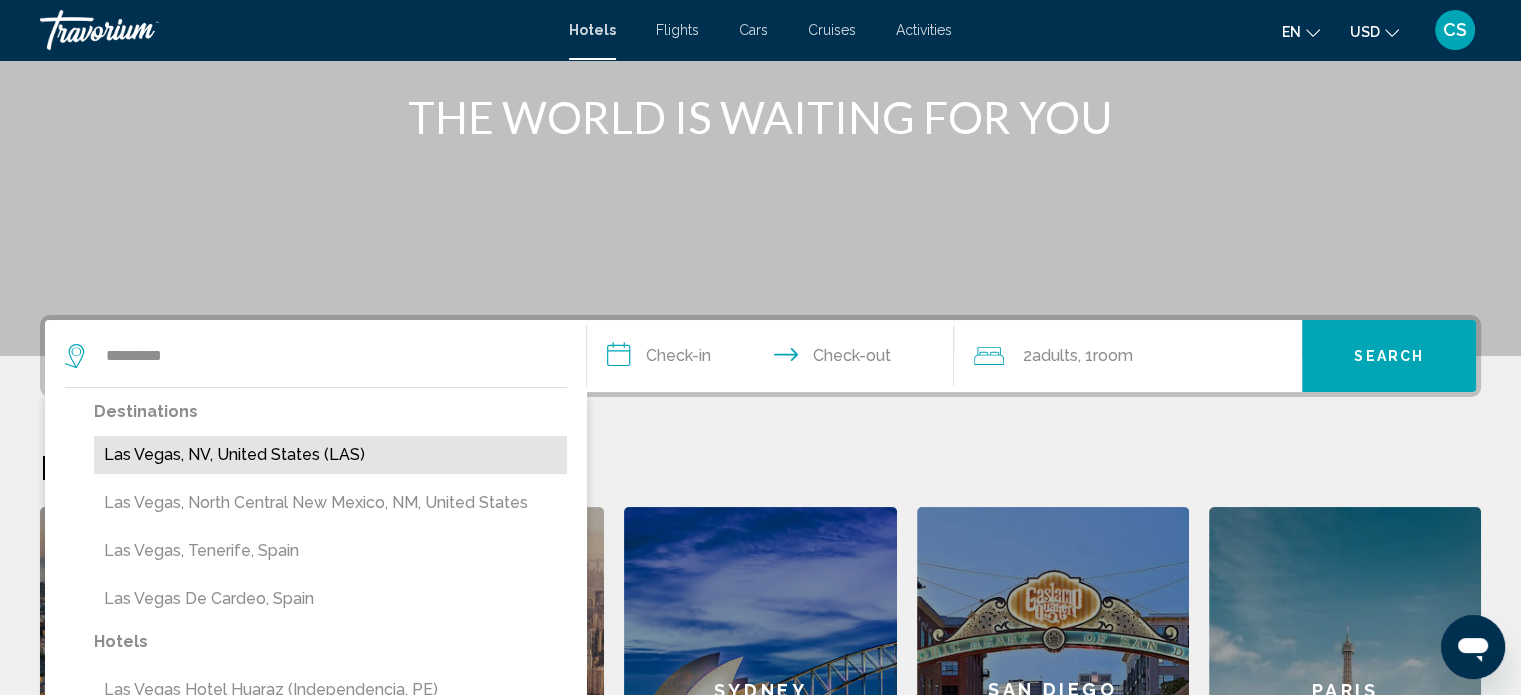 click on "Las Vegas, NV, United States (LAS)" at bounding box center (330, 455) 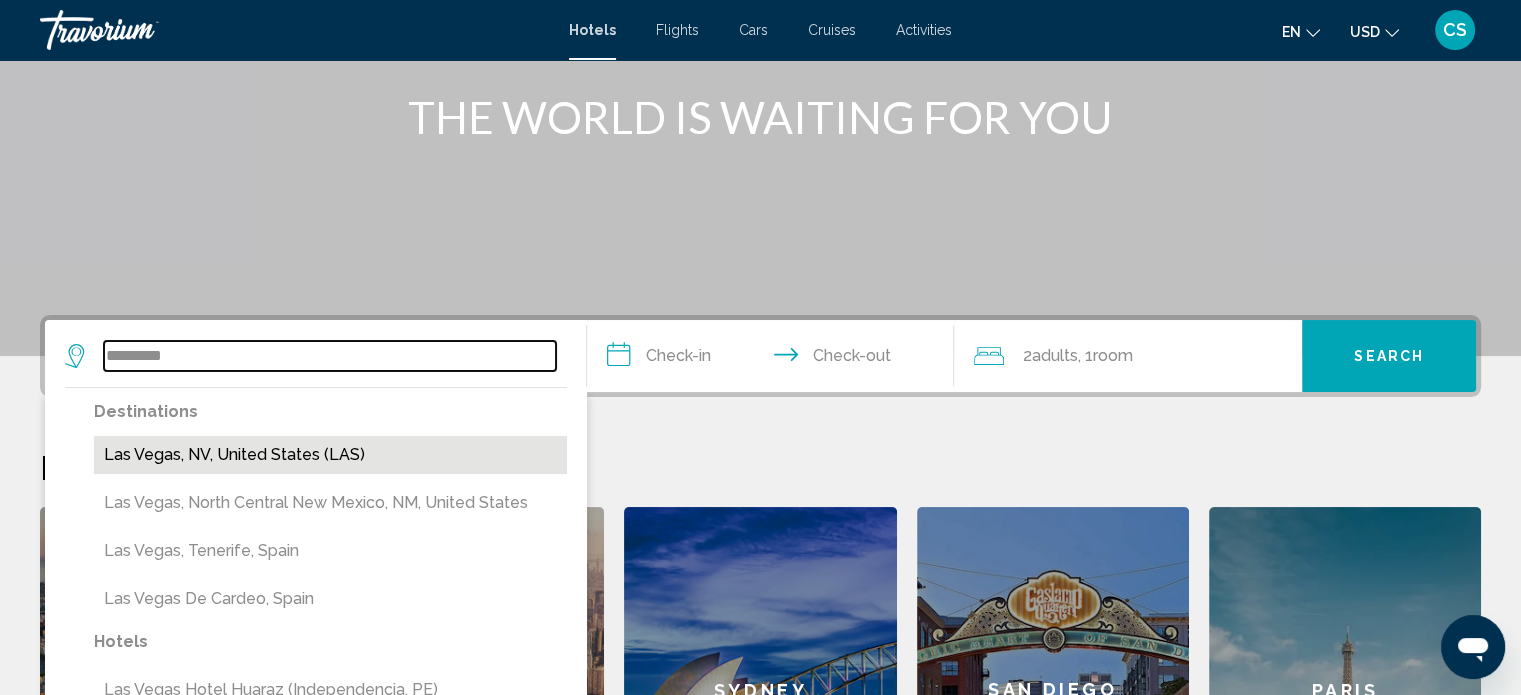 type on "**********" 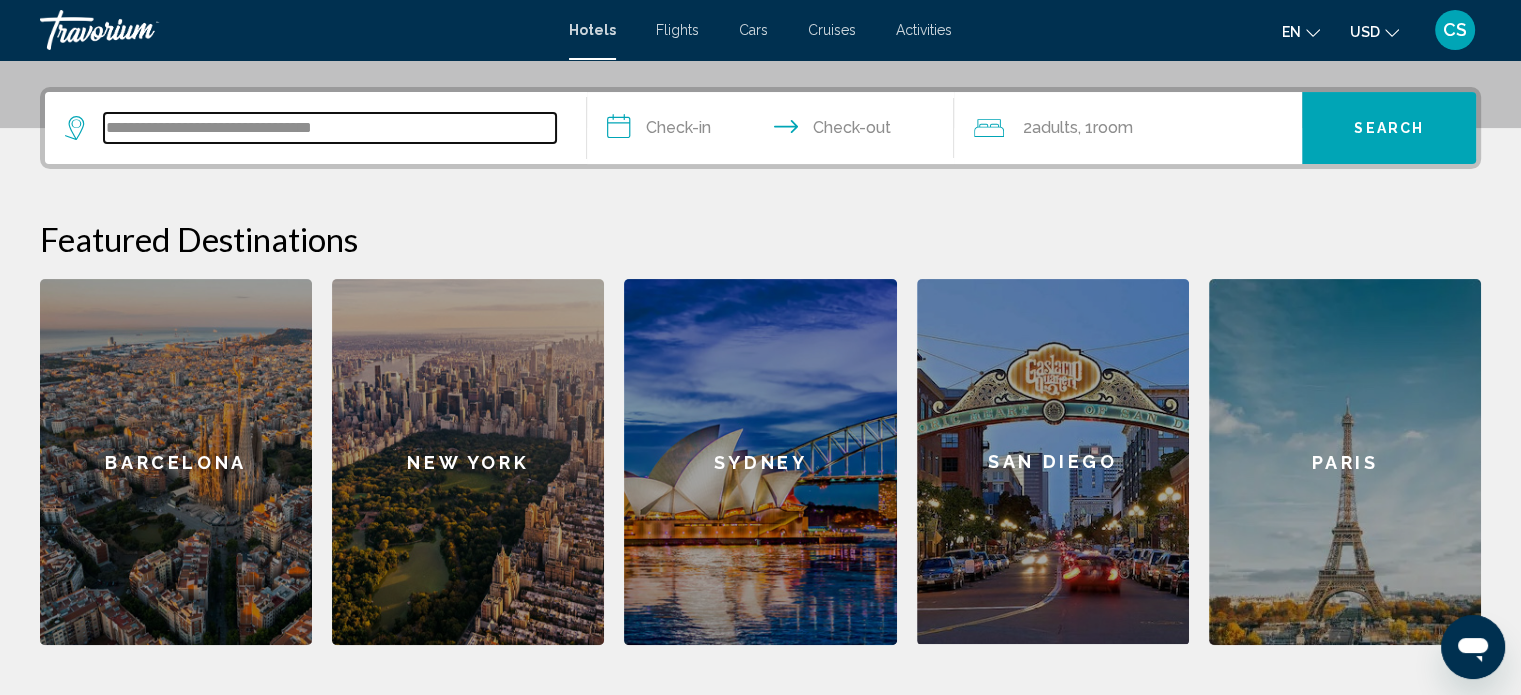 scroll, scrollTop: 493, scrollLeft: 0, axis: vertical 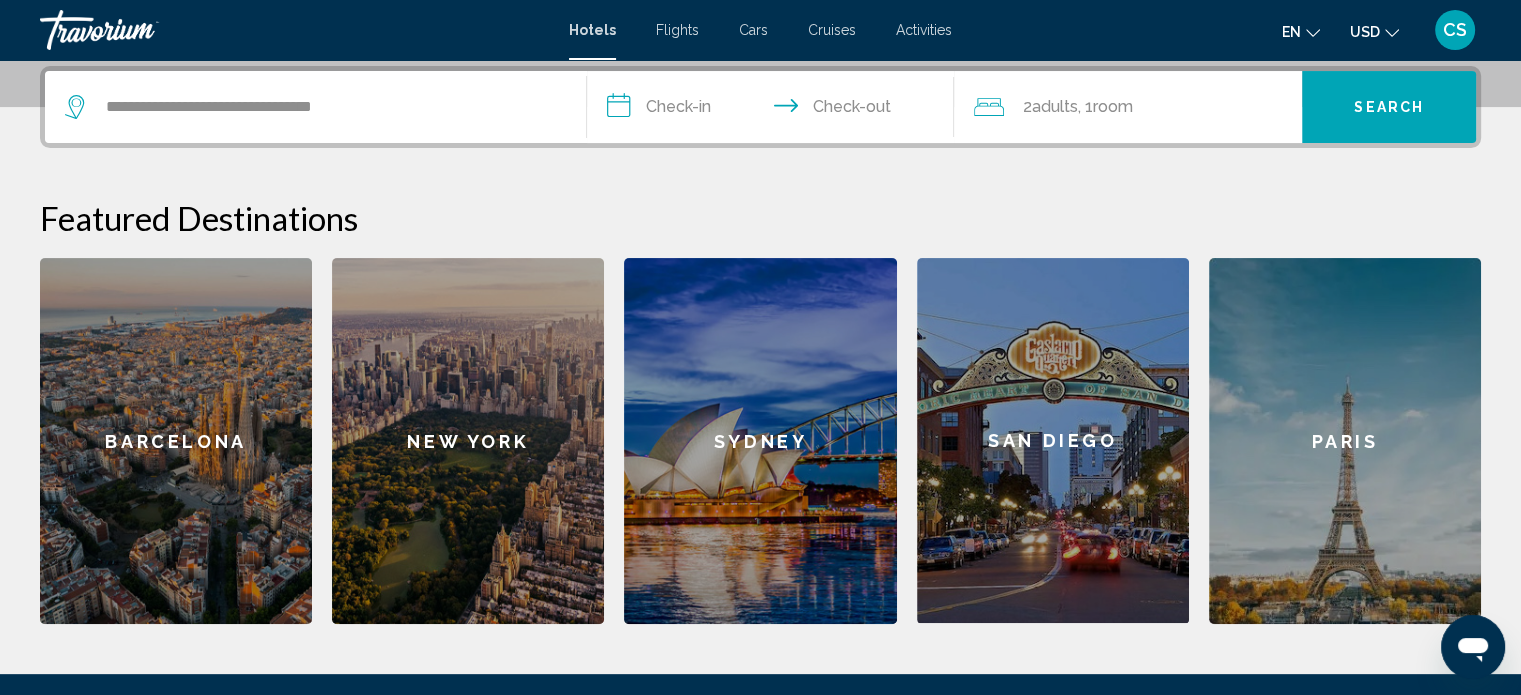 click on "**********" at bounding box center (775, 110) 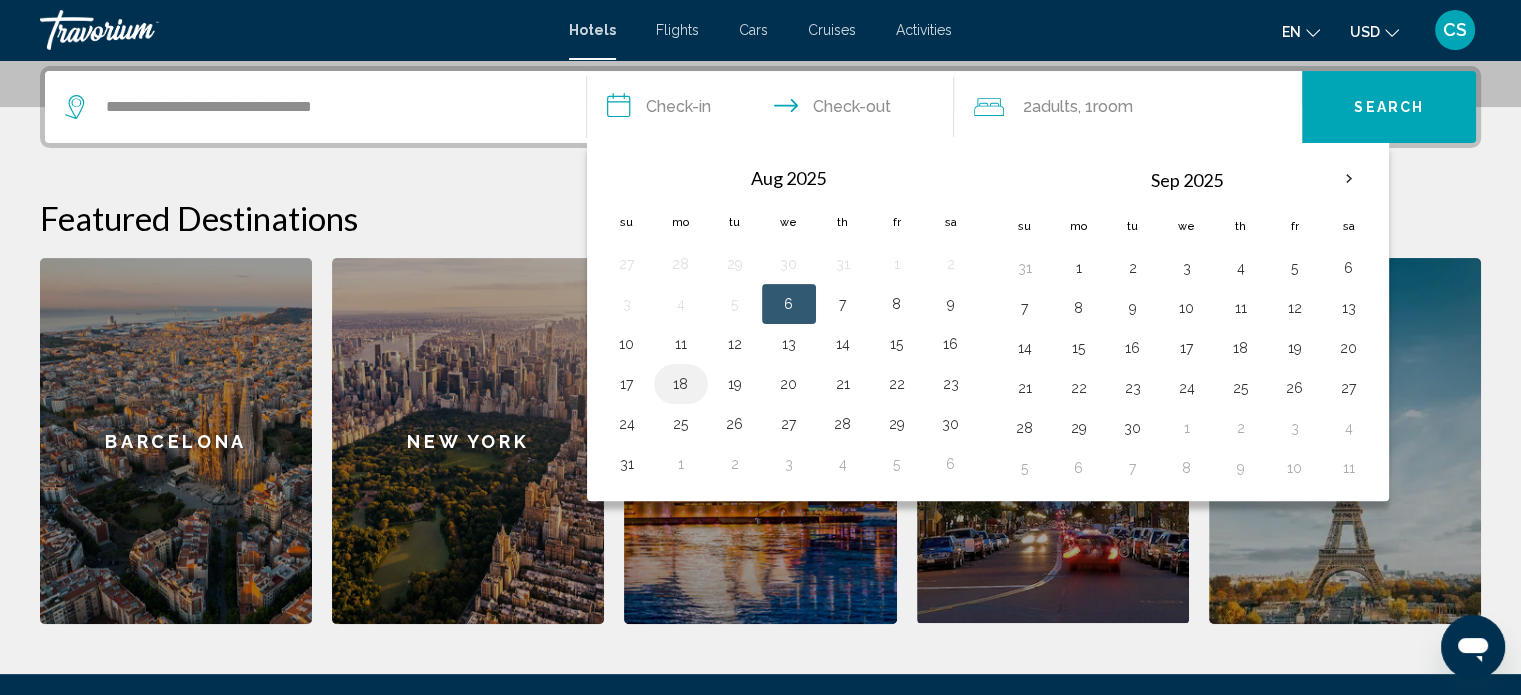 click on "18" at bounding box center (681, 384) 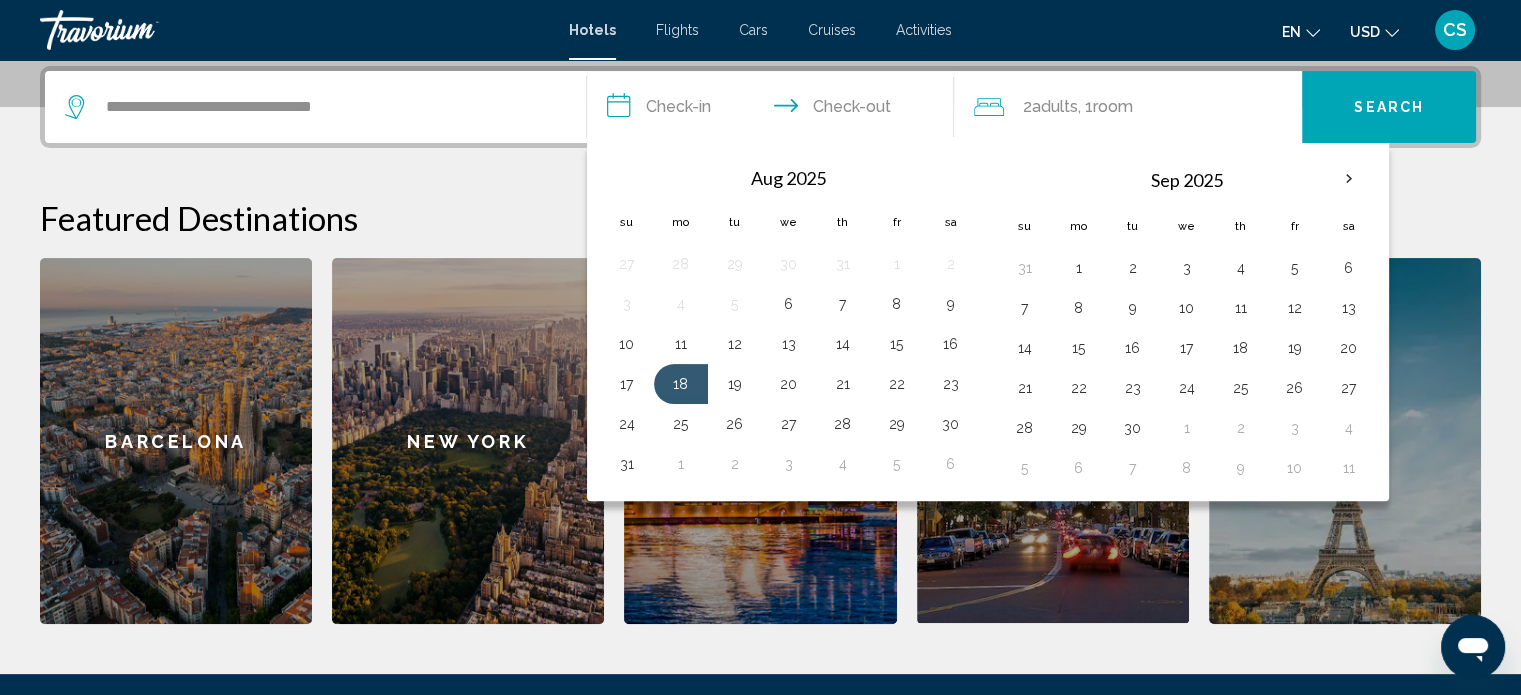 click on "**********" at bounding box center [775, 110] 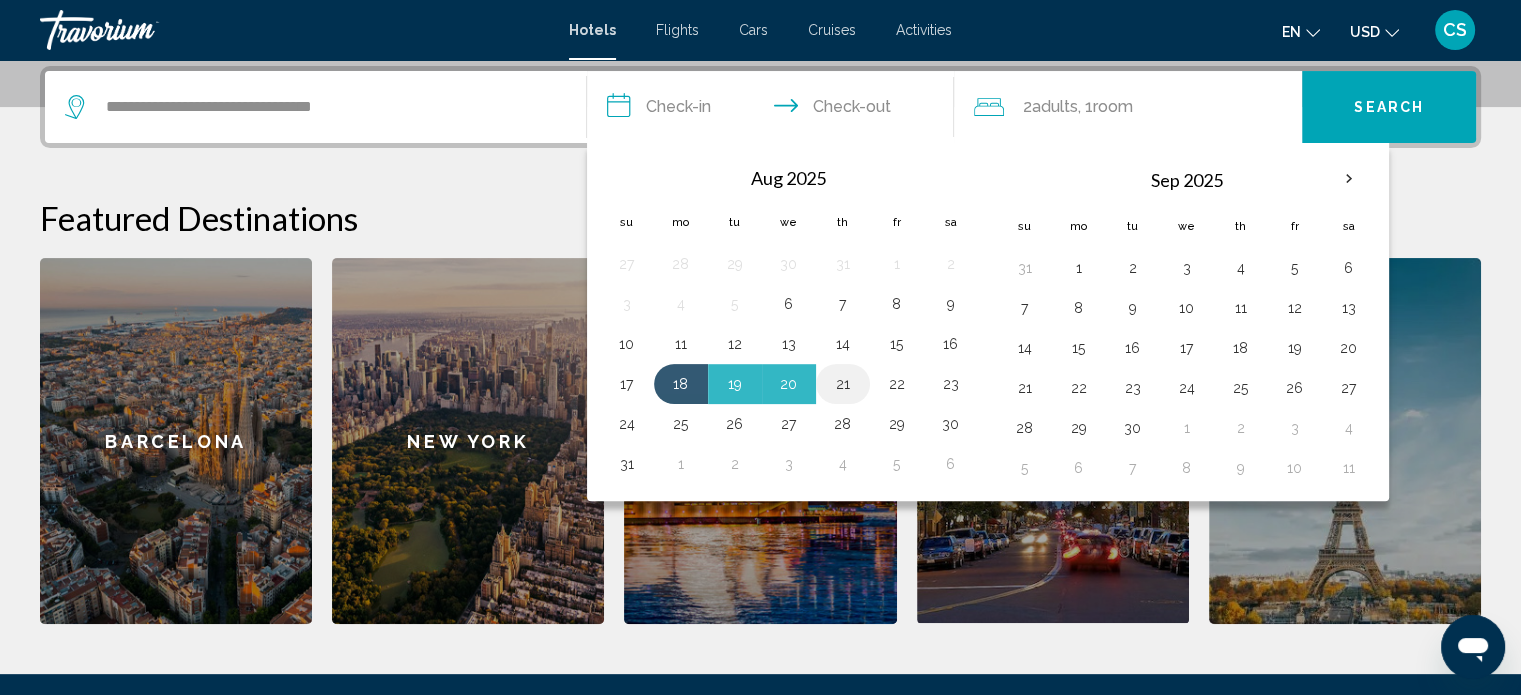 click on "21" at bounding box center (843, 384) 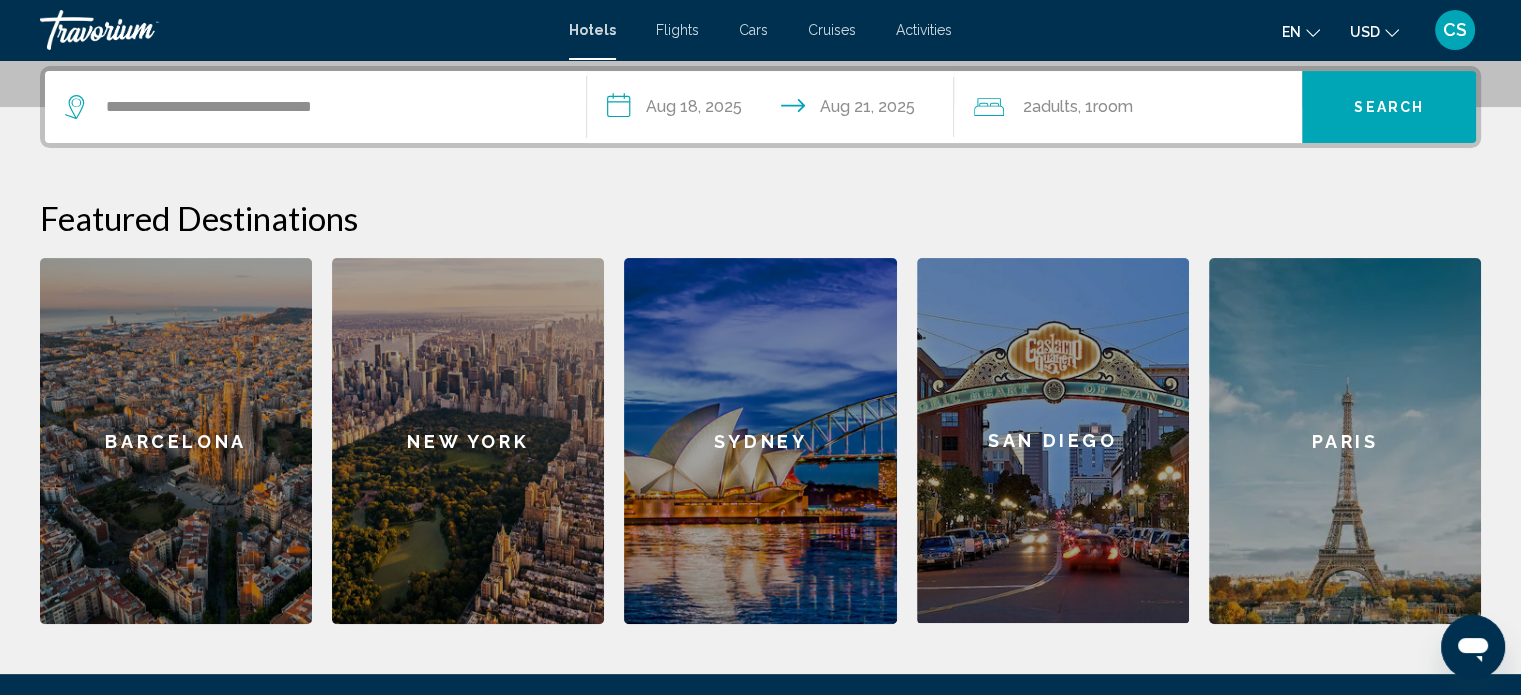 click on "Search" at bounding box center [1389, 108] 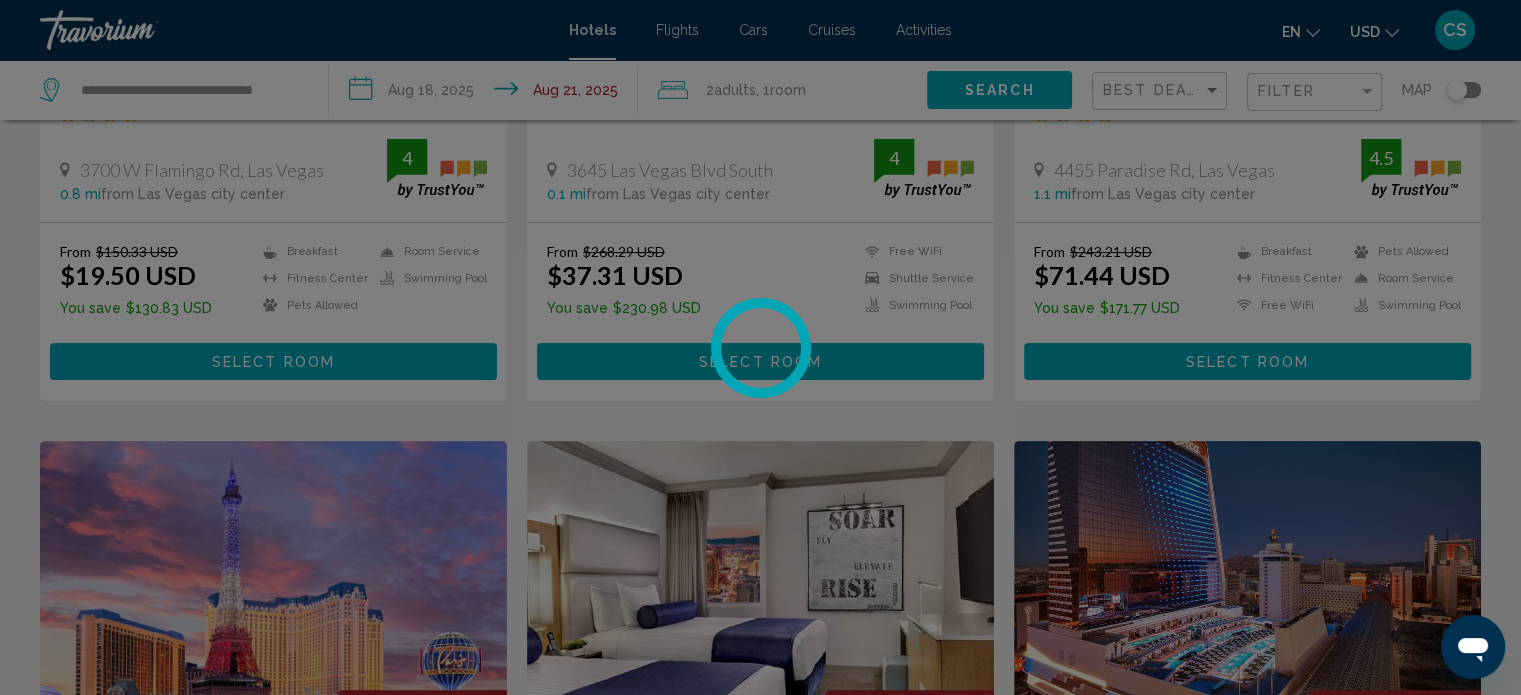 scroll, scrollTop: 0, scrollLeft: 0, axis: both 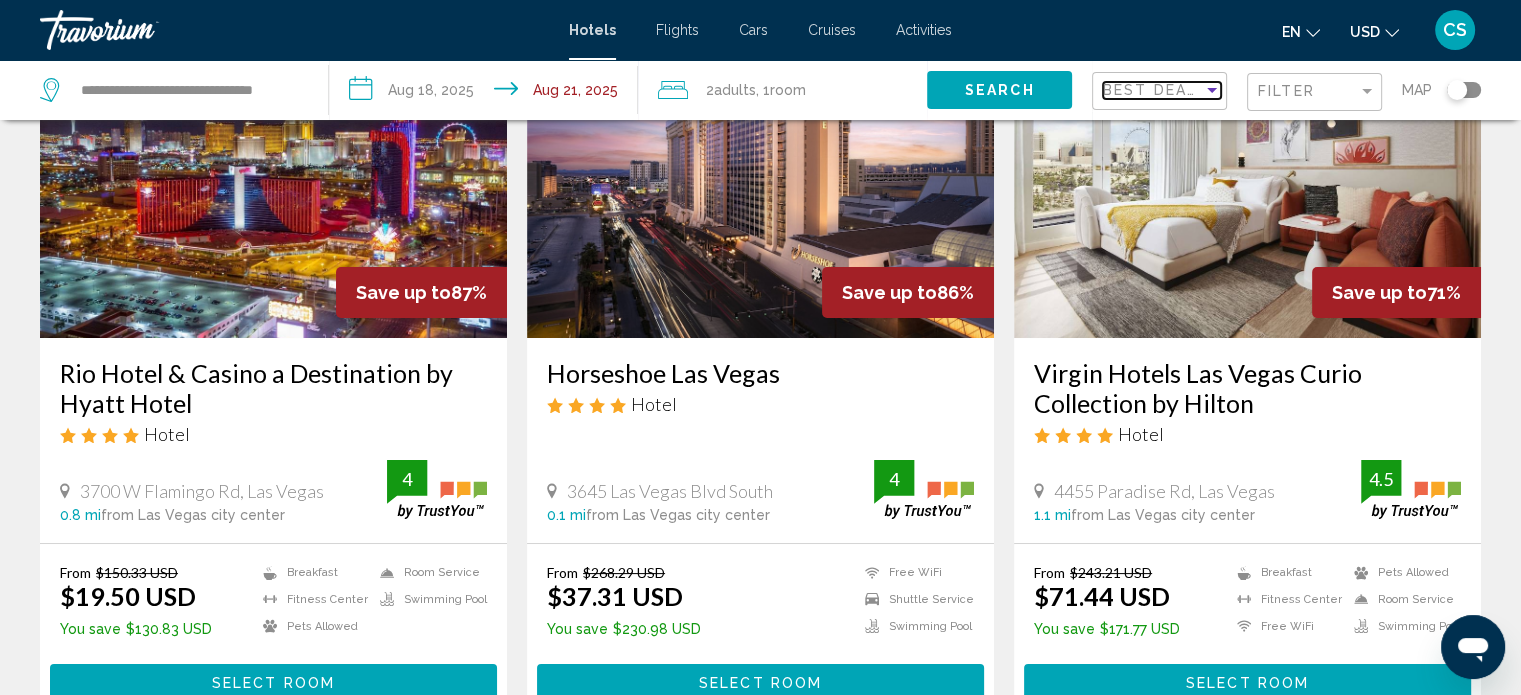 click at bounding box center [1212, 90] 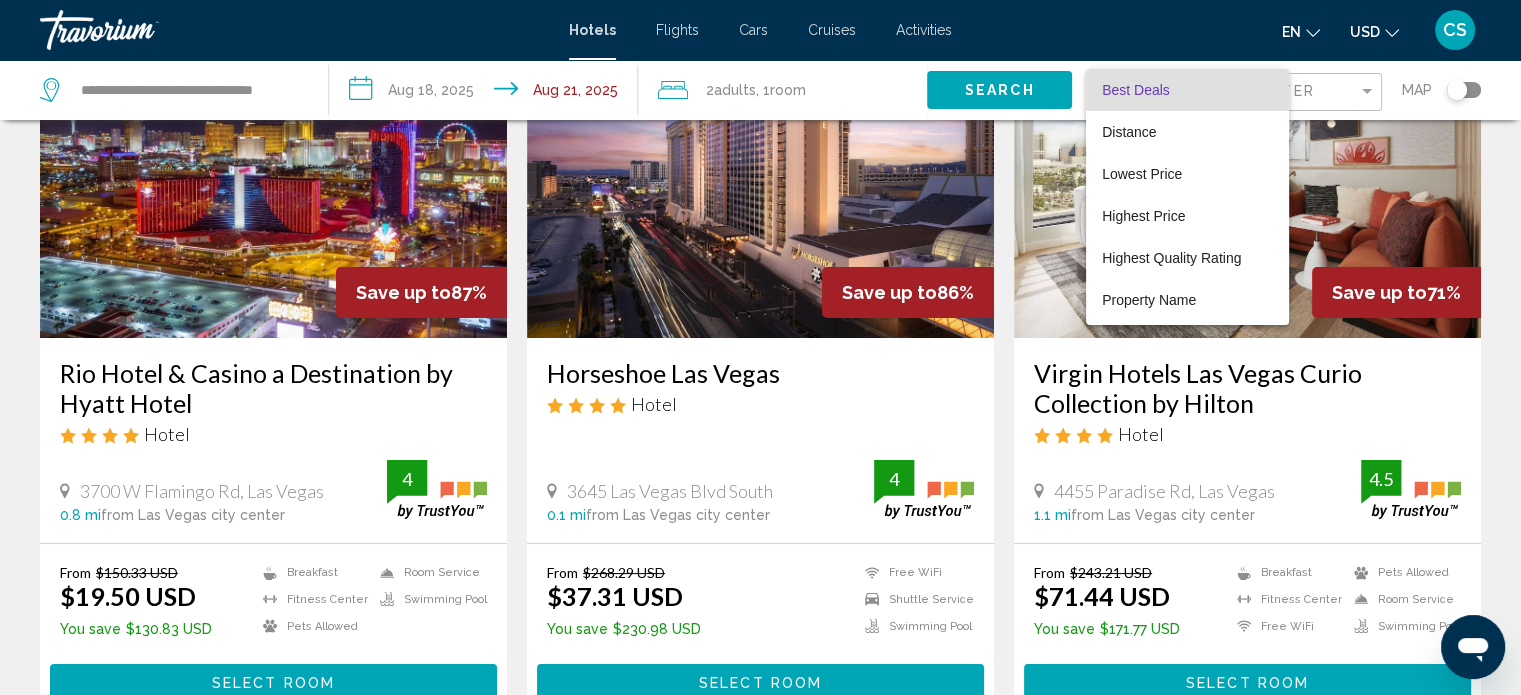 click at bounding box center [760, 347] 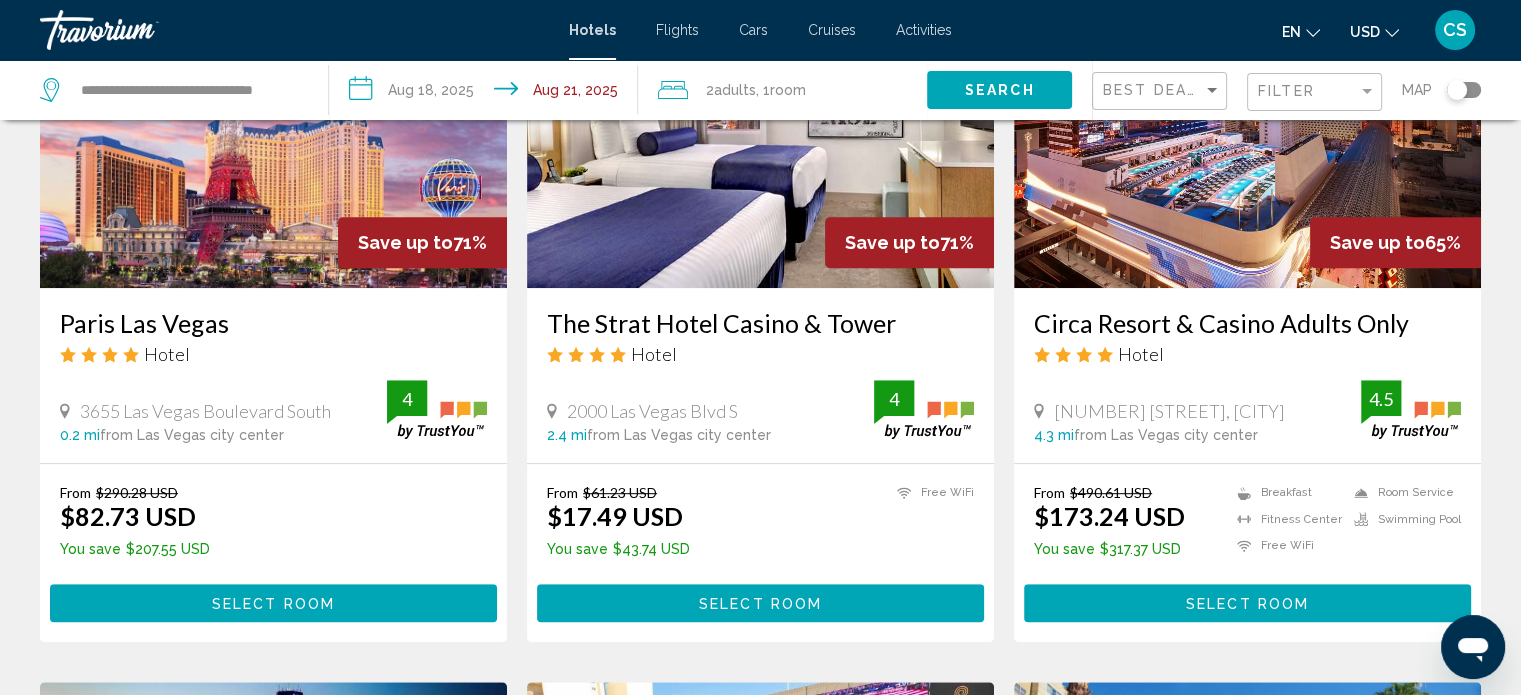 scroll, scrollTop: 979, scrollLeft: 0, axis: vertical 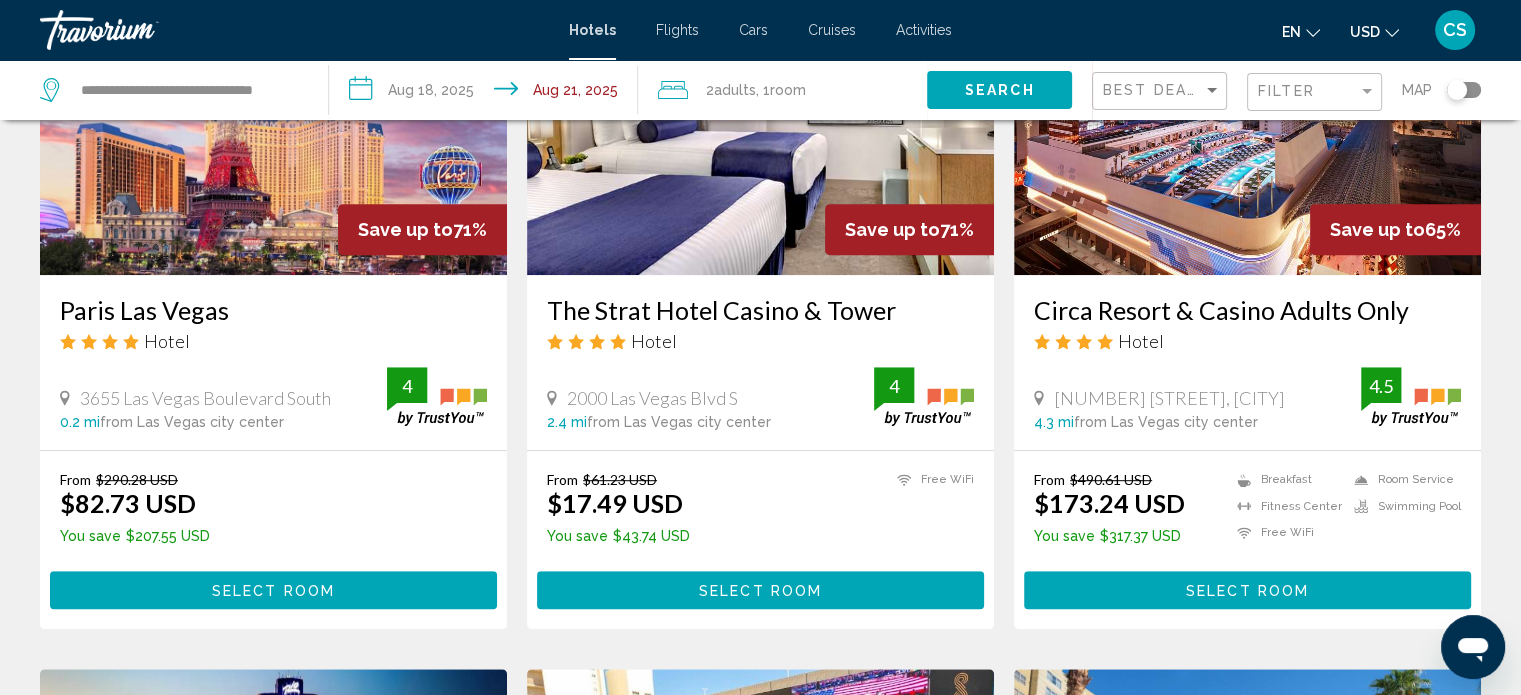 click on "Select Room" at bounding box center (760, 591) 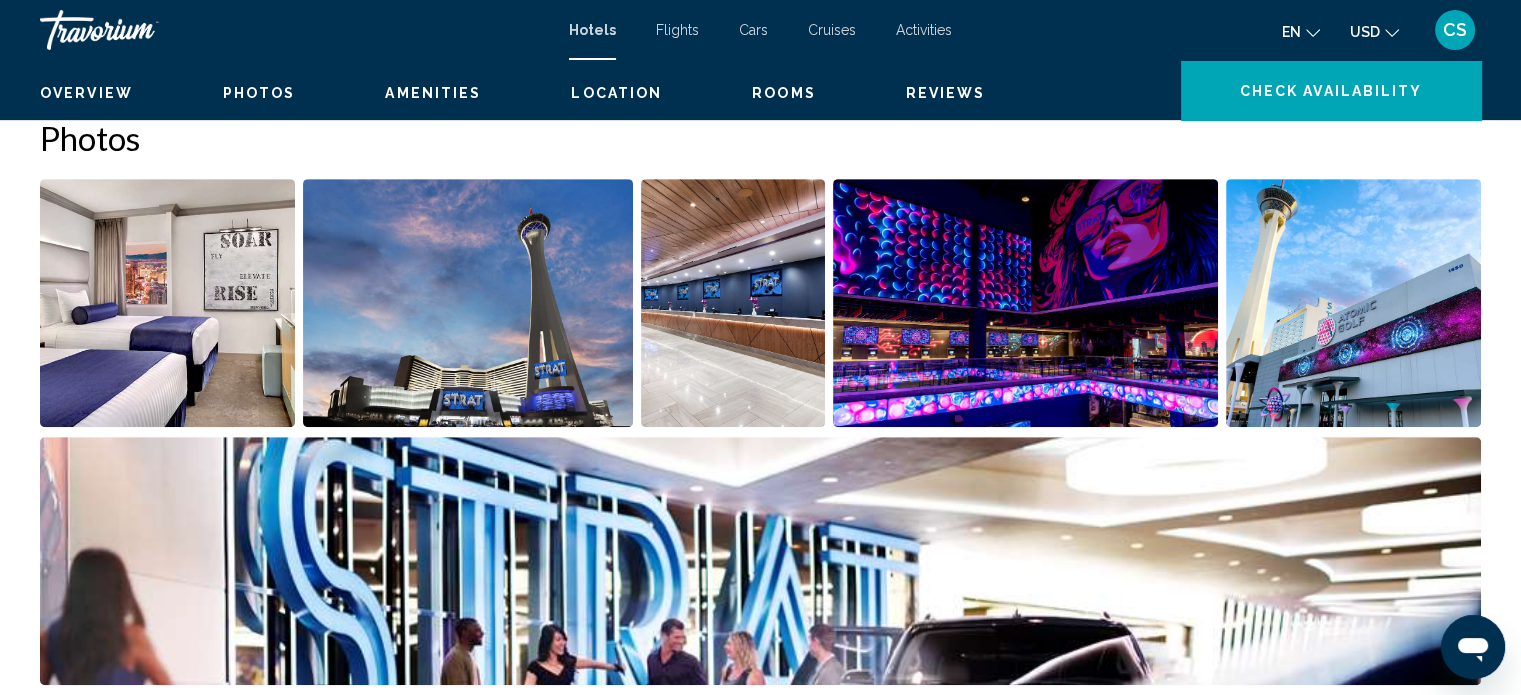 scroll, scrollTop: 12, scrollLeft: 0, axis: vertical 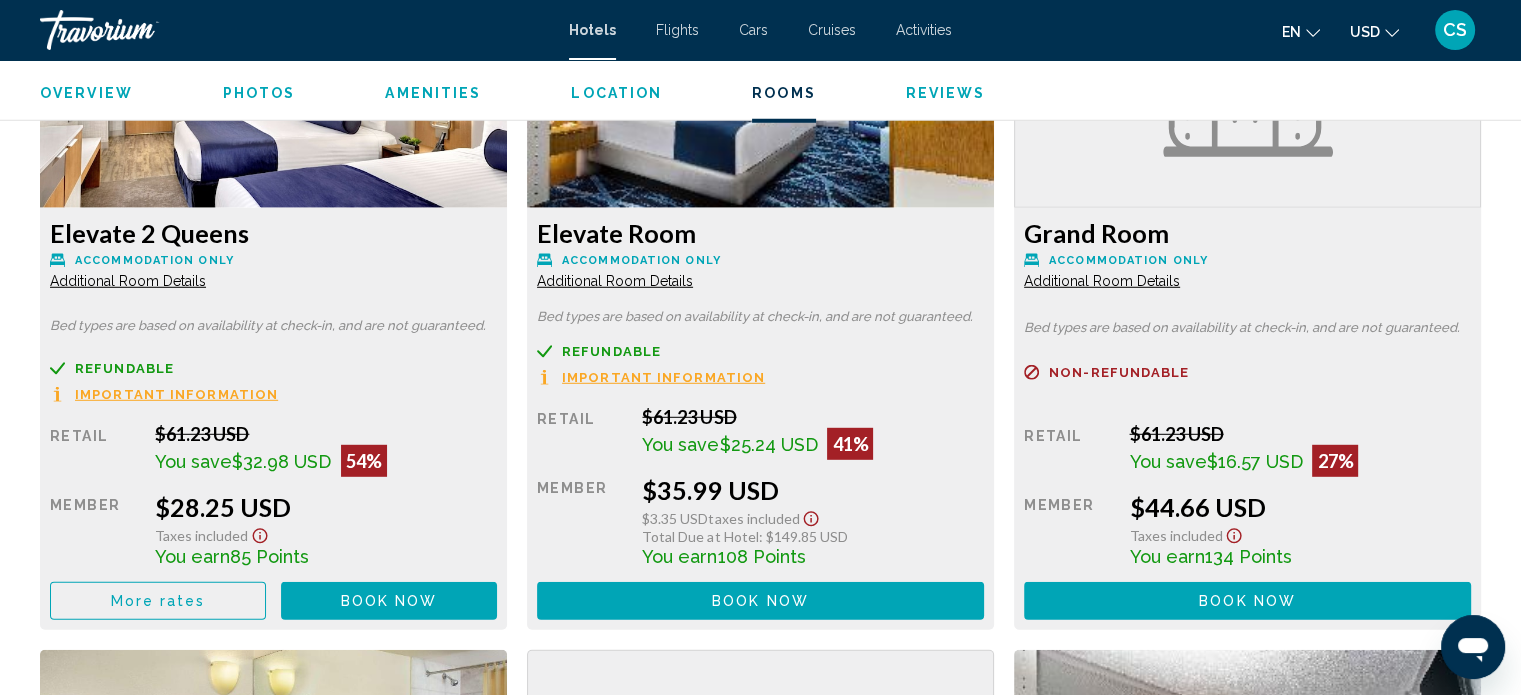click on "Additional Room Details" at bounding box center [128, -2459] 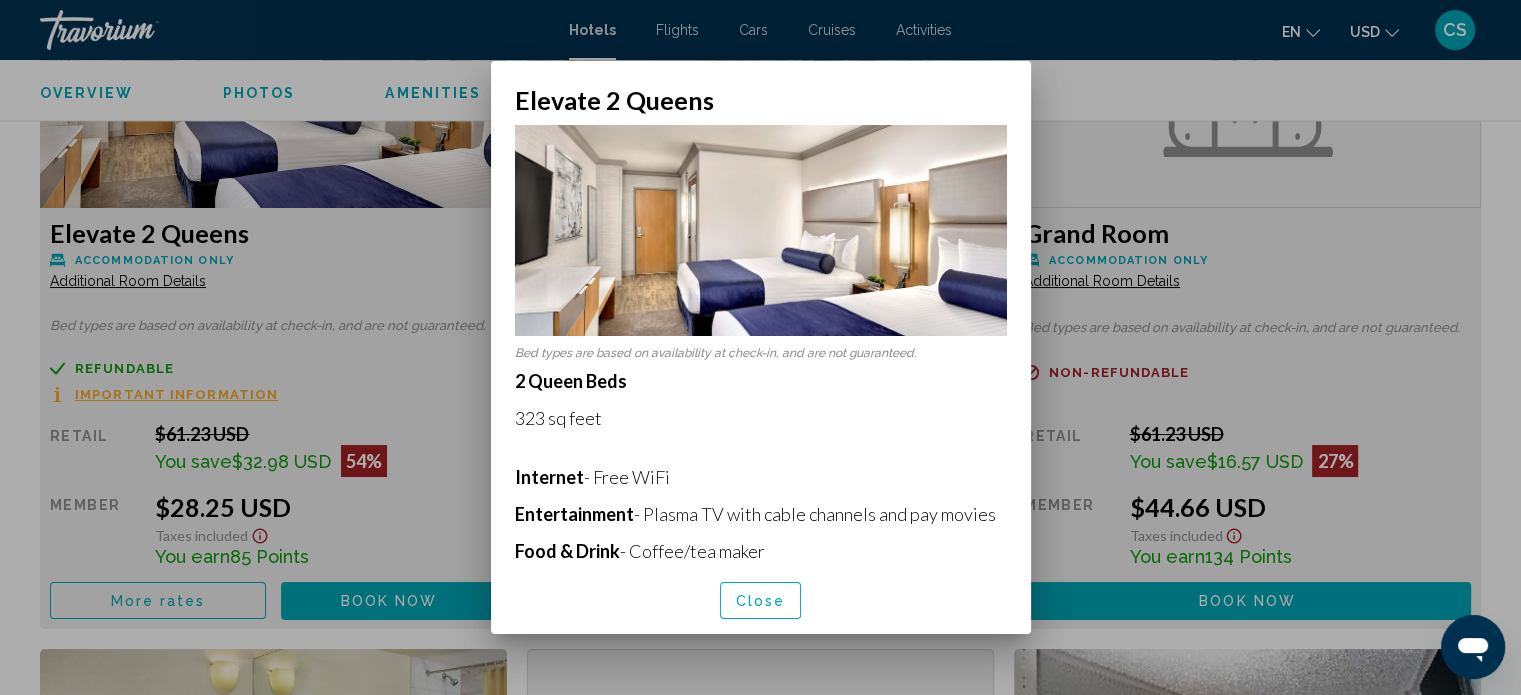 scroll, scrollTop: 0, scrollLeft: 0, axis: both 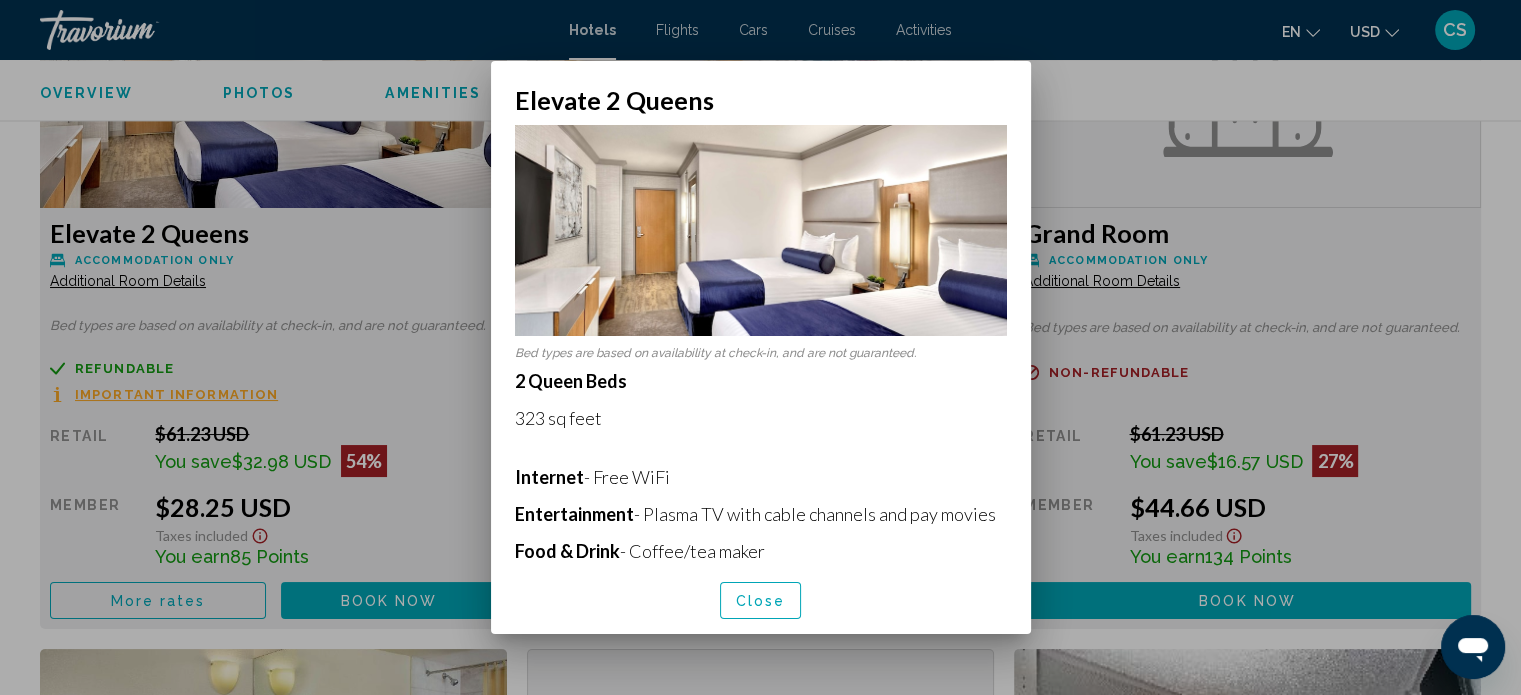 click at bounding box center [760, 347] 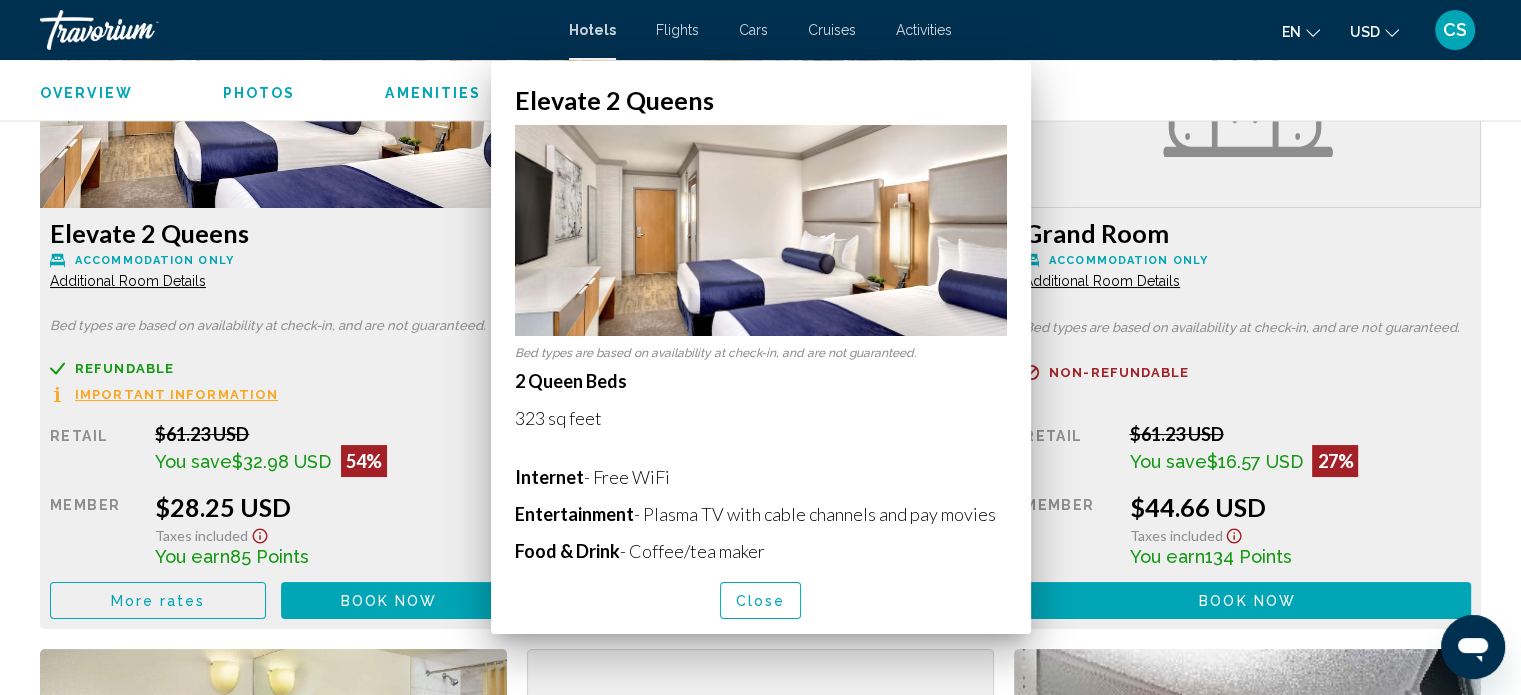 scroll, scrollTop: 5614, scrollLeft: 0, axis: vertical 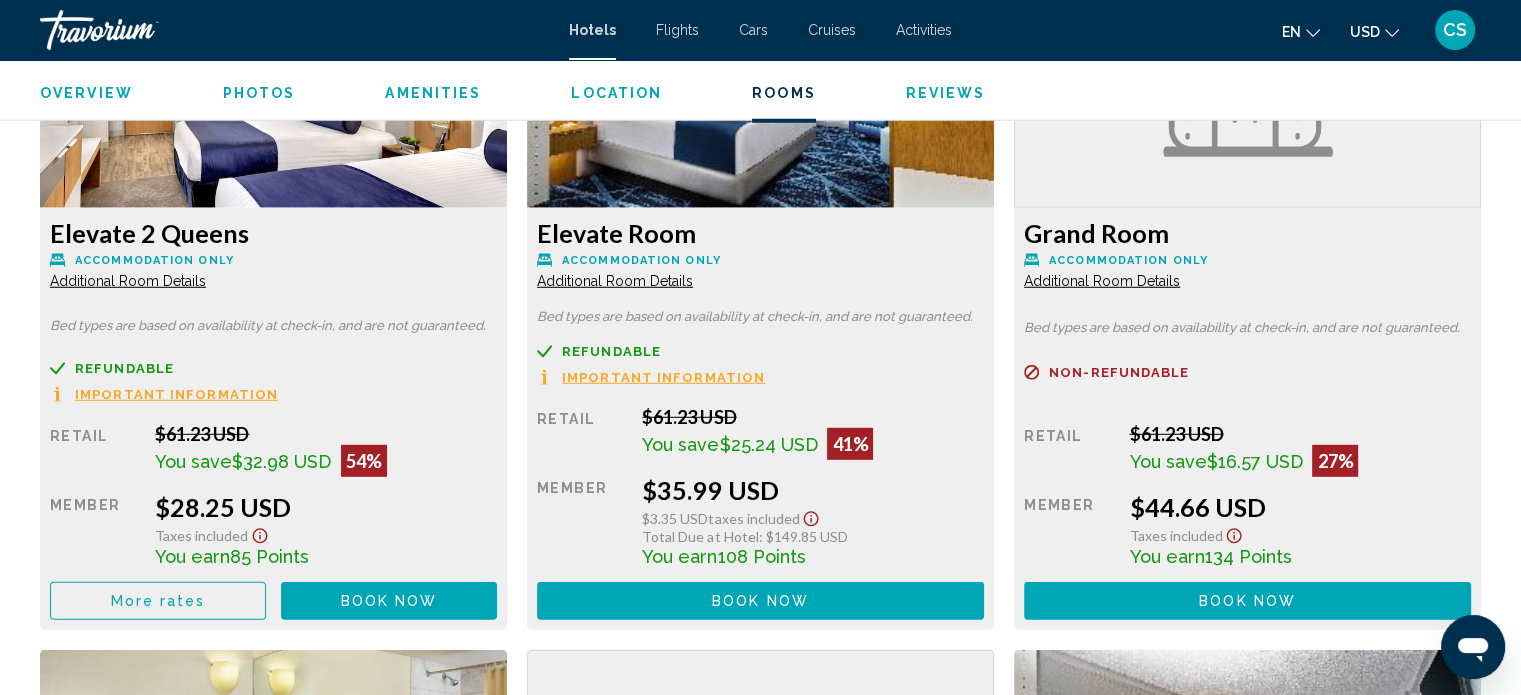 click on "Flights" at bounding box center [677, 30] 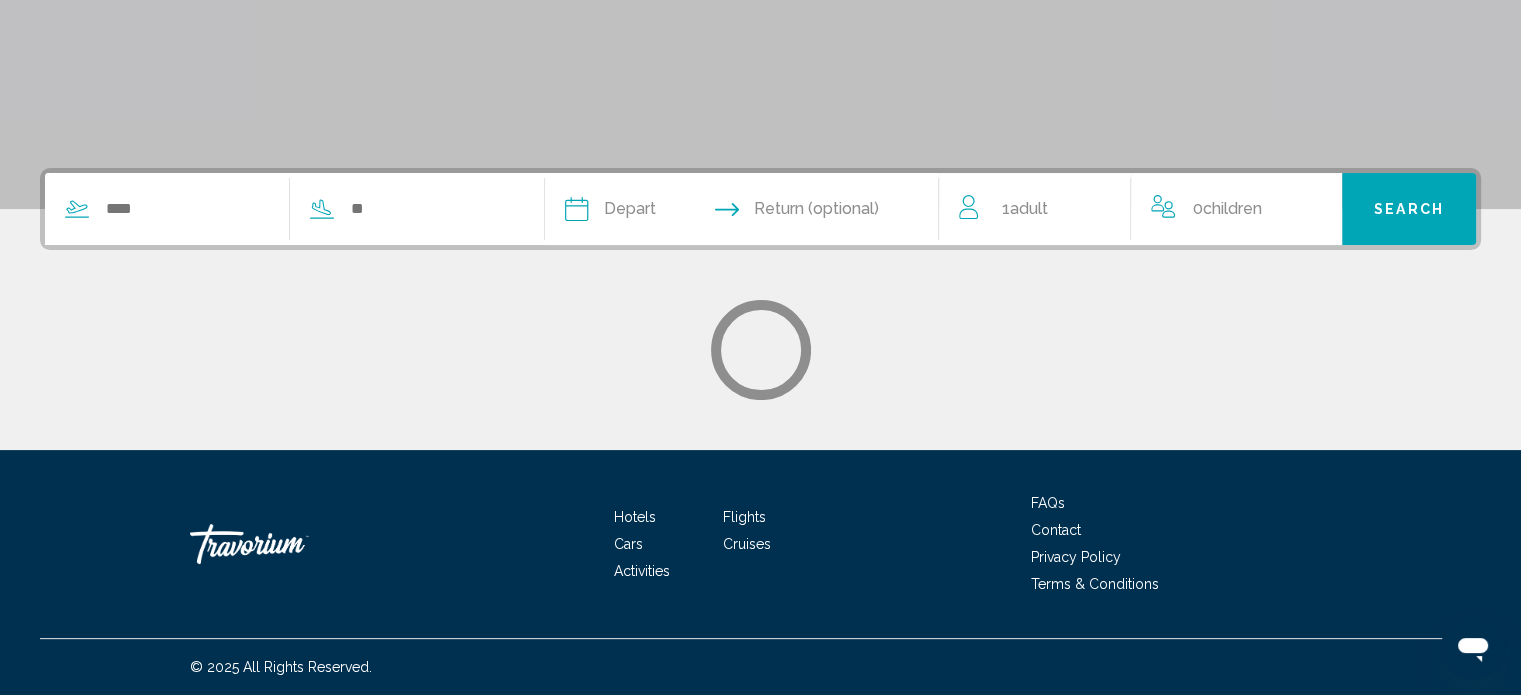 scroll, scrollTop: 0, scrollLeft: 0, axis: both 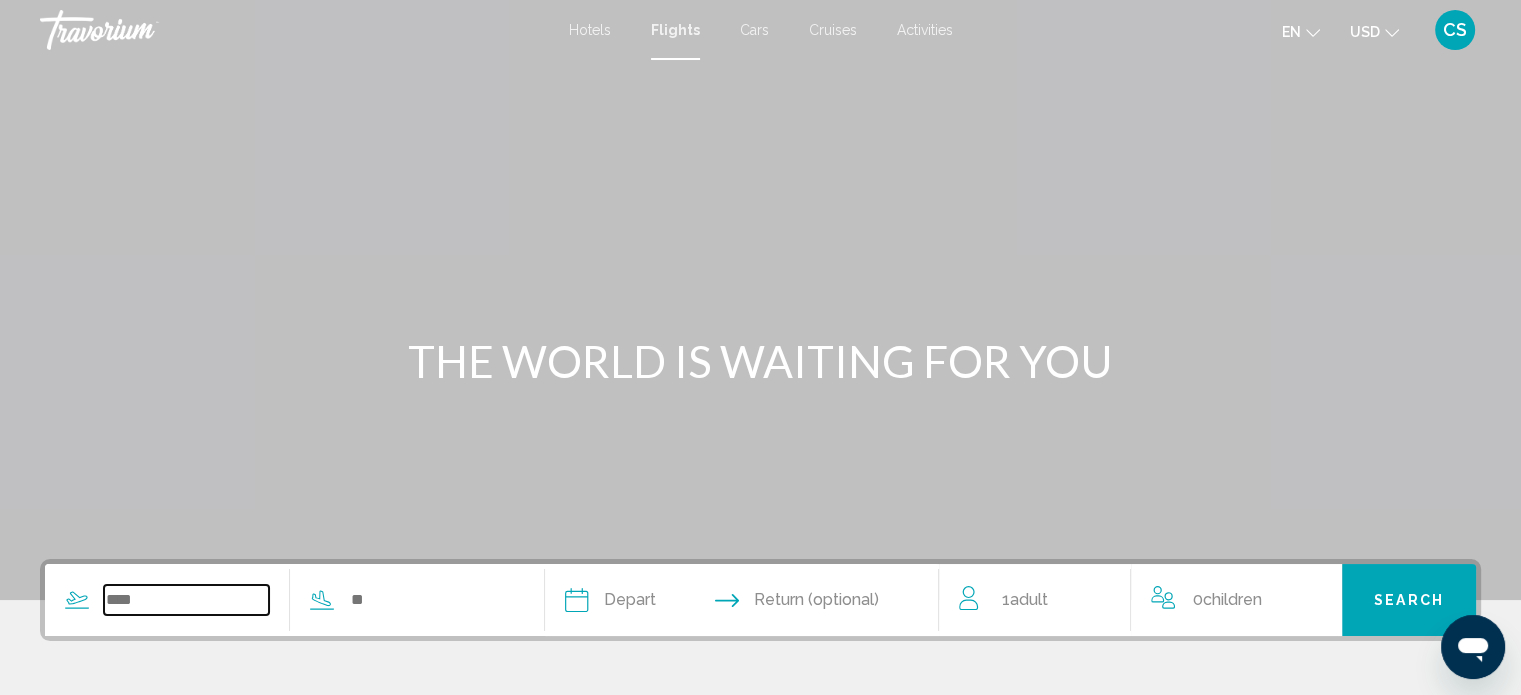 click at bounding box center [186, 600] 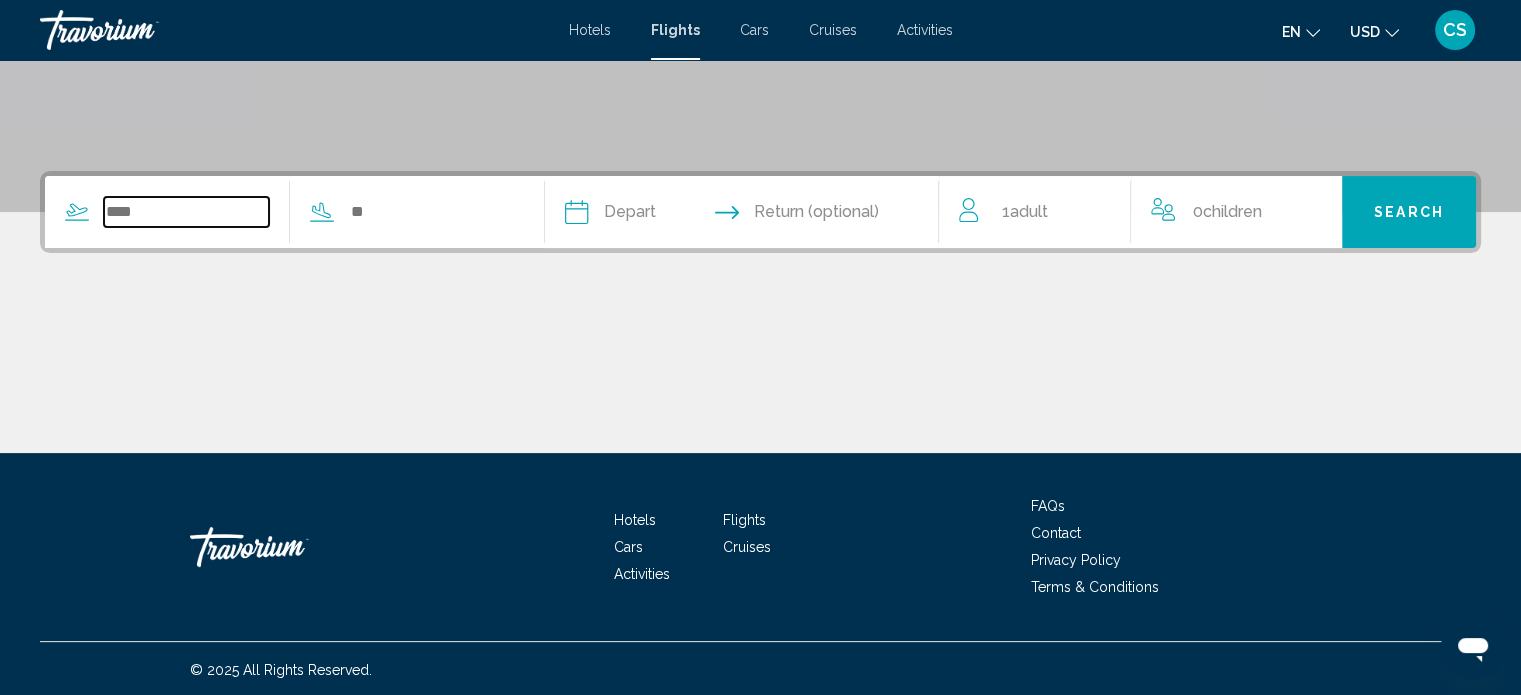 scroll, scrollTop: 390, scrollLeft: 0, axis: vertical 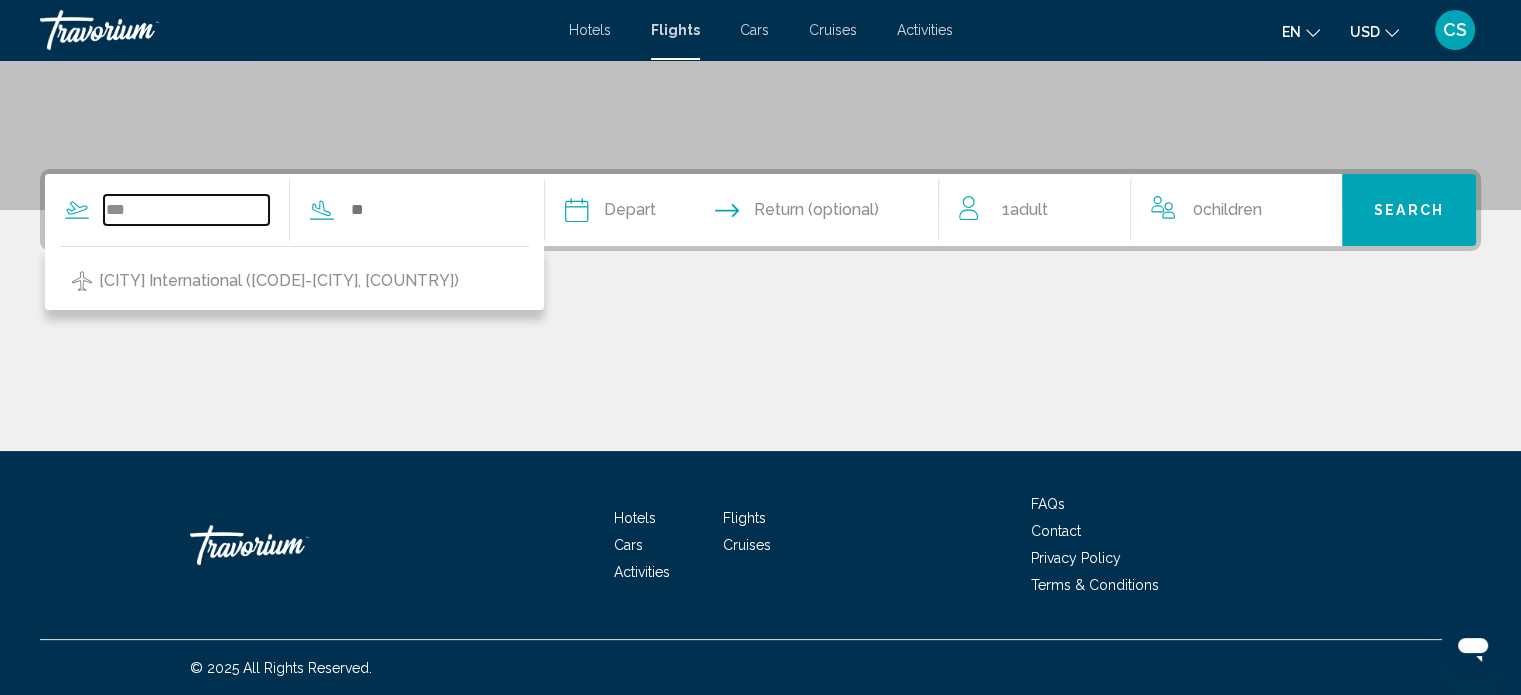 type on "***" 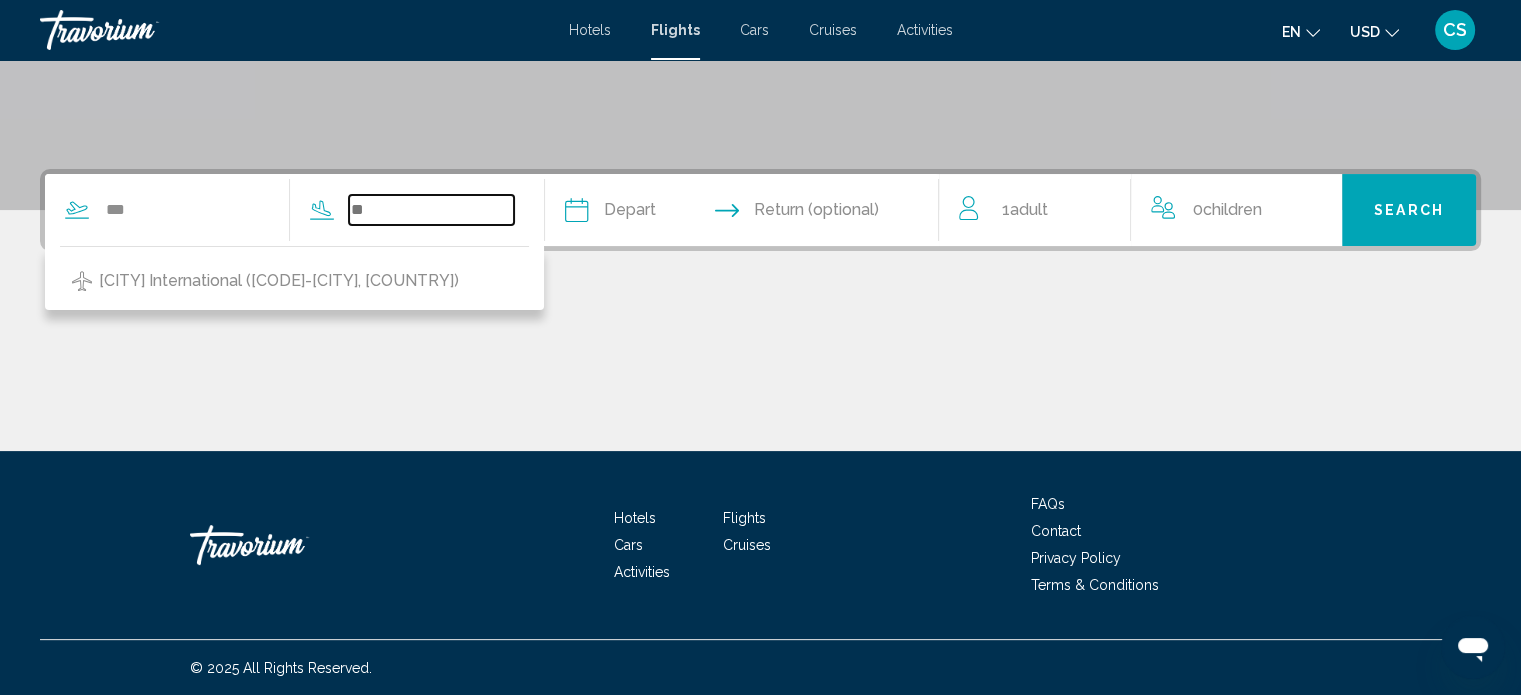 click at bounding box center (431, 210) 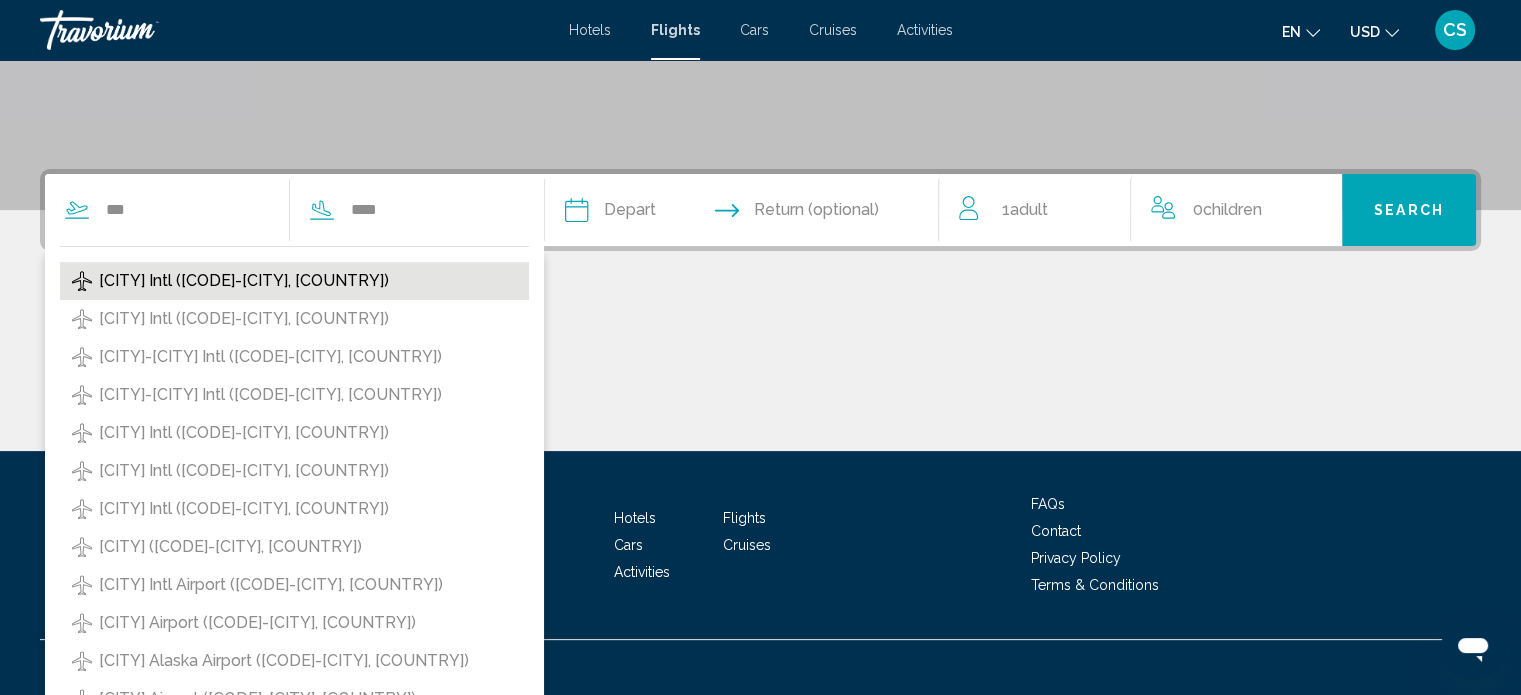 click on "Harry Reid Intl (LAS-Las Vegas, US)" at bounding box center [244, 281] 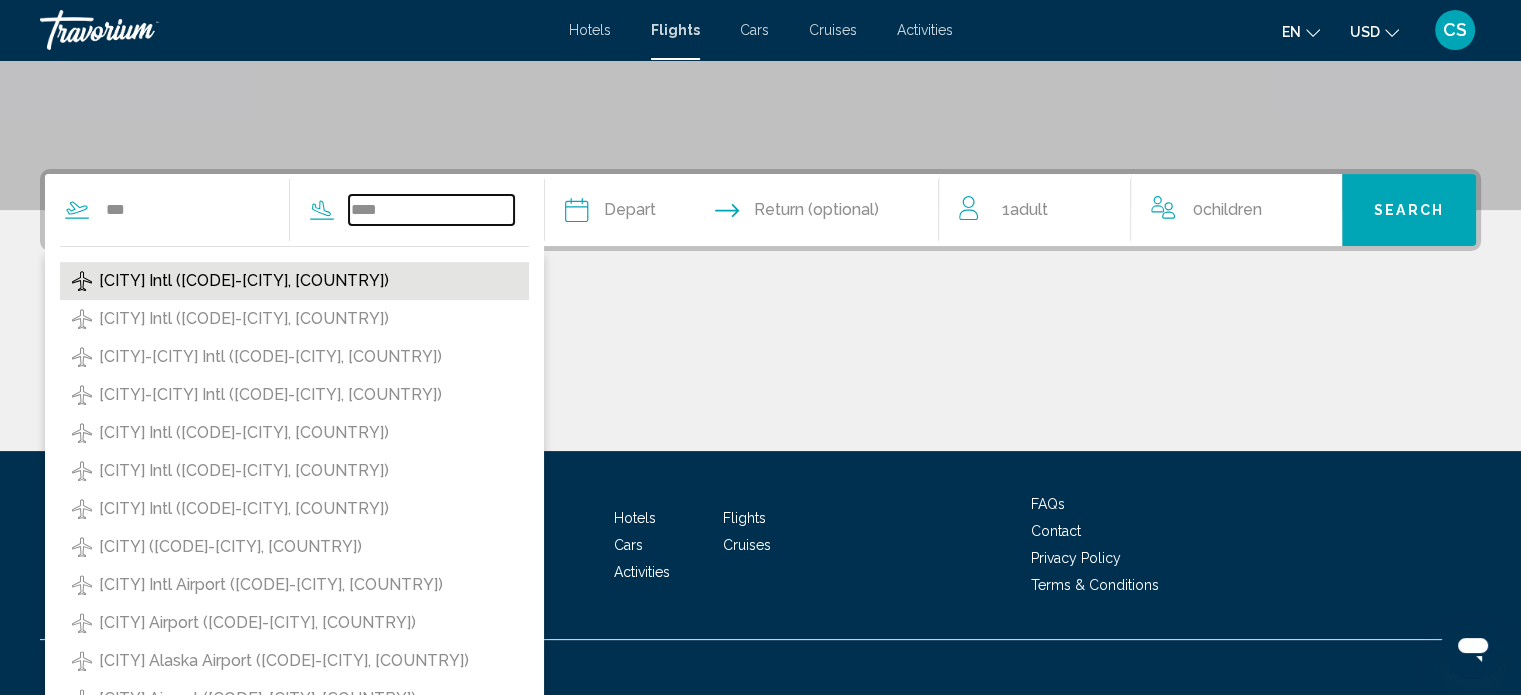 type on "**********" 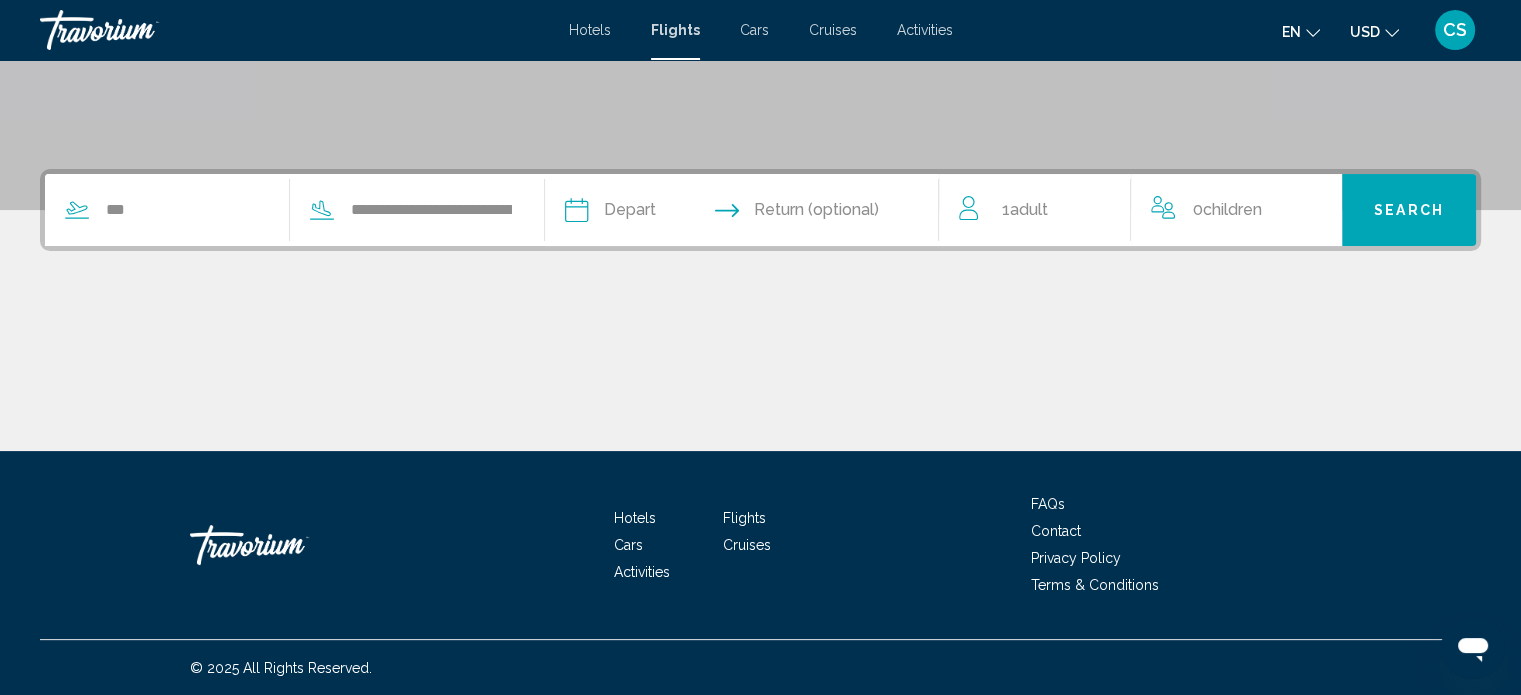 click at bounding box center [657, 213] 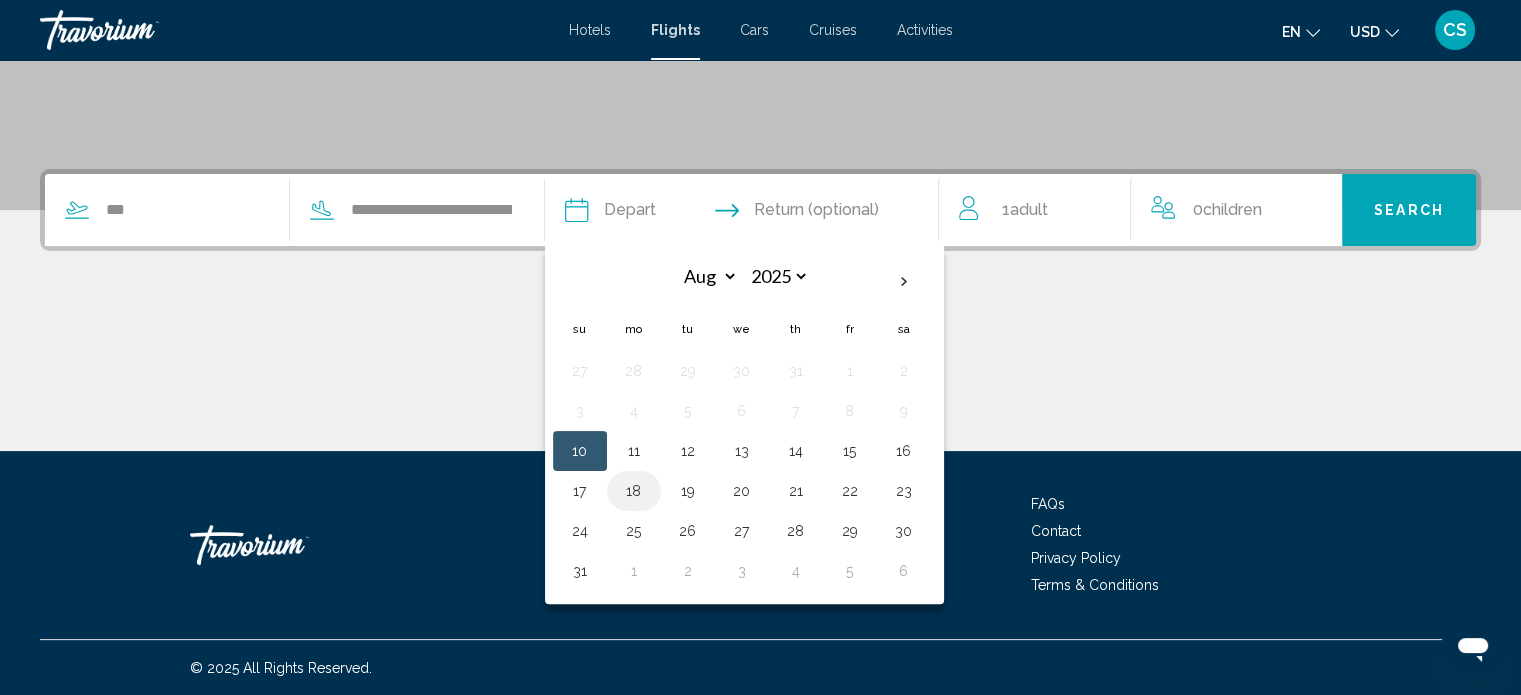 click on "18" at bounding box center (634, 491) 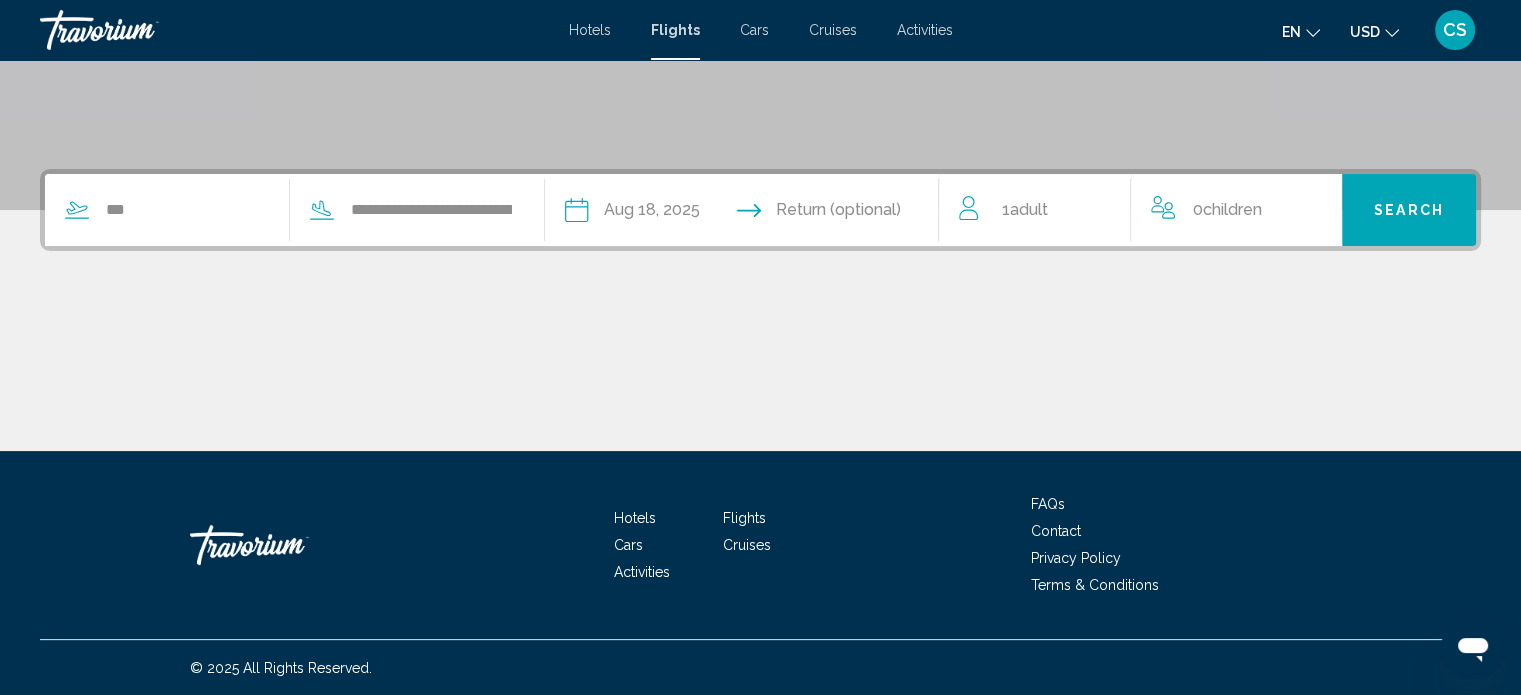 click at bounding box center [849, 213] 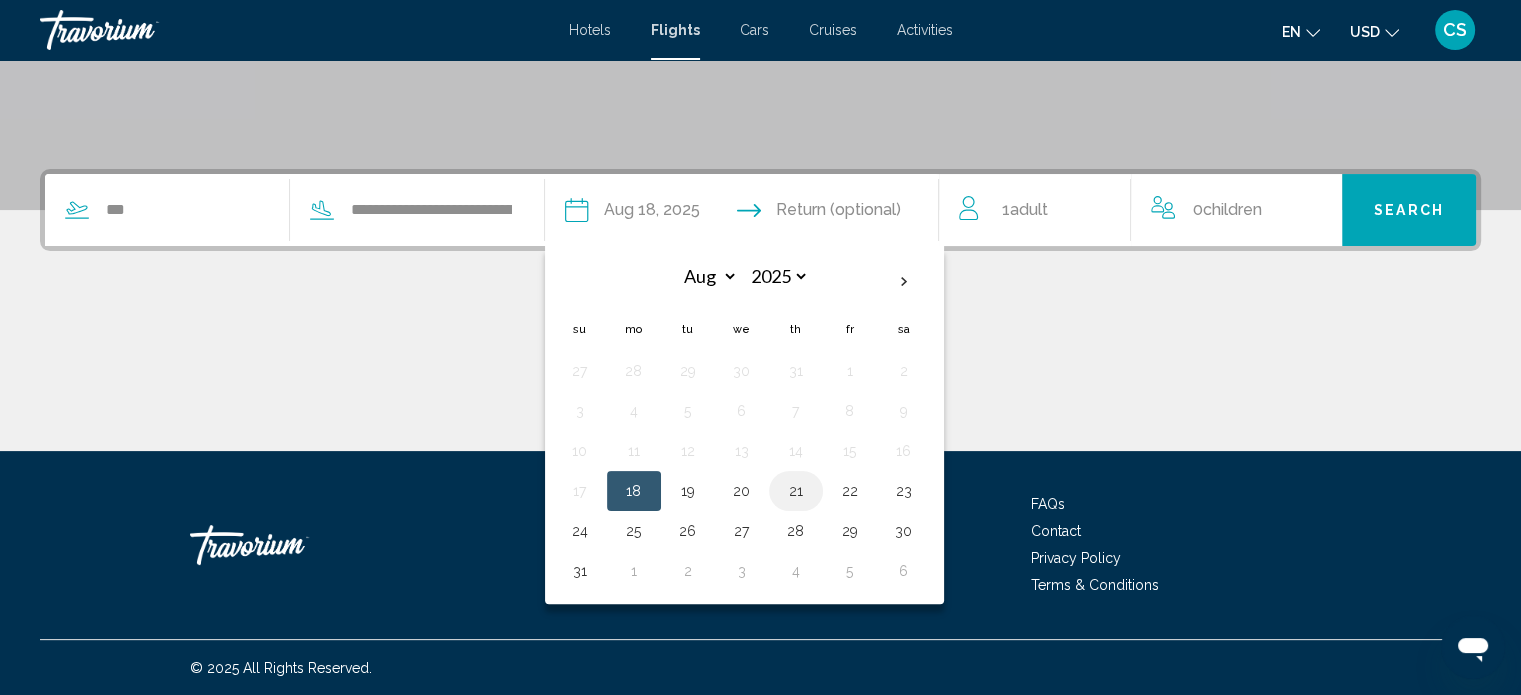 click on "21" at bounding box center [796, 491] 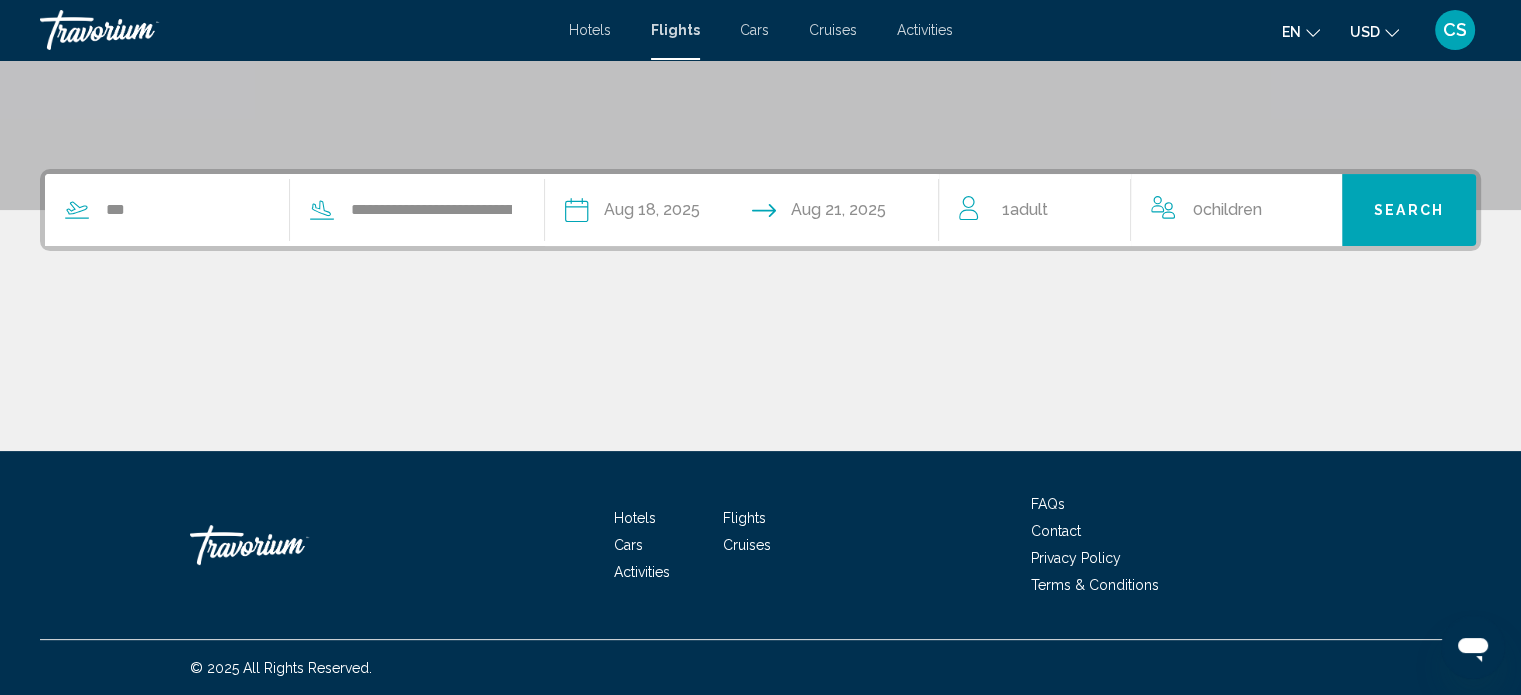click on "Adult" at bounding box center (1028, 209) 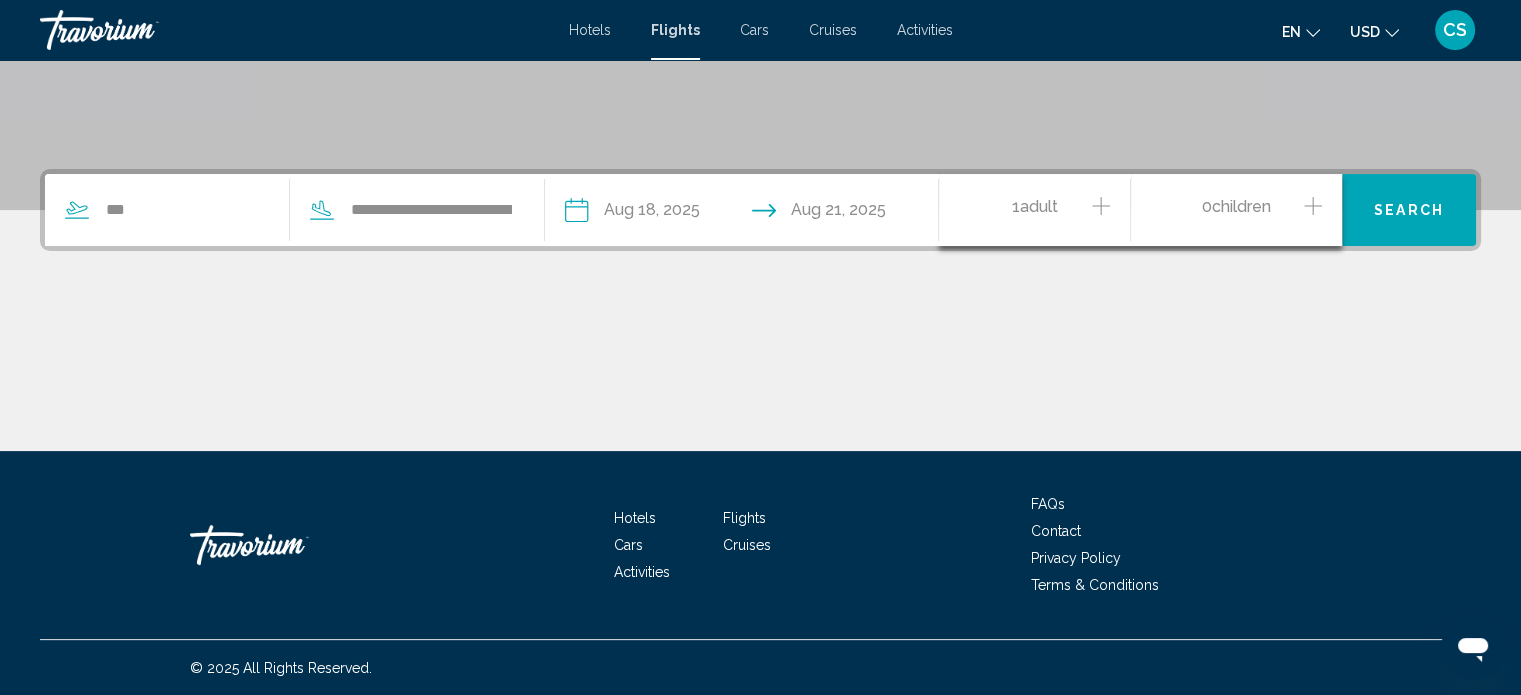 click 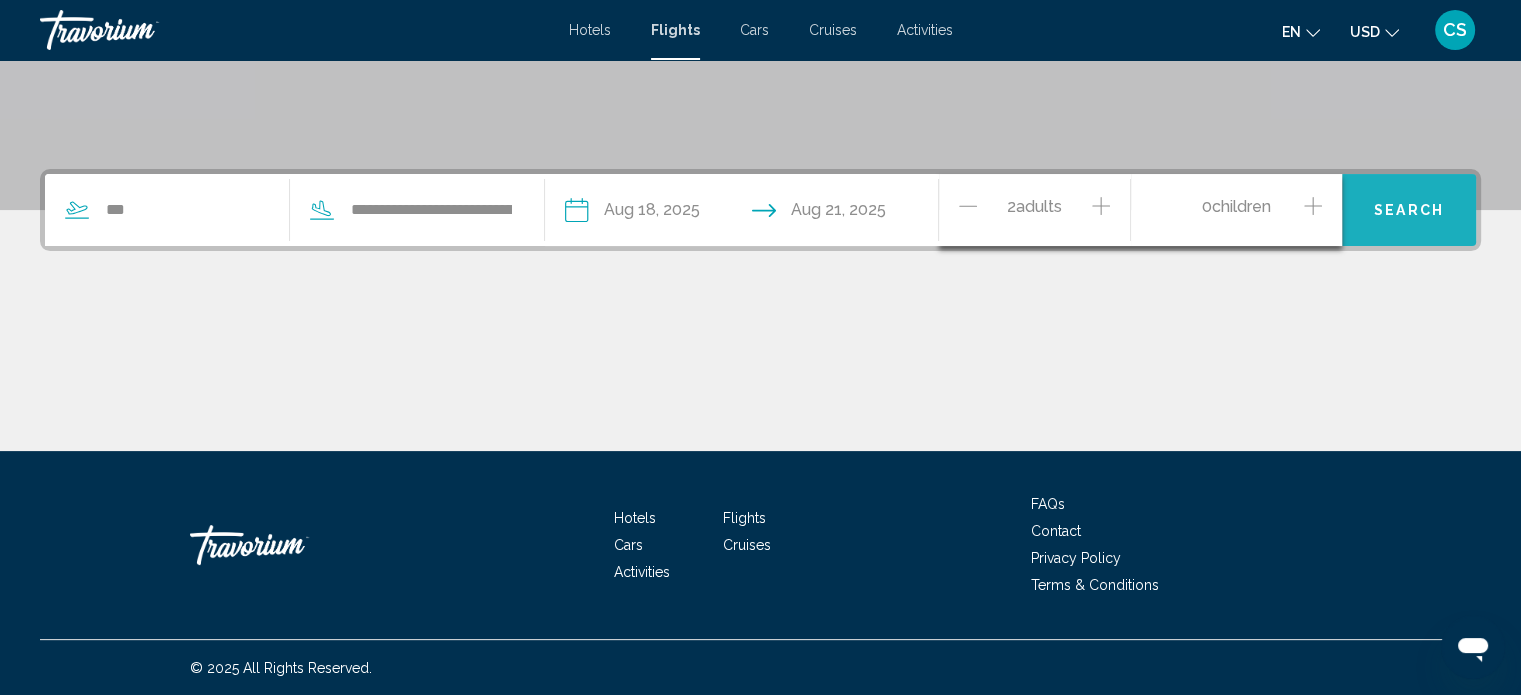 click on "Search" at bounding box center [1409, 211] 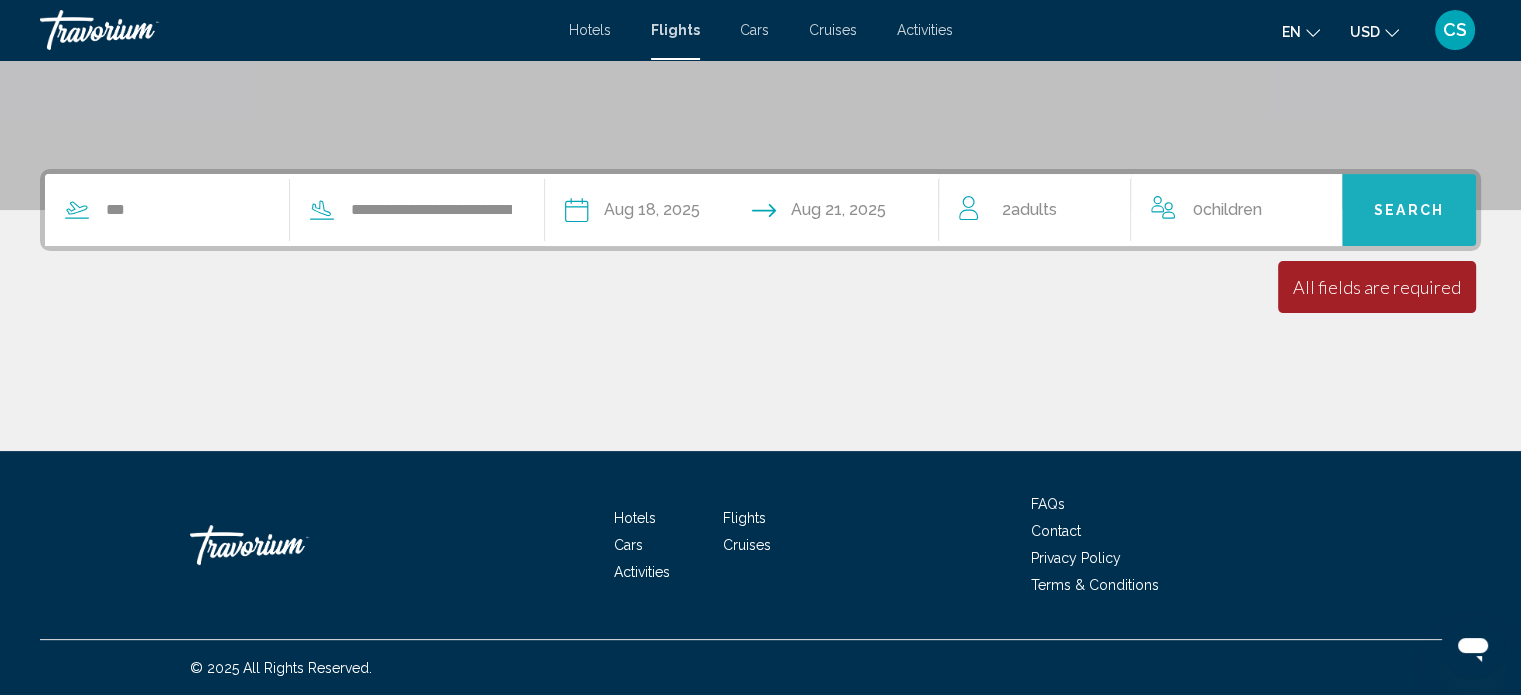click on "Search" at bounding box center (1409, 211) 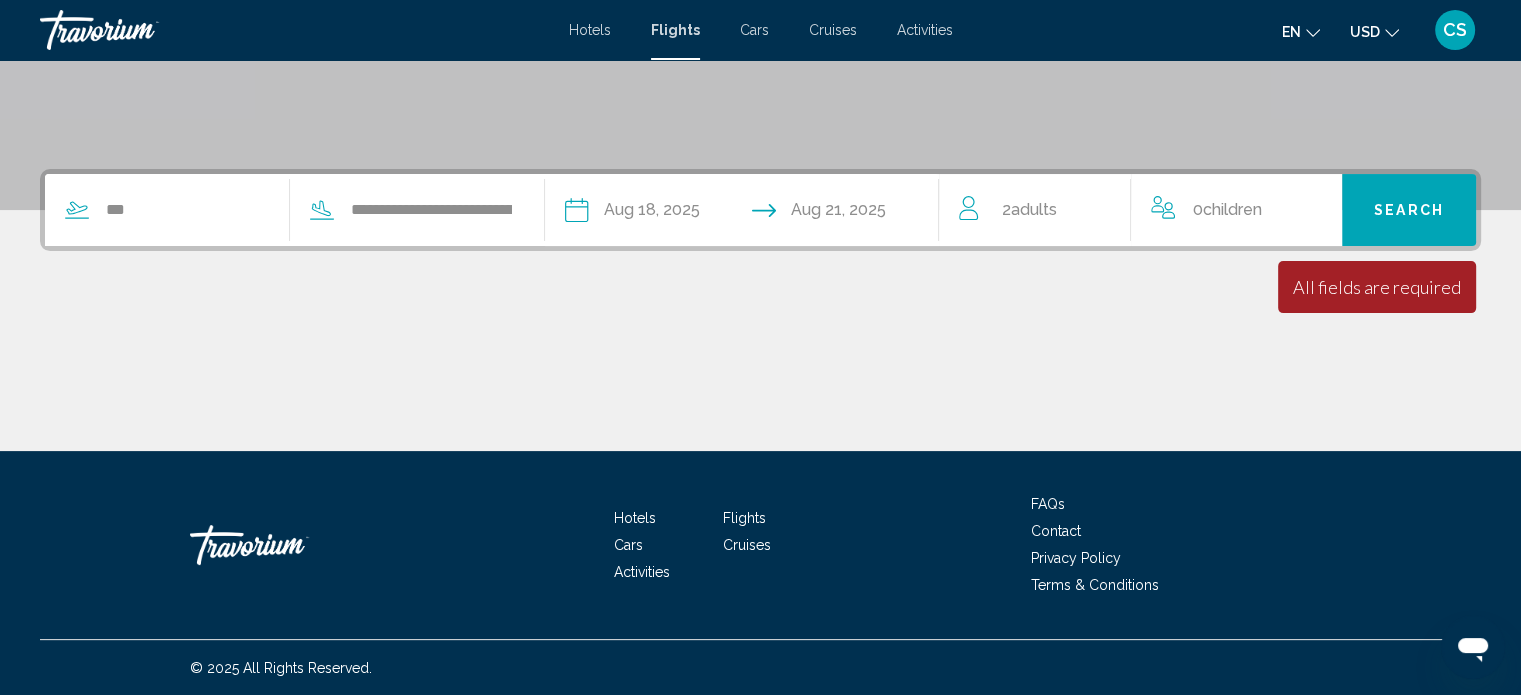 type 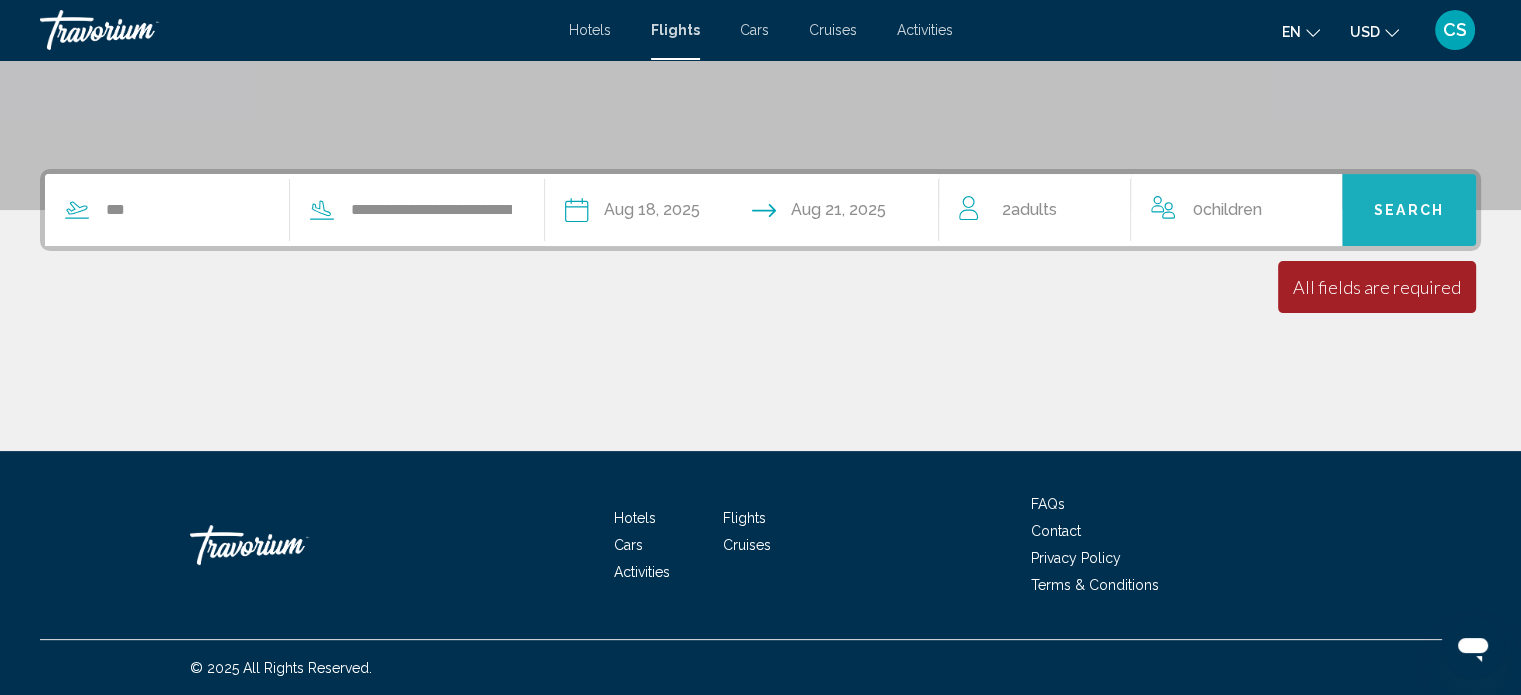 click on "Search" at bounding box center (1409, 211) 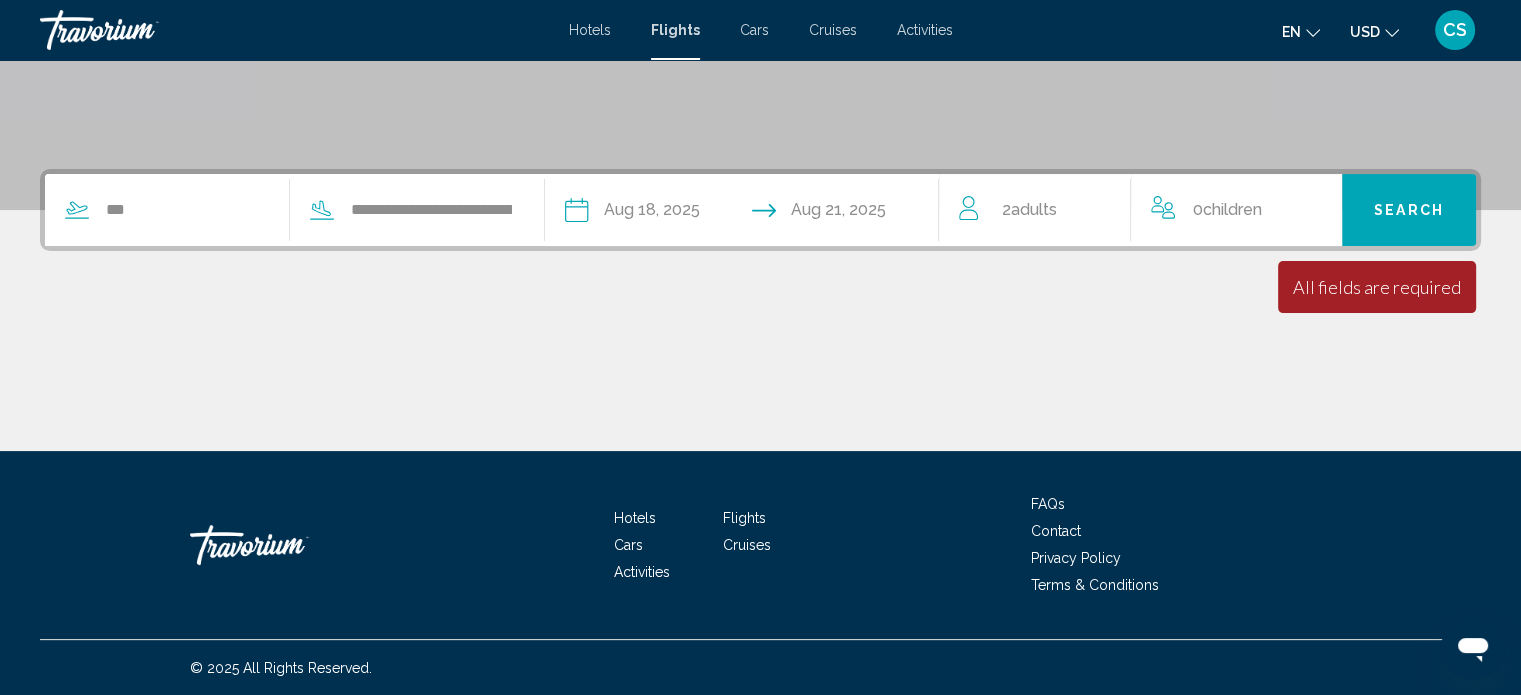 click on "All fields are required" at bounding box center [1377, 287] 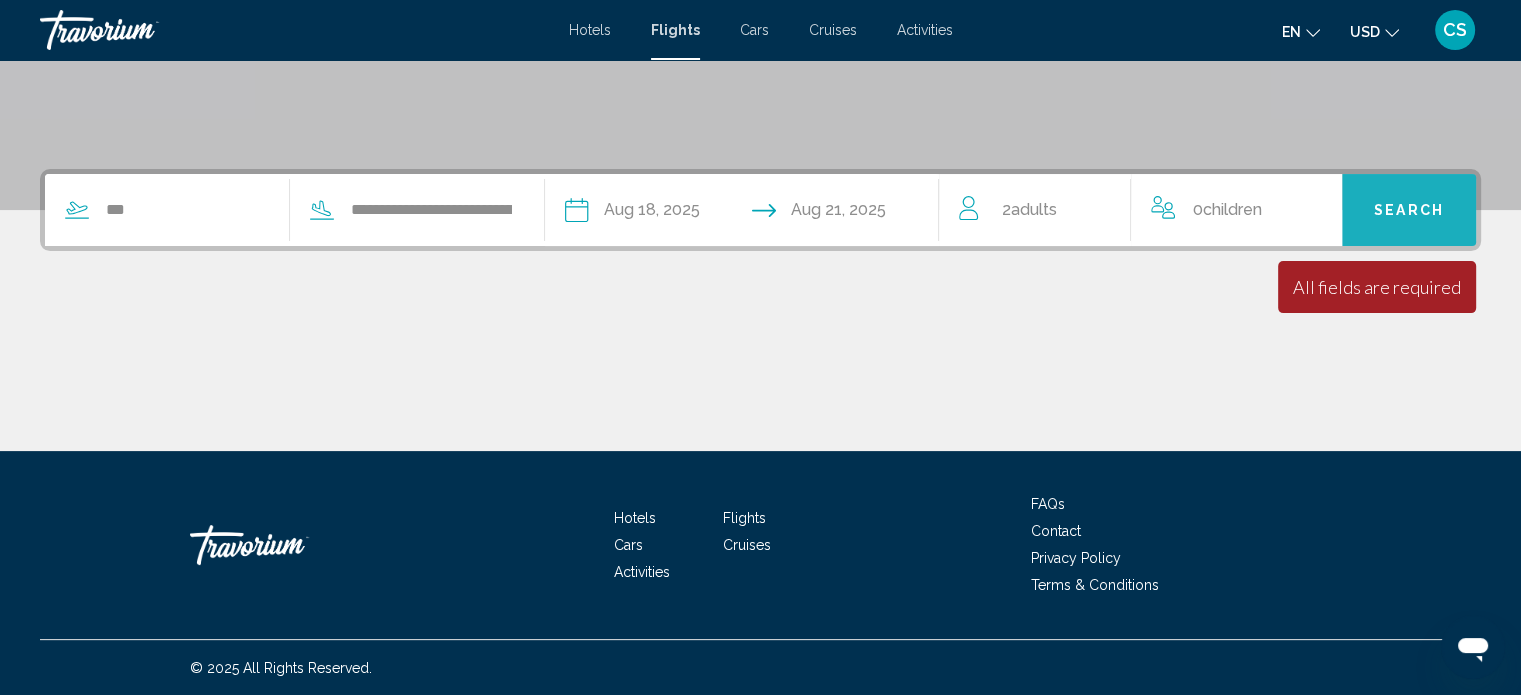 click on "Search" at bounding box center [1409, 211] 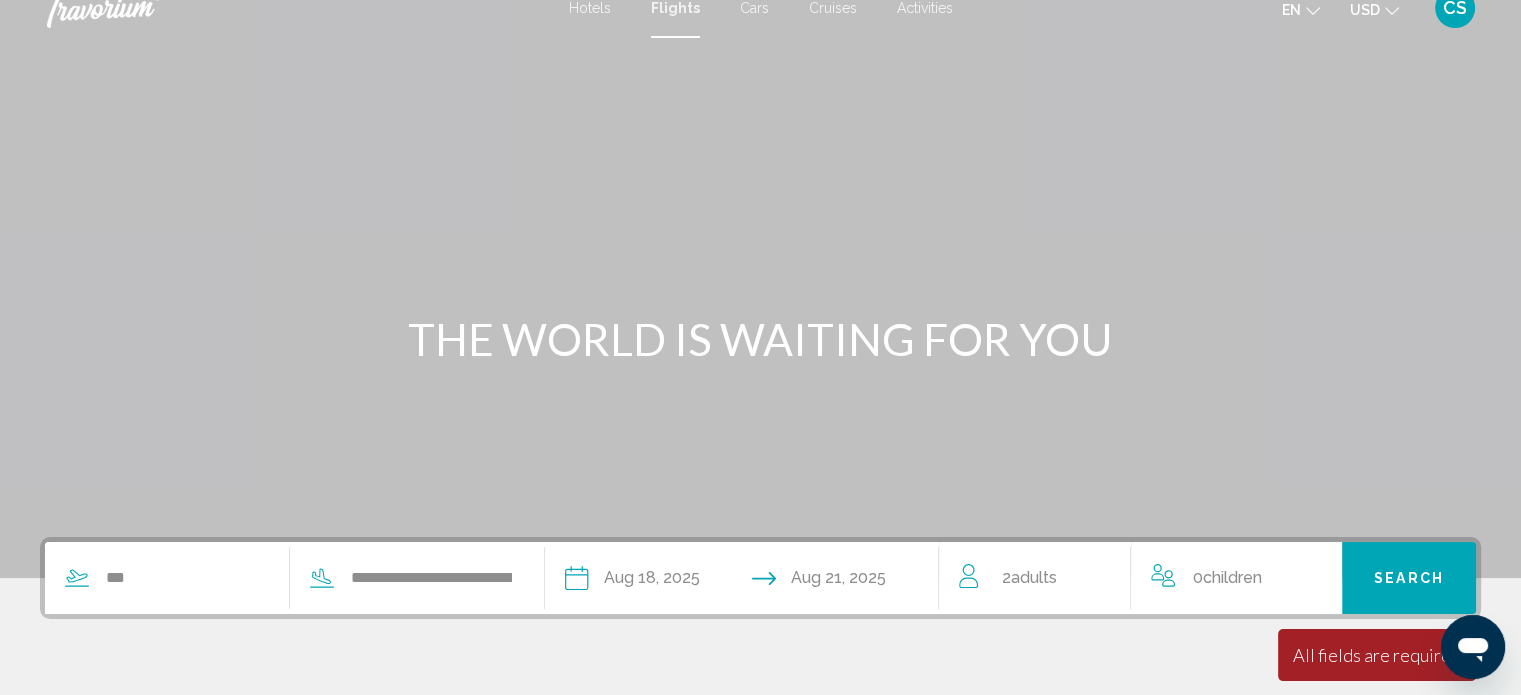 scroll, scrollTop: 0, scrollLeft: 0, axis: both 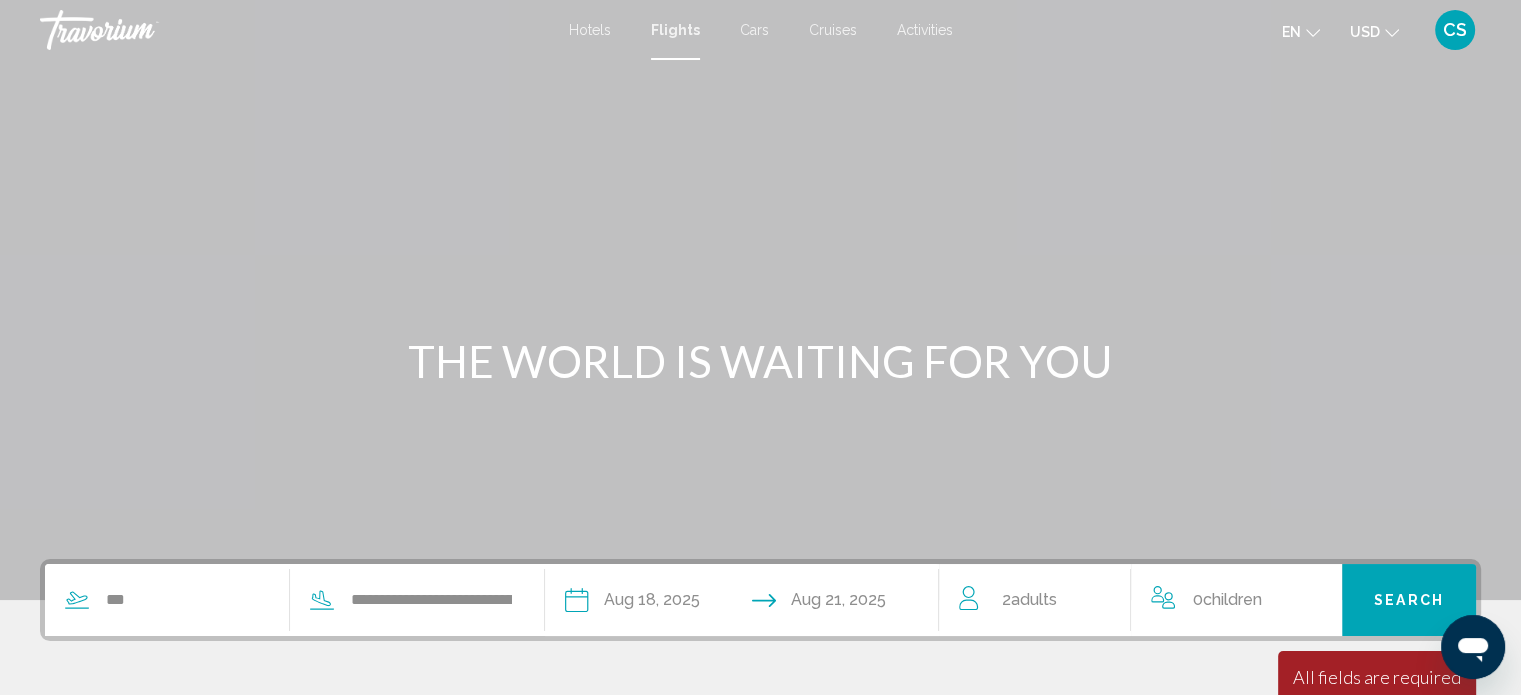 click at bounding box center (760, 300) 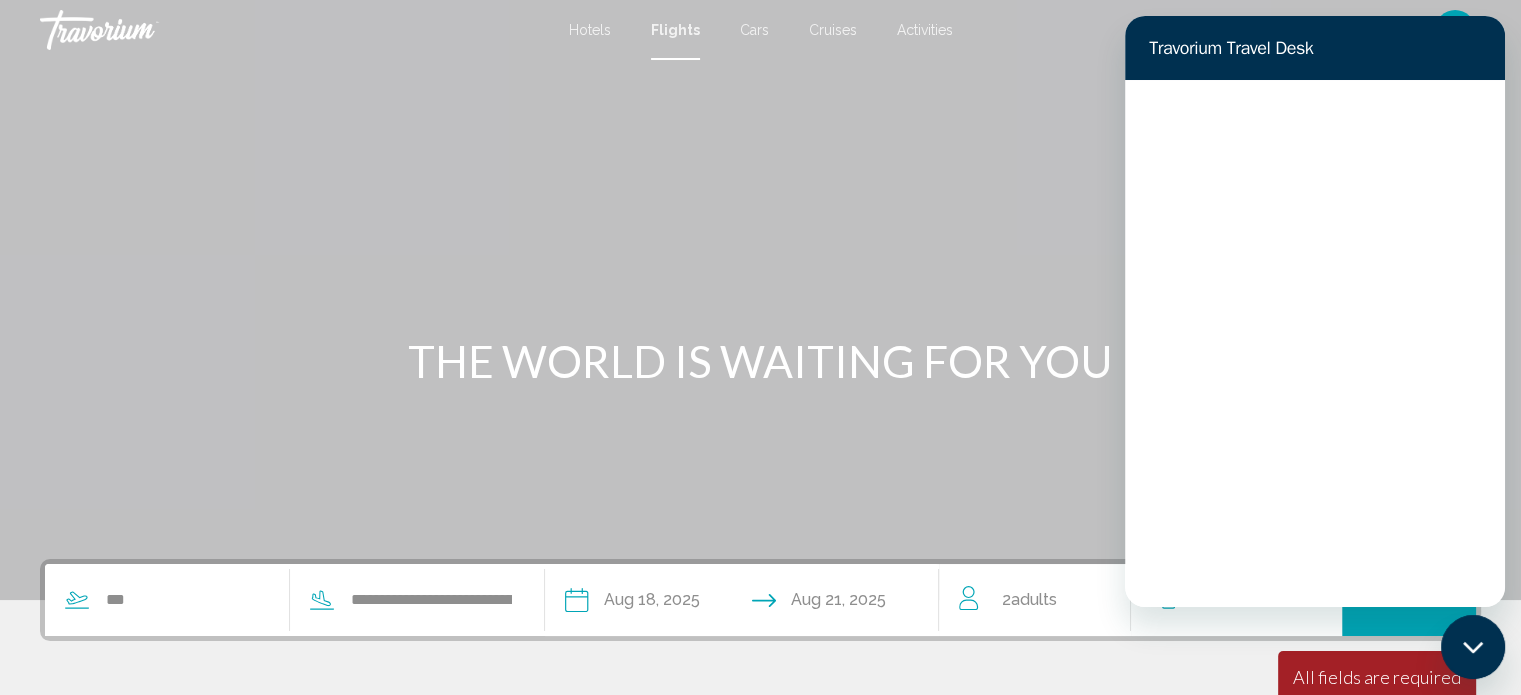 scroll, scrollTop: 0, scrollLeft: 0, axis: both 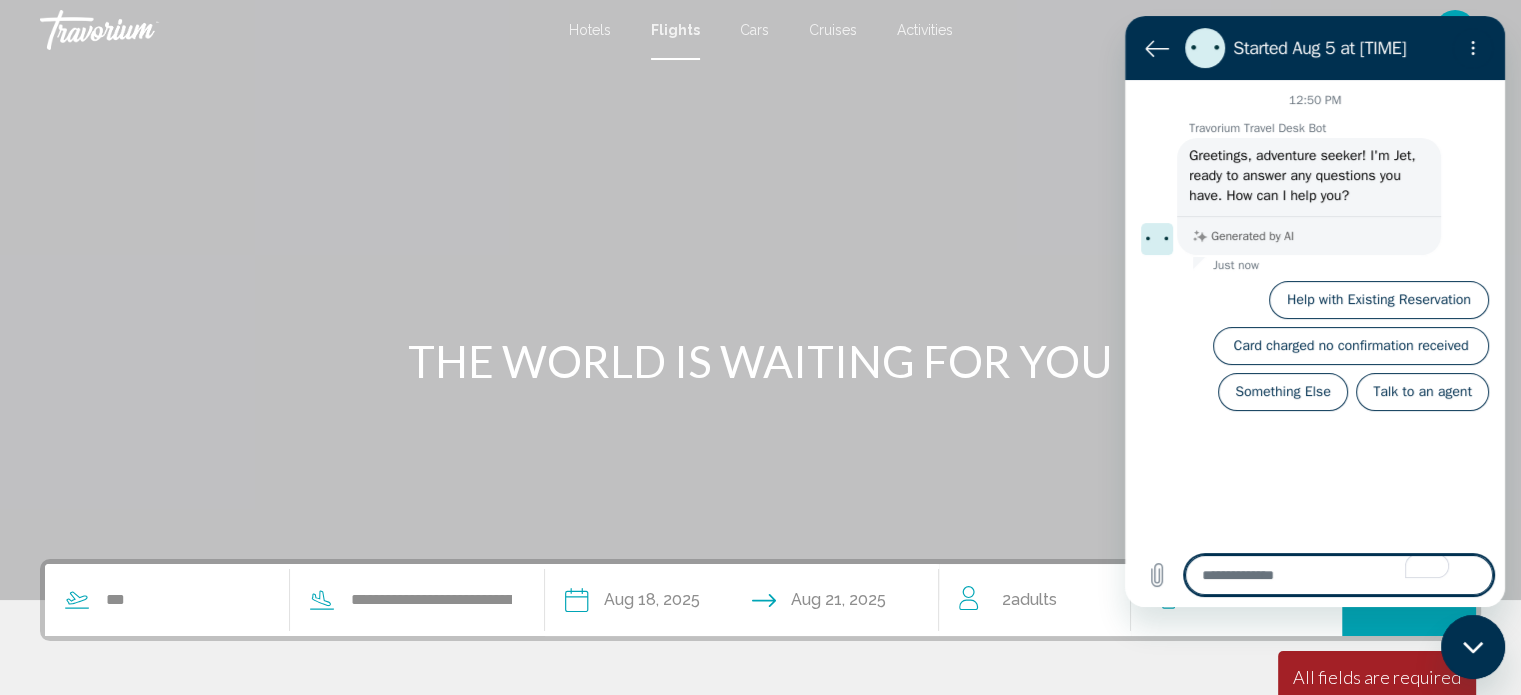 click at bounding box center (760, 300) 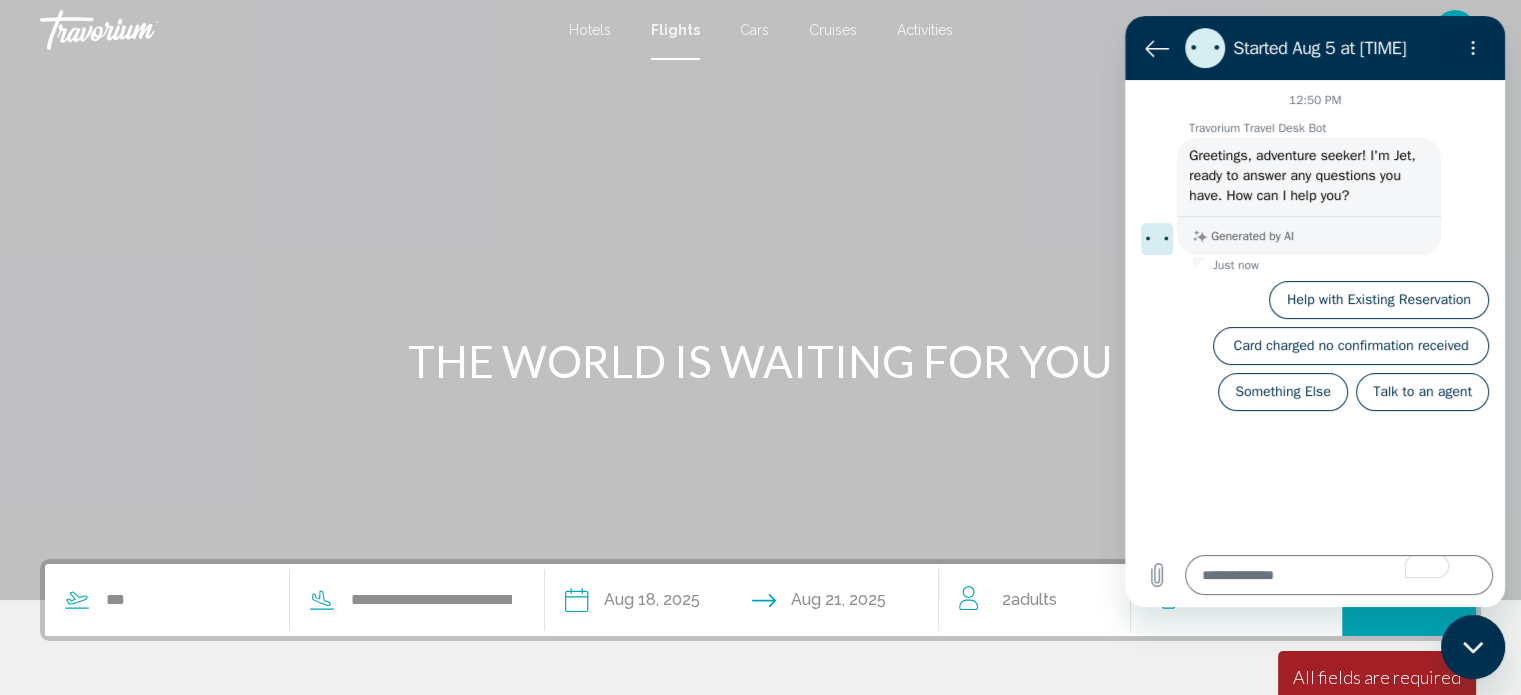 click at bounding box center [760, 300] 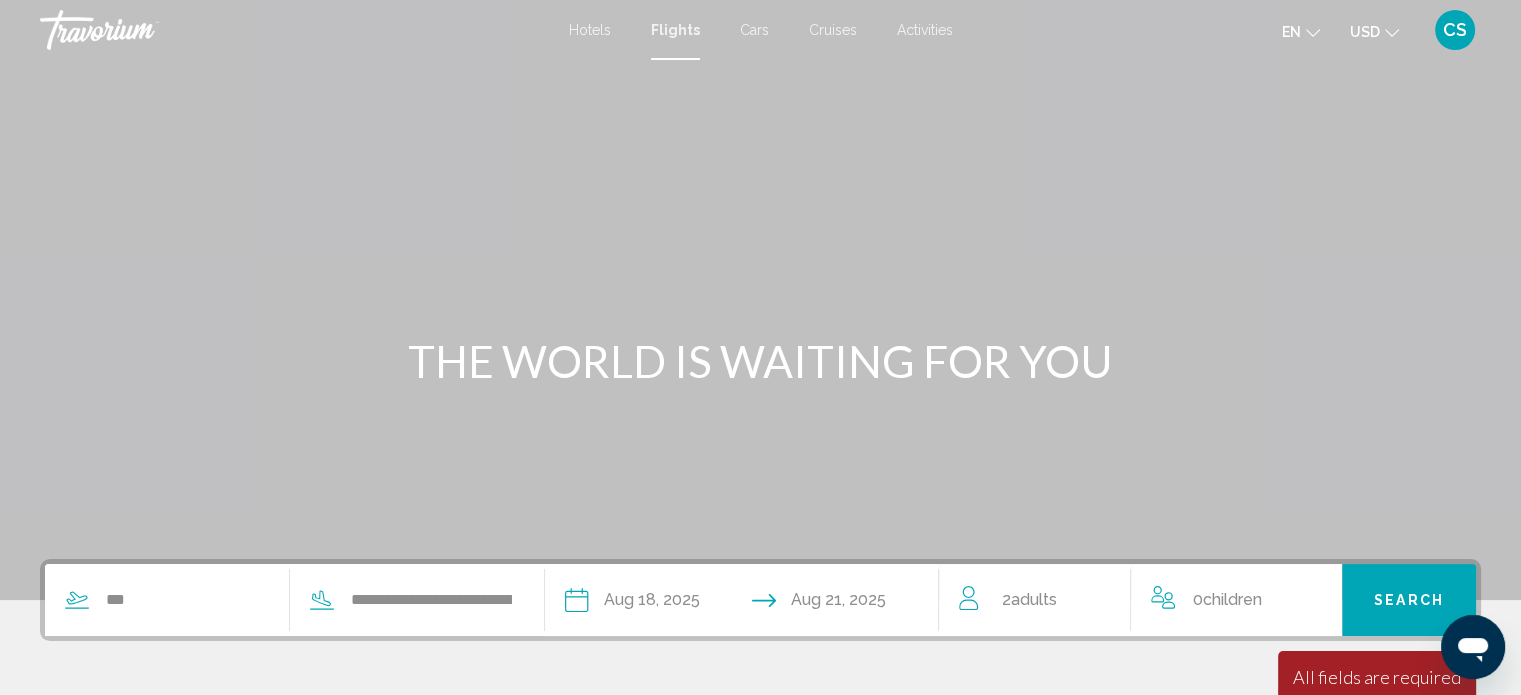 click on "Hotels" at bounding box center [590, 30] 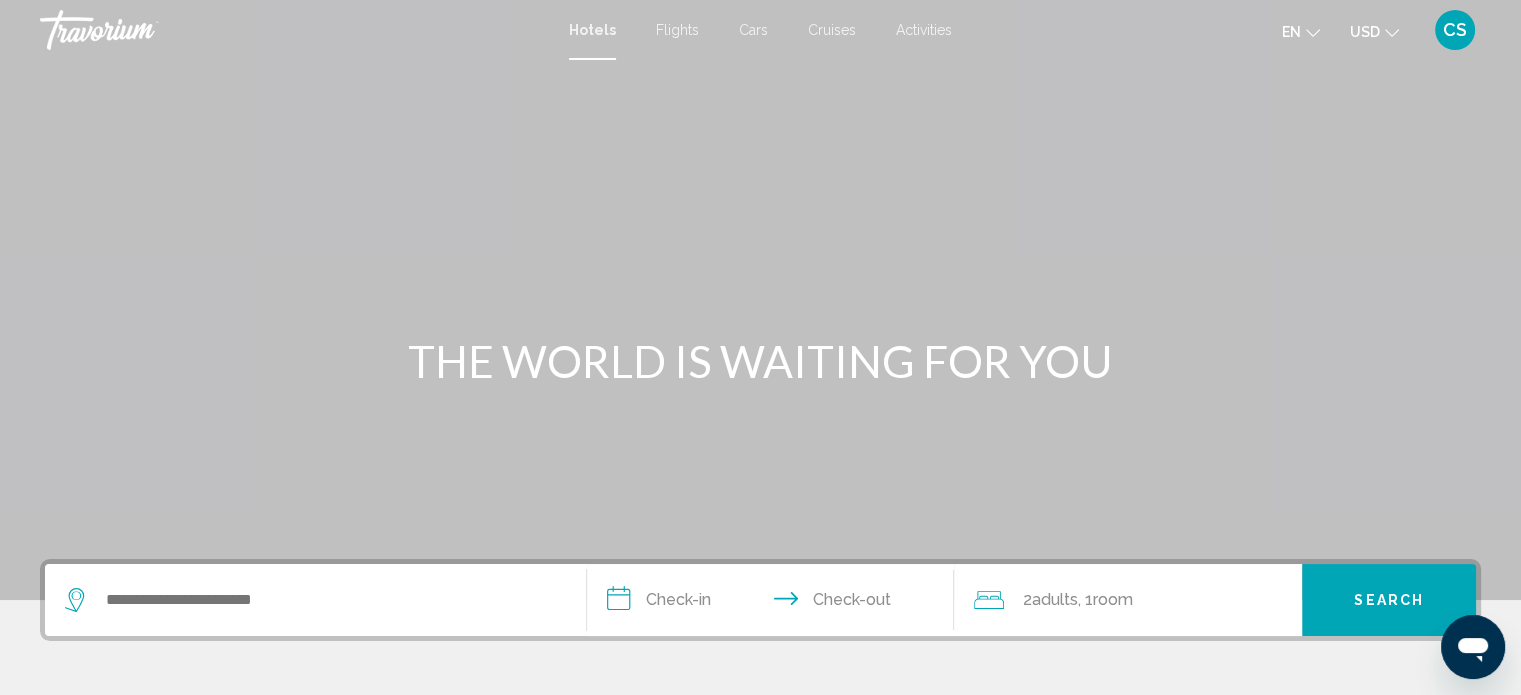 click on "Flights" at bounding box center (677, 30) 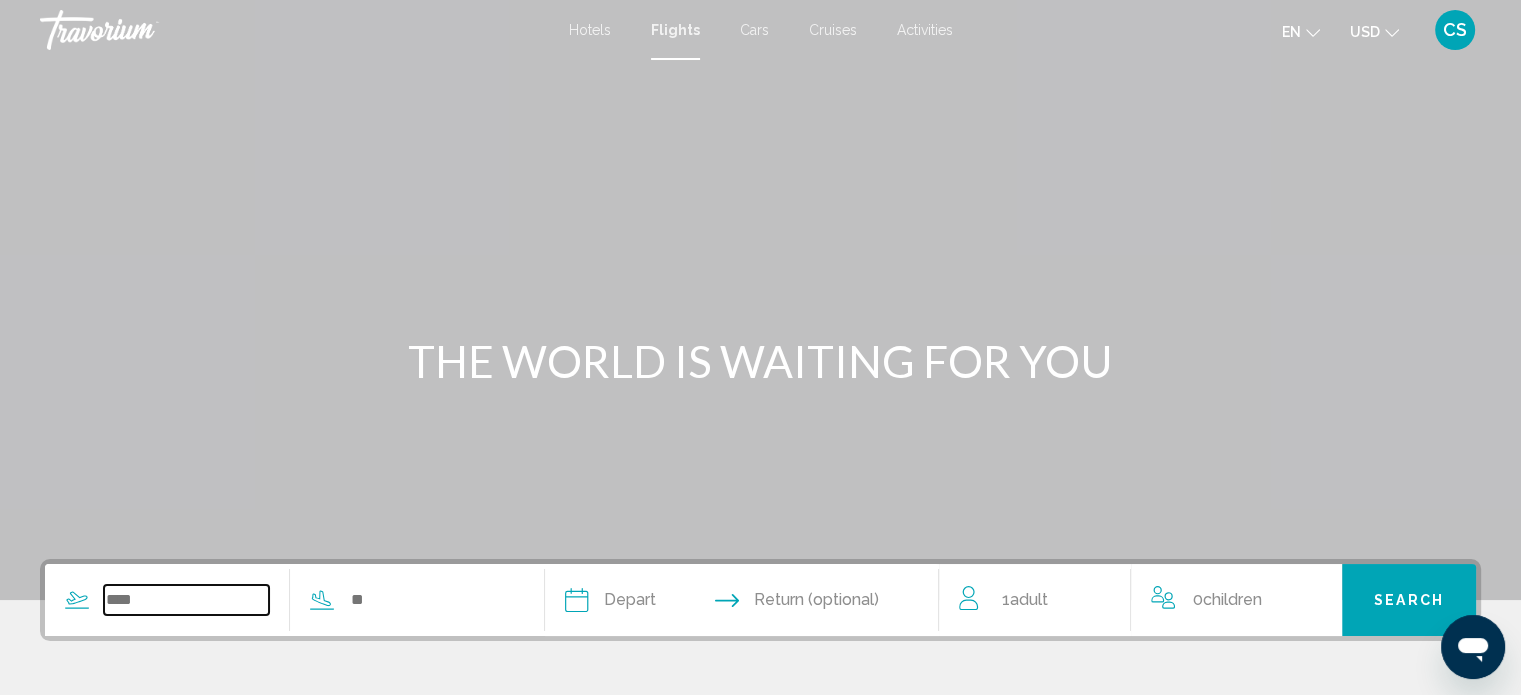 click at bounding box center (186, 600) 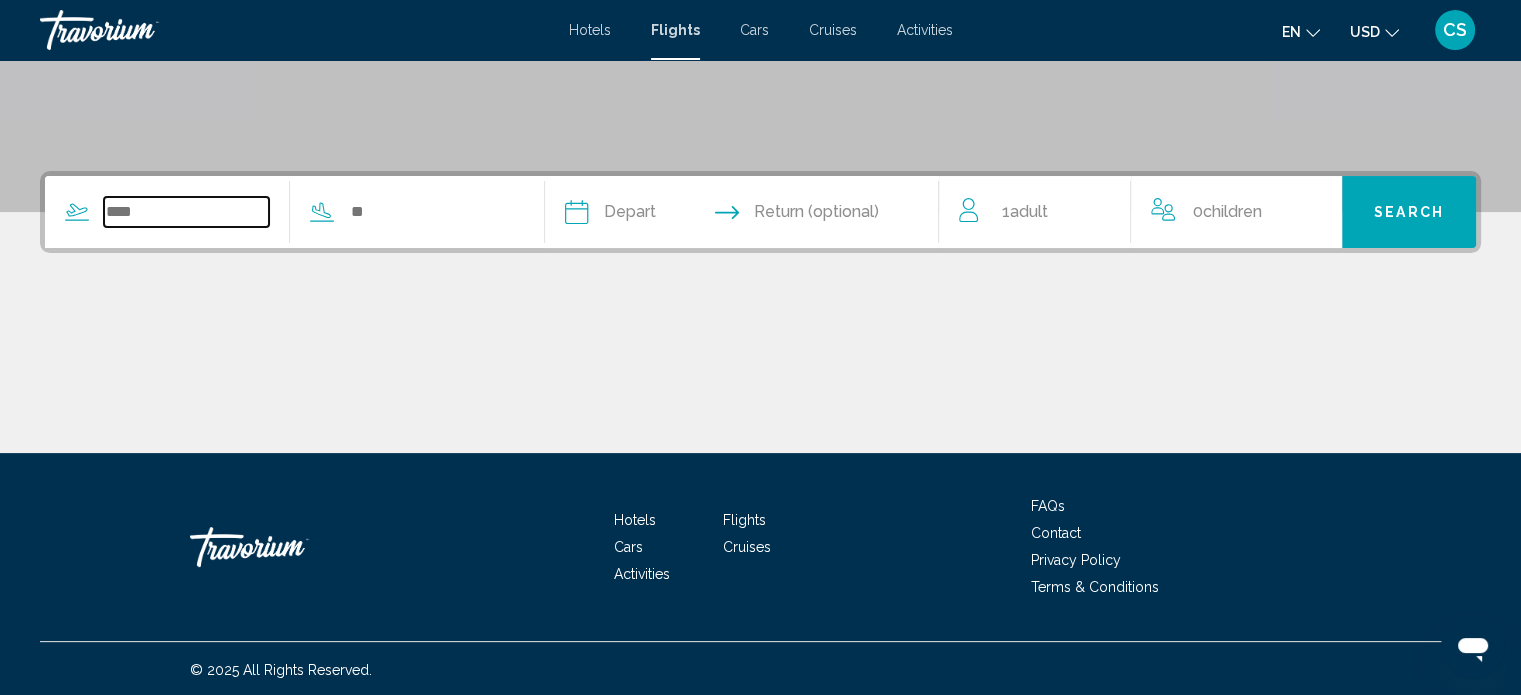 scroll, scrollTop: 390, scrollLeft: 0, axis: vertical 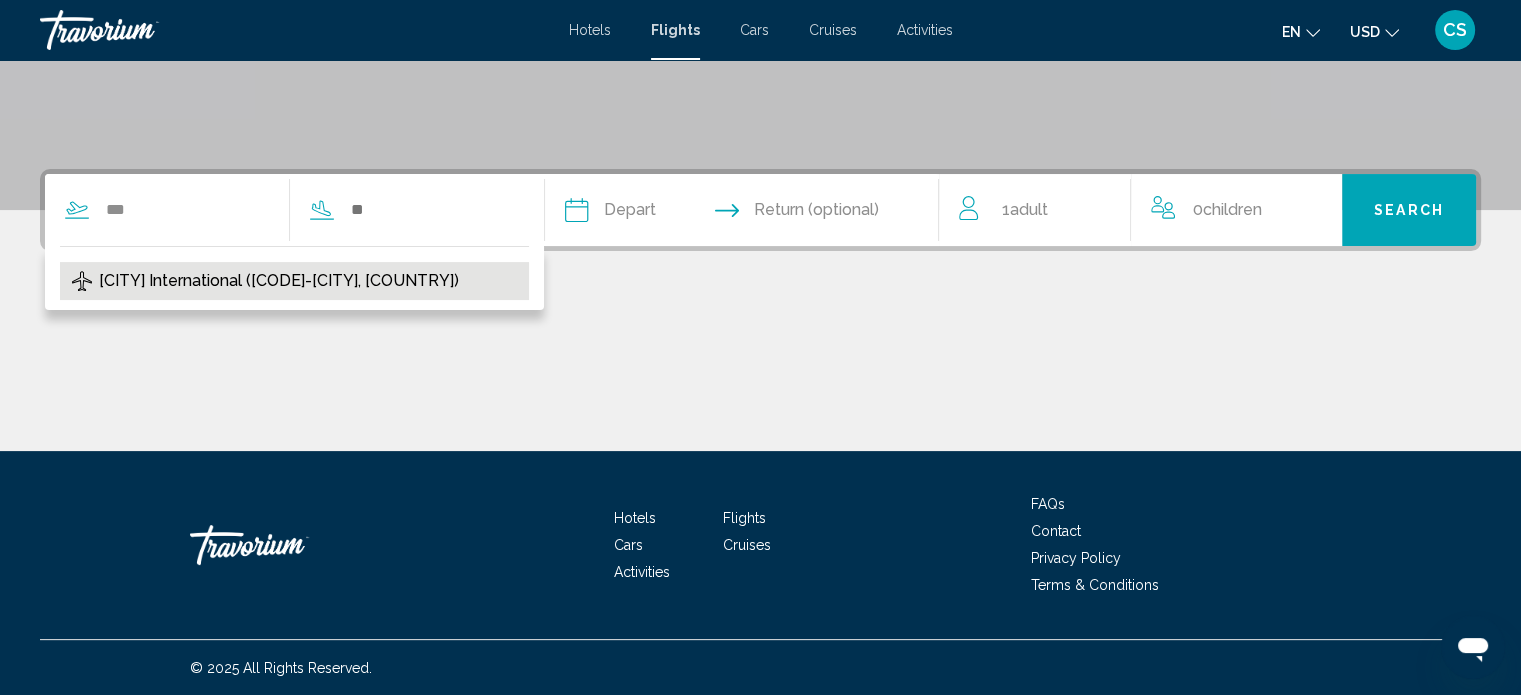 click on "Sacramento International (SMF-Sacramento, US)" at bounding box center (279, 281) 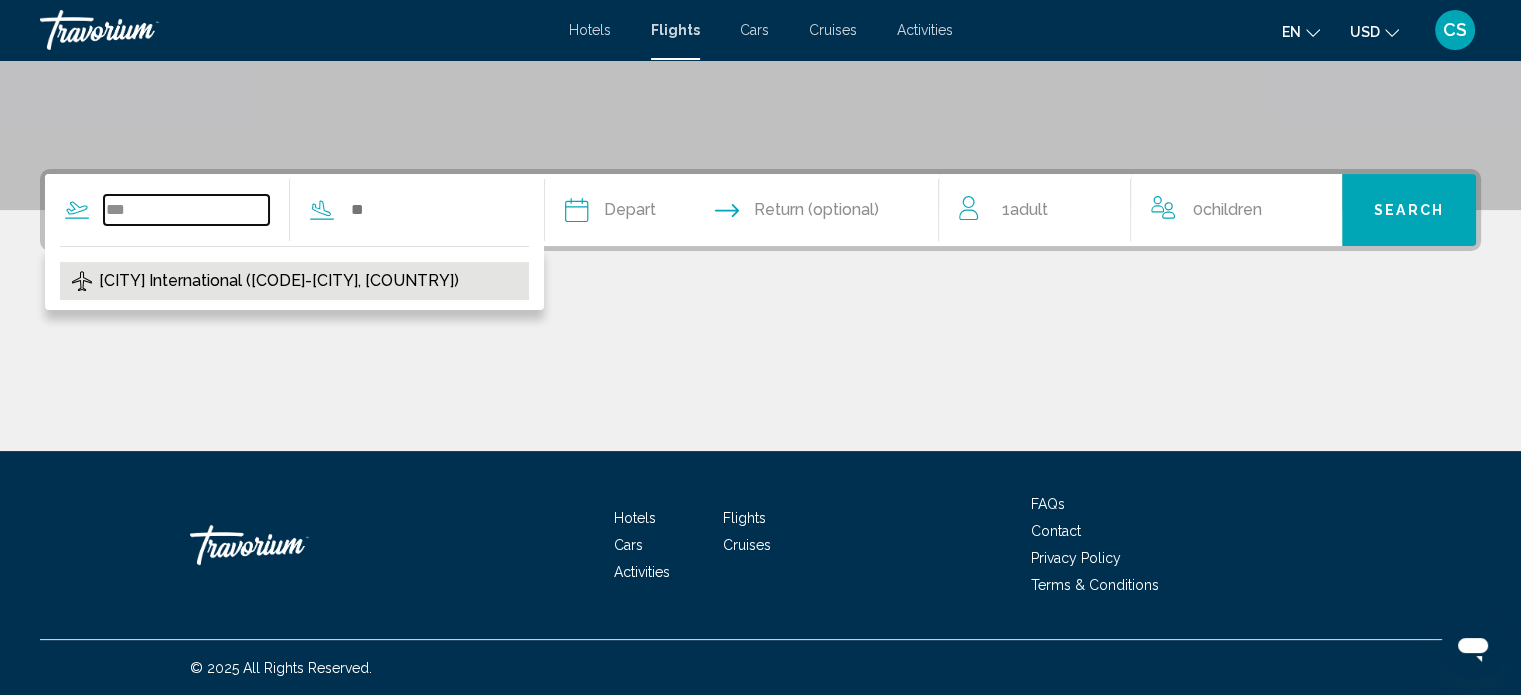 type on "**********" 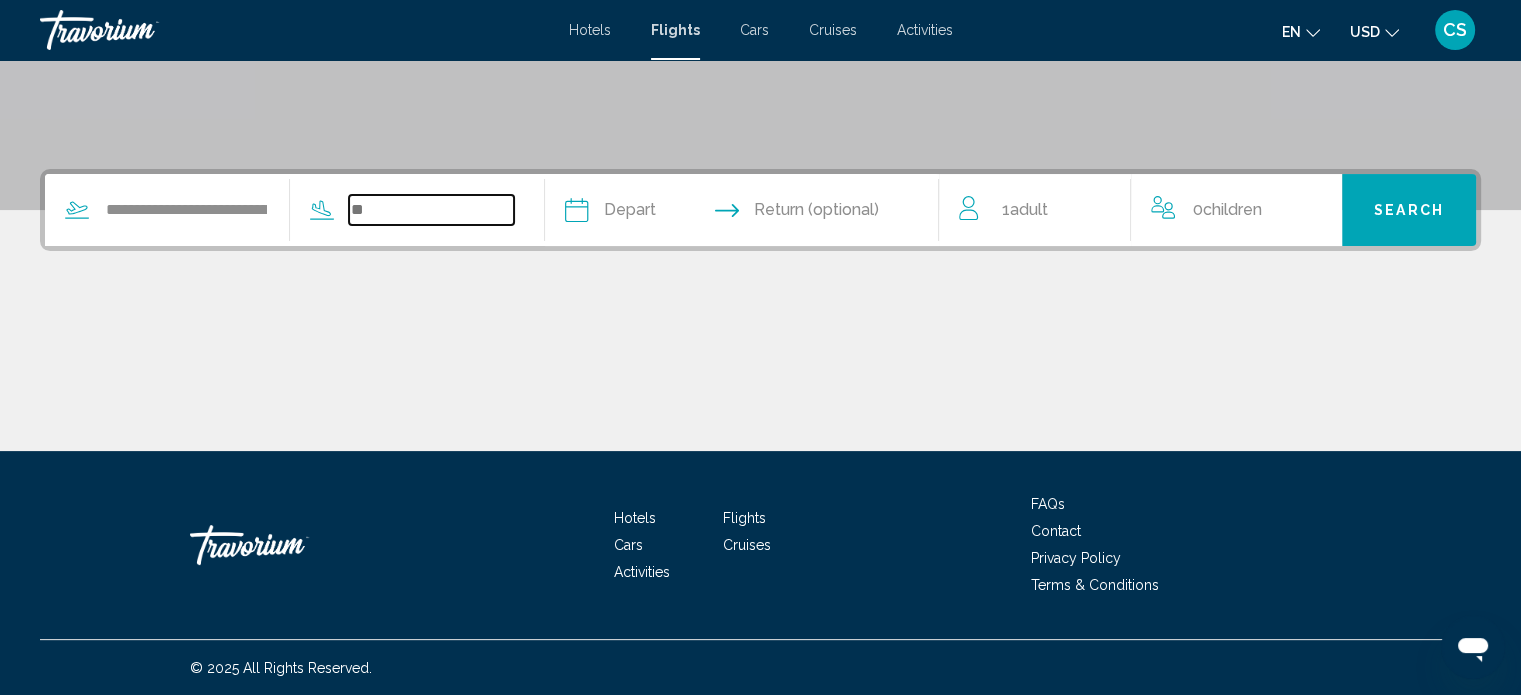 click at bounding box center [431, 210] 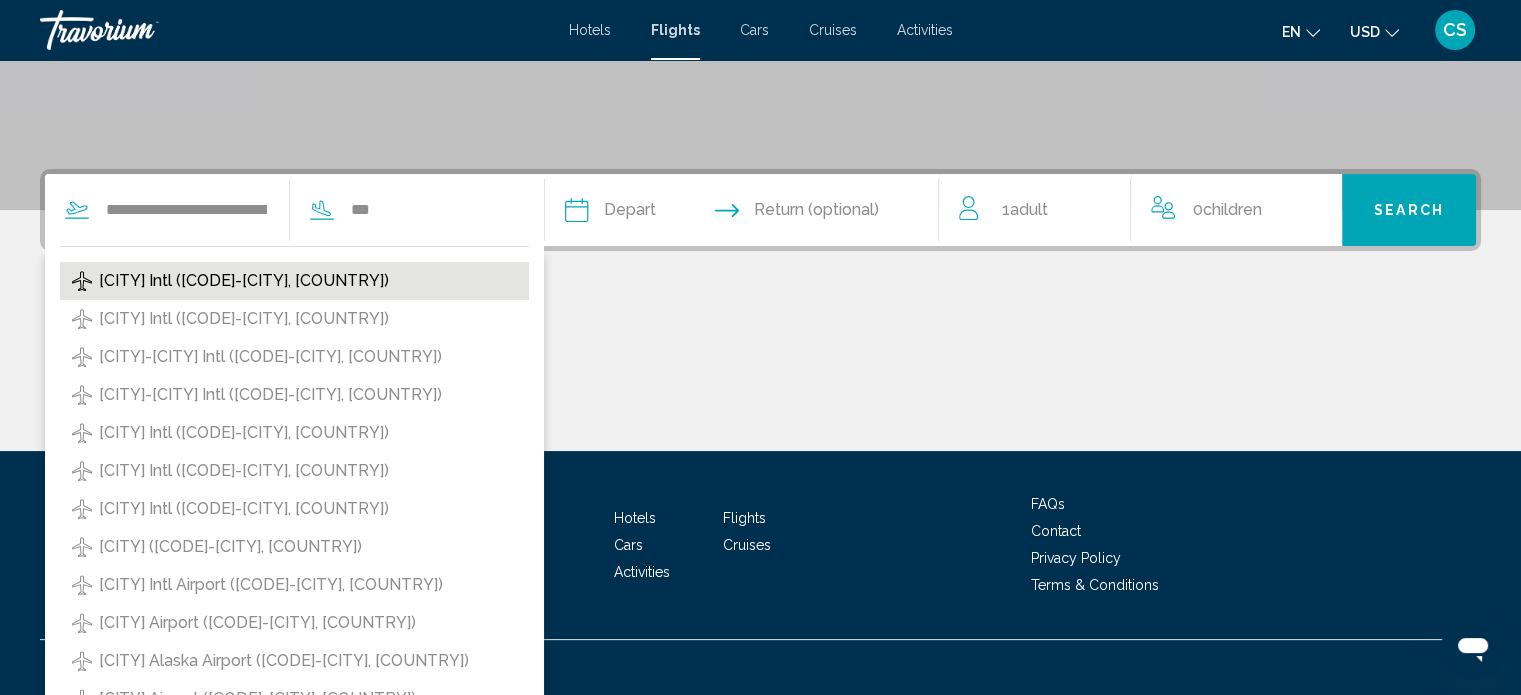 click on "Harry Reid Intl (LAS-Las Vegas, US)" at bounding box center (244, 281) 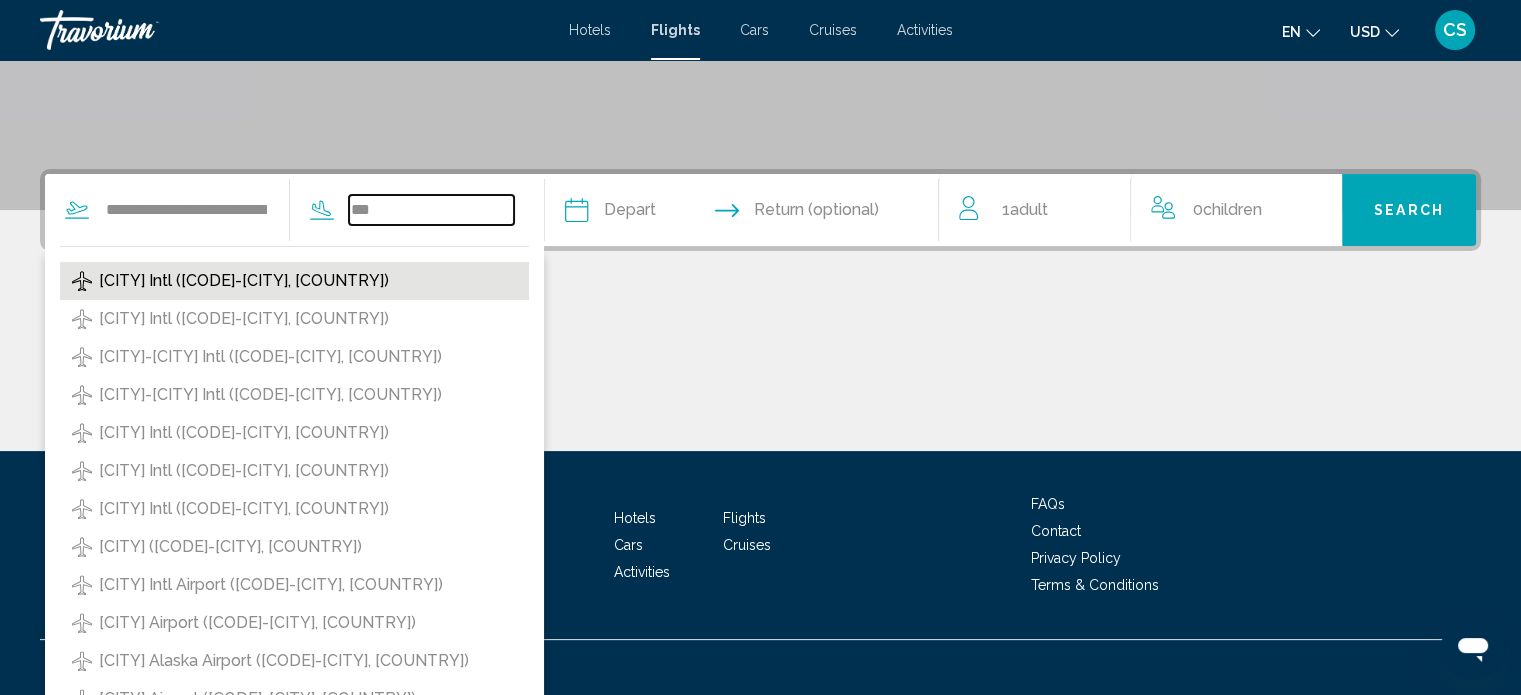 type on "**********" 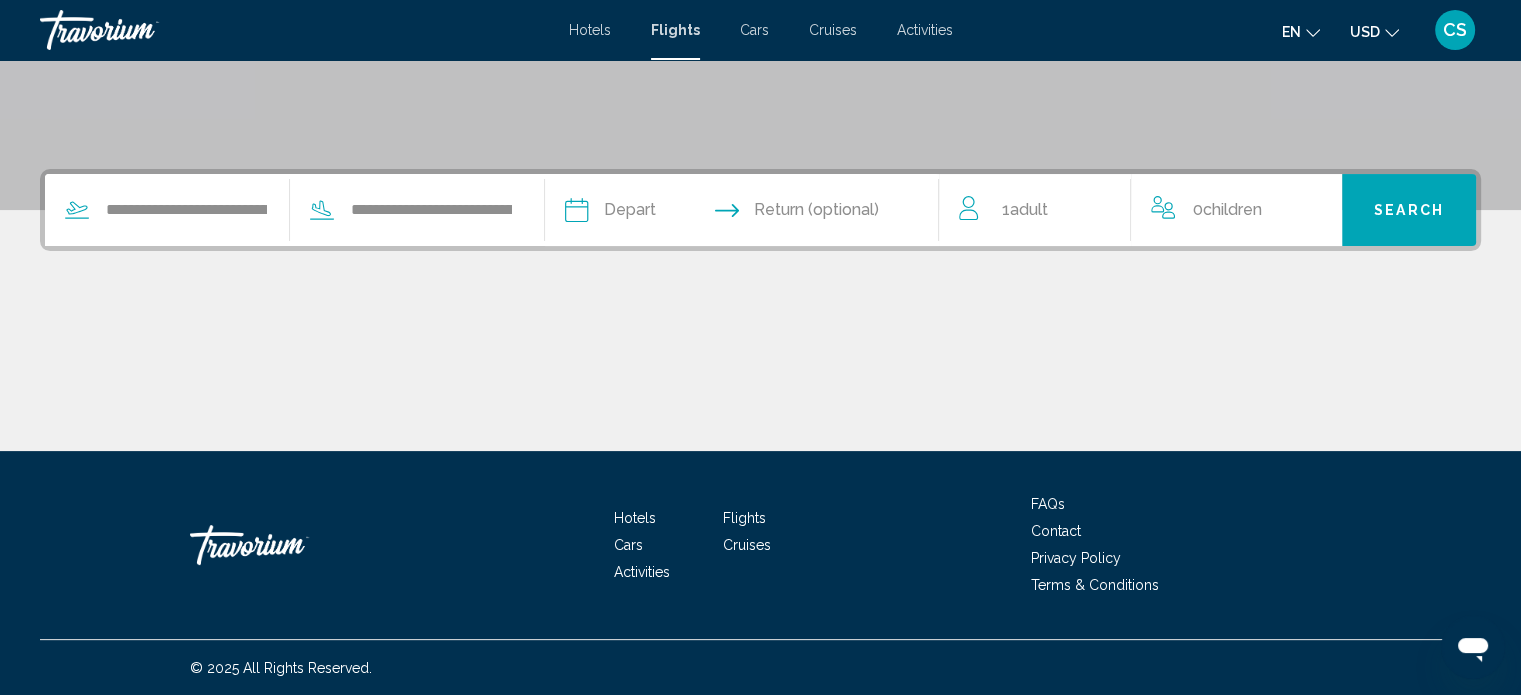 click at bounding box center [657, 213] 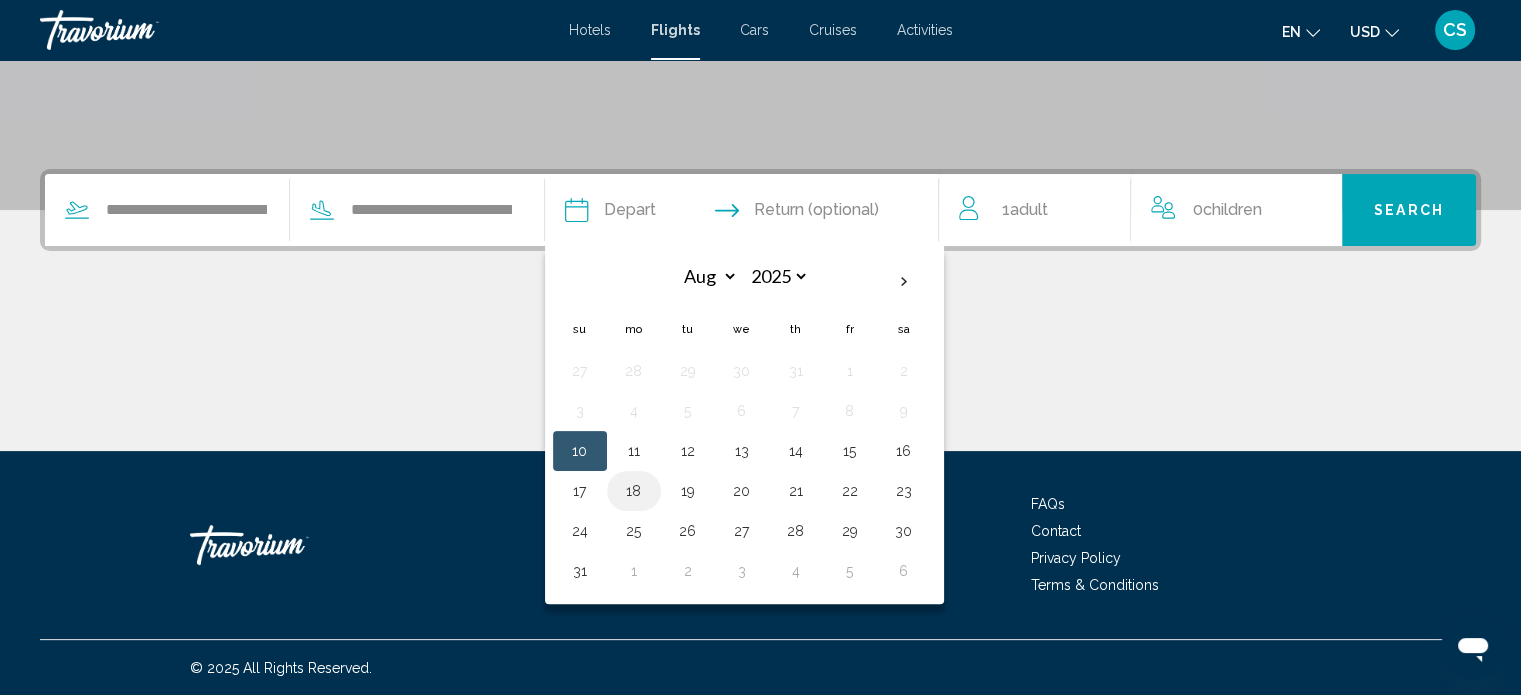 click on "18" at bounding box center (634, 491) 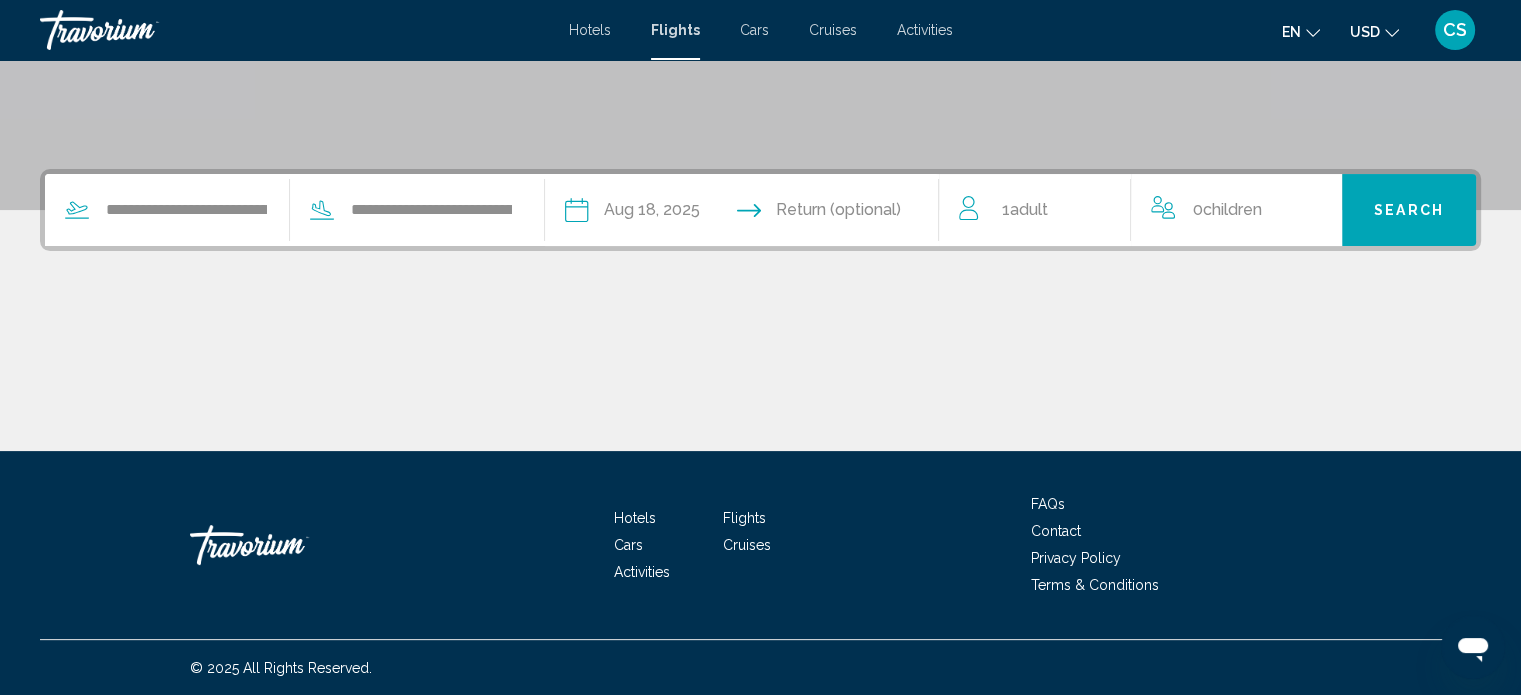 click on "1  Adult Adults" at bounding box center [1024, 210] 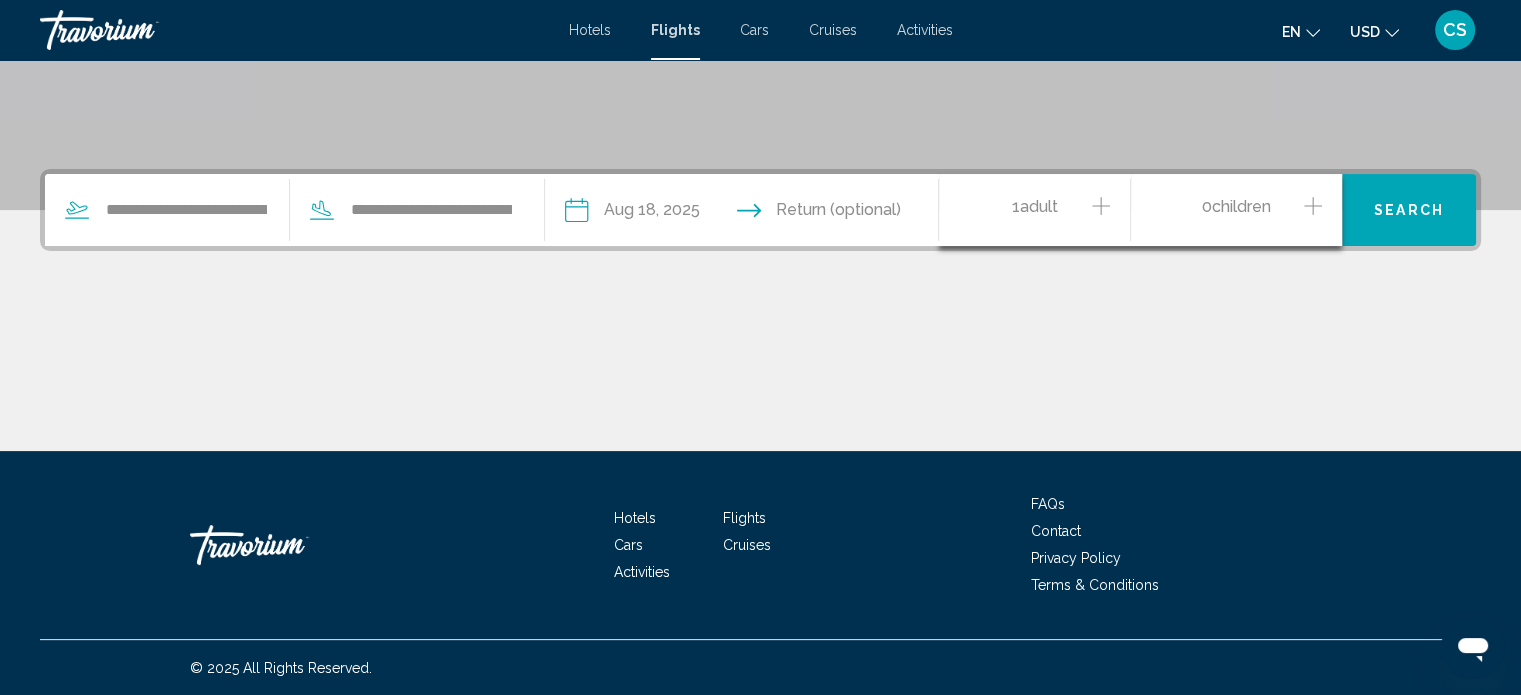 click 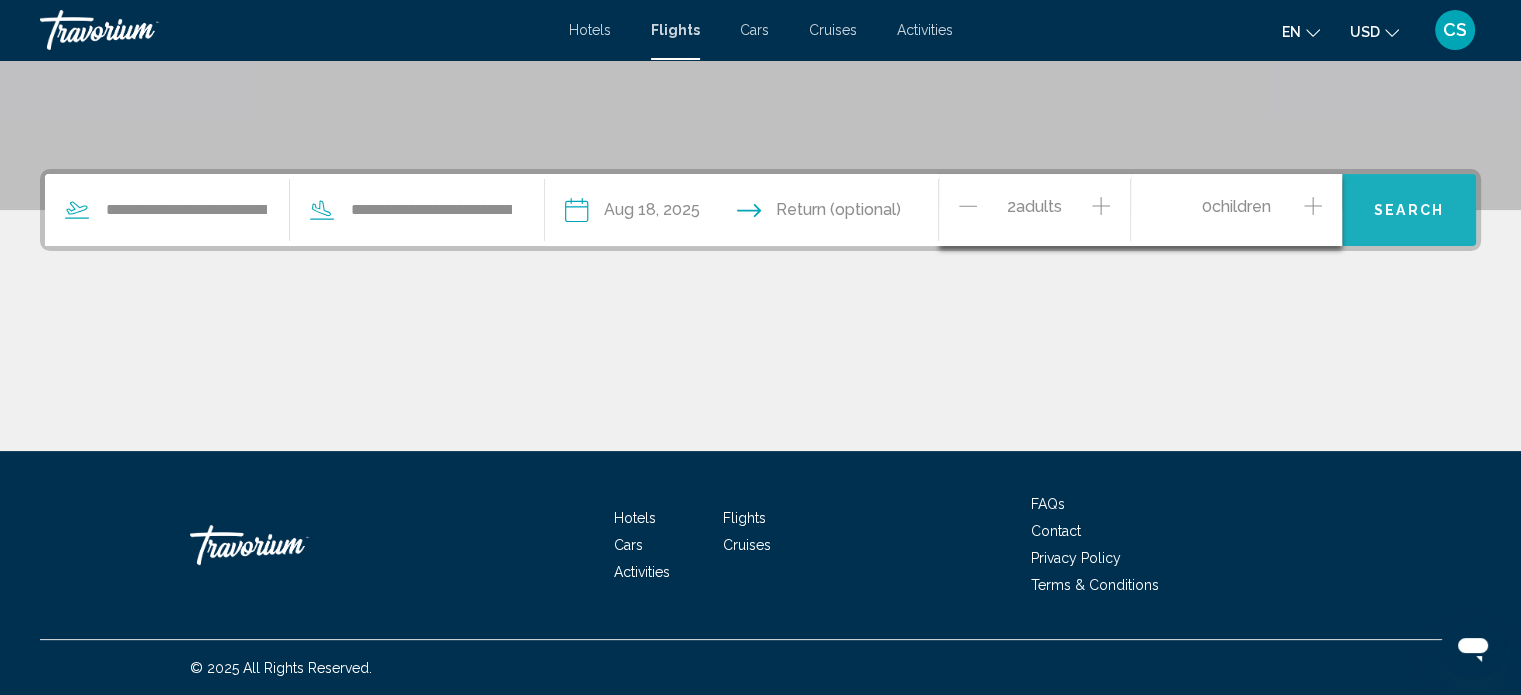 click on "Search" at bounding box center [1409, 211] 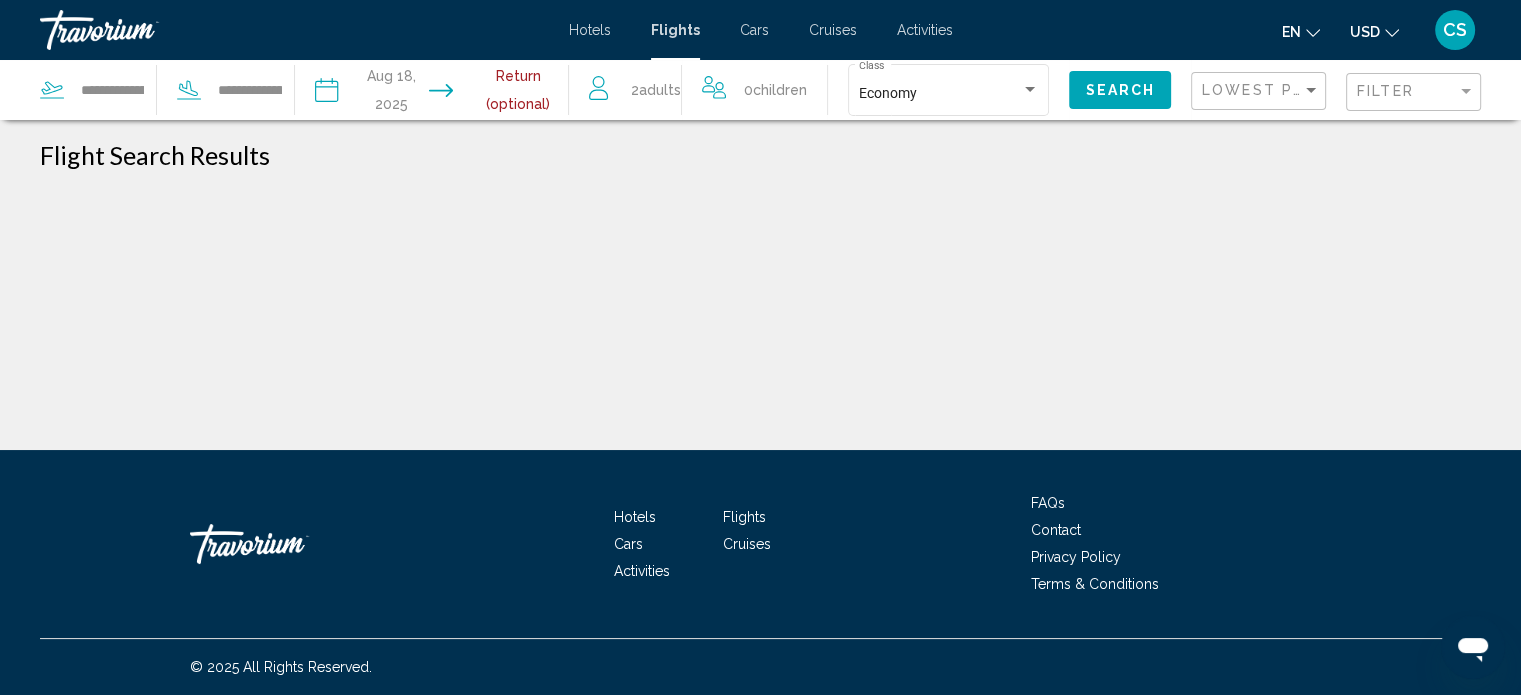 scroll, scrollTop: 0, scrollLeft: 0, axis: both 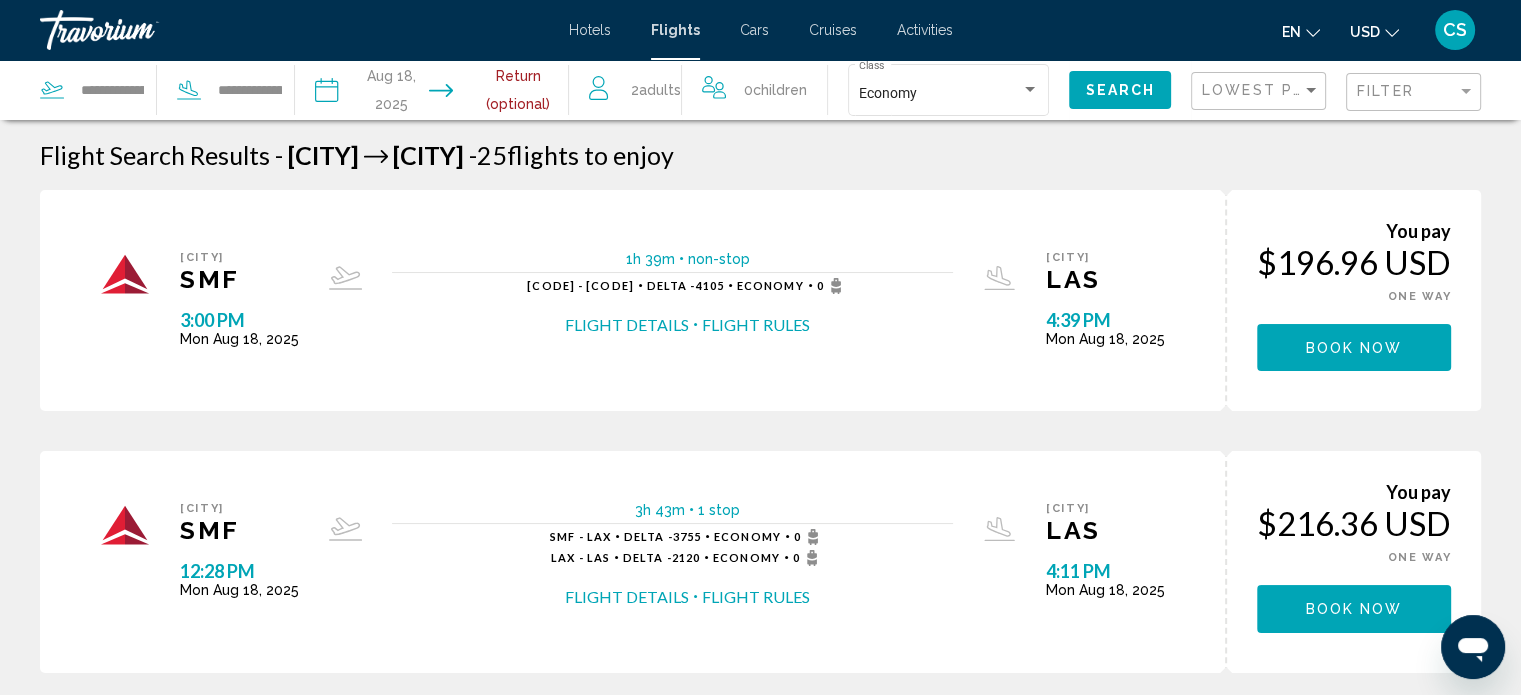 drag, startPoint x: 1514, startPoint y: 202, endPoint x: 1529, endPoint y: 193, distance: 17.492855 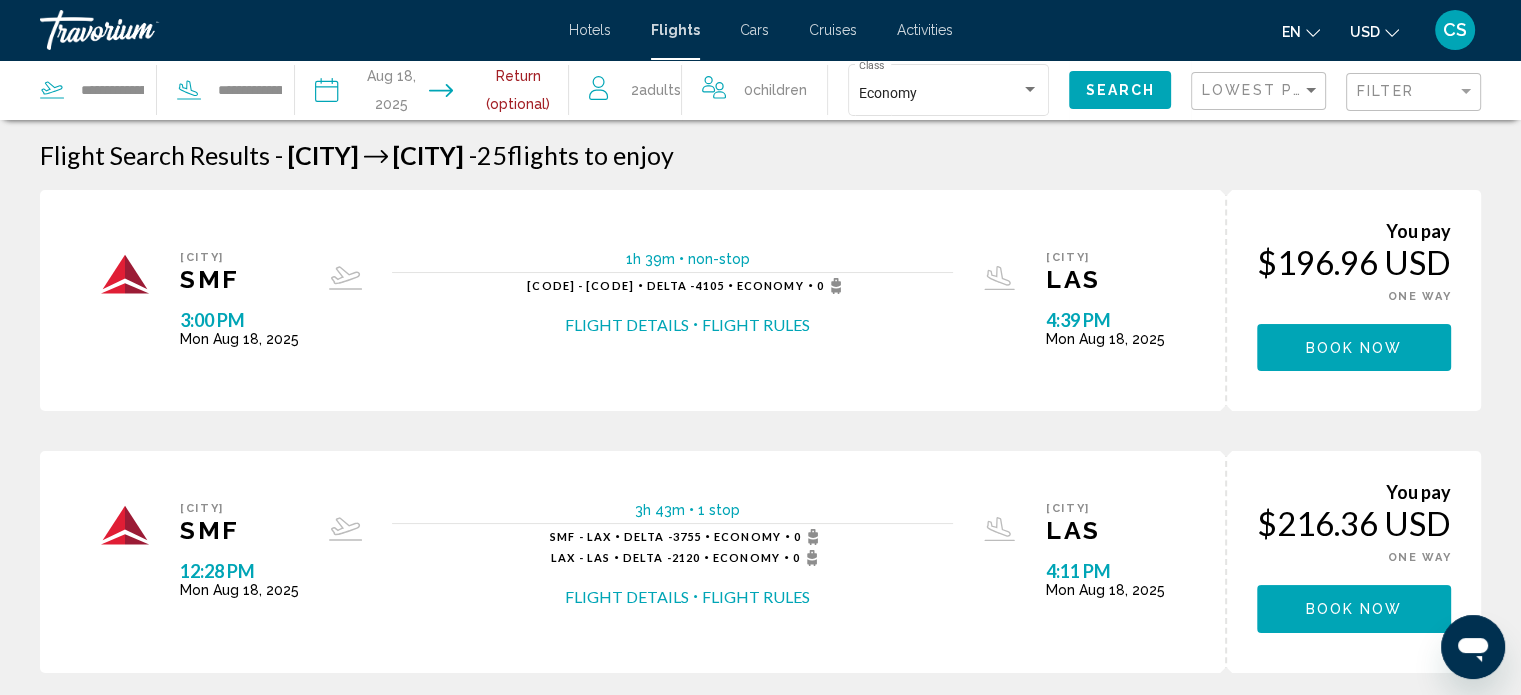 click on "**********" at bounding box center [760, 347] 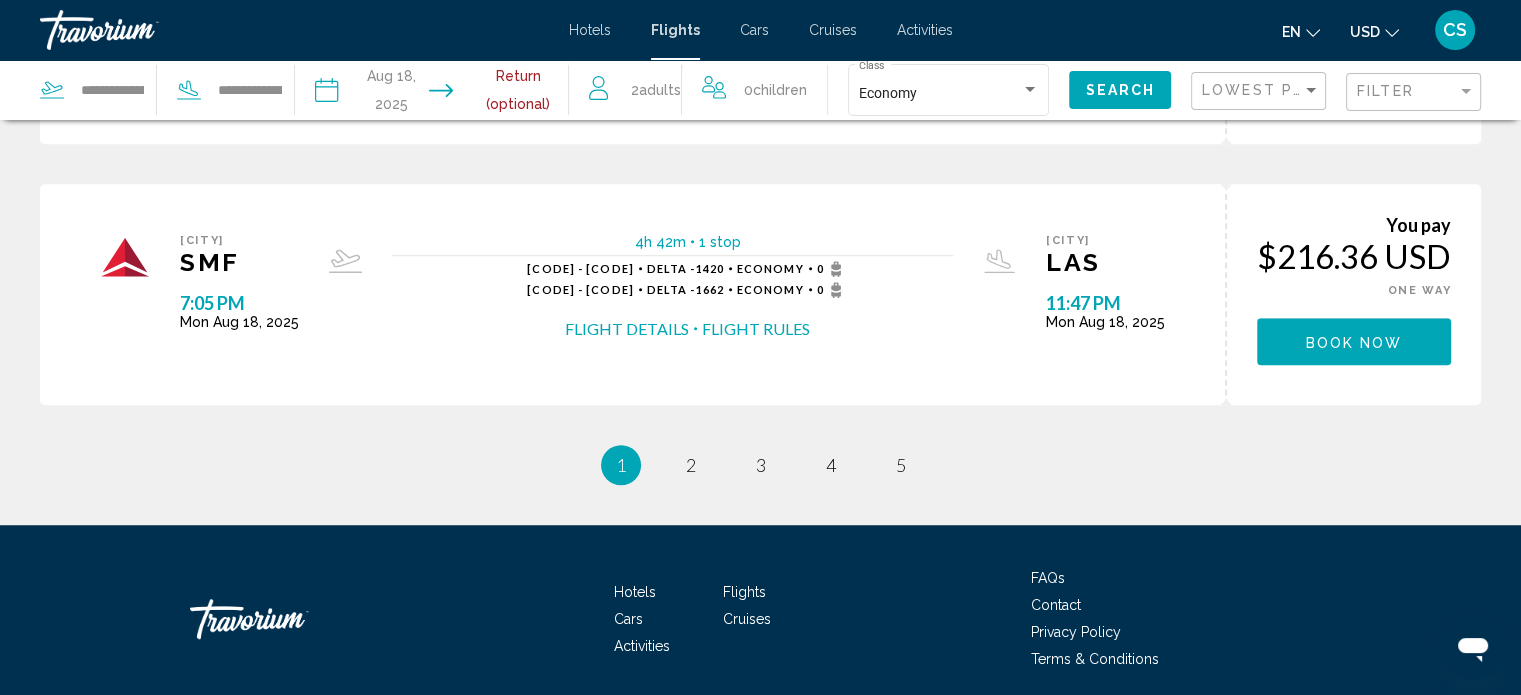 scroll, scrollTop: 1319, scrollLeft: 0, axis: vertical 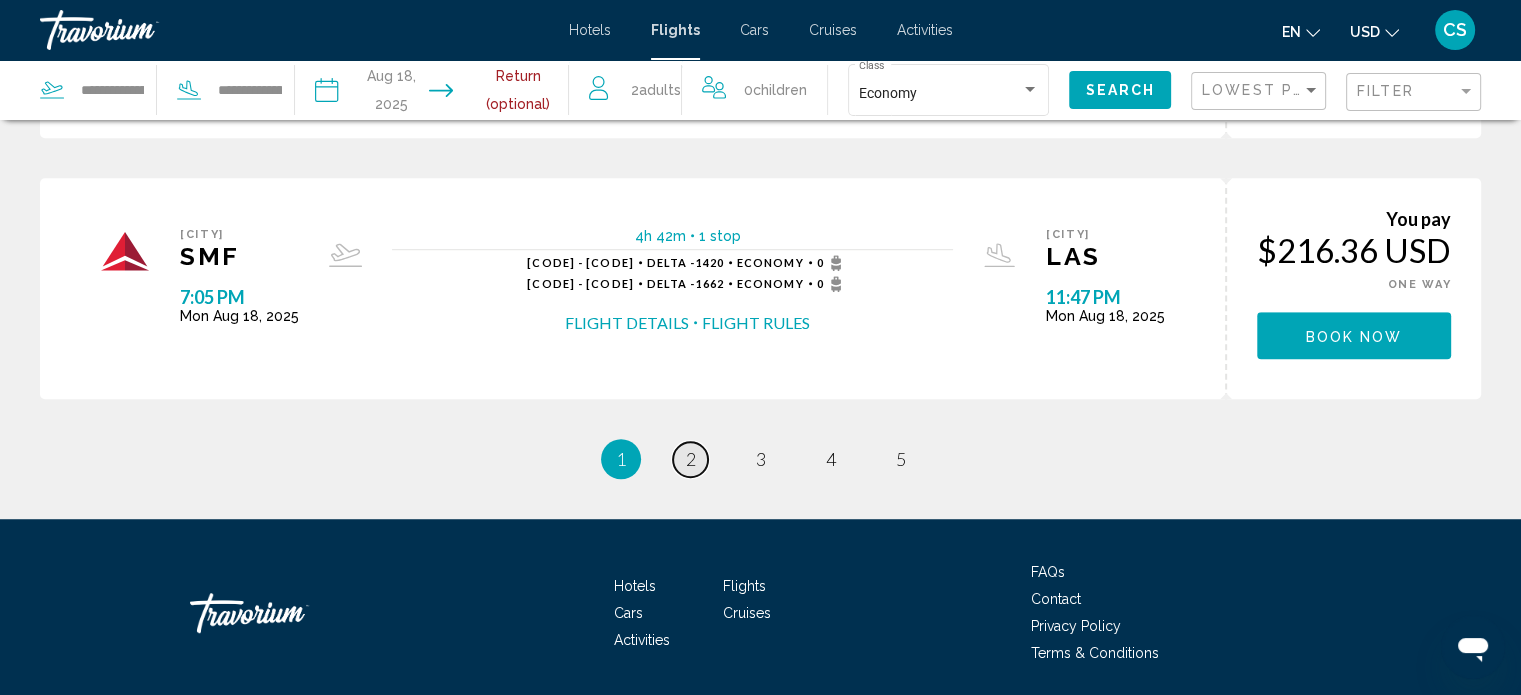 click on "page  2" at bounding box center (690, 459) 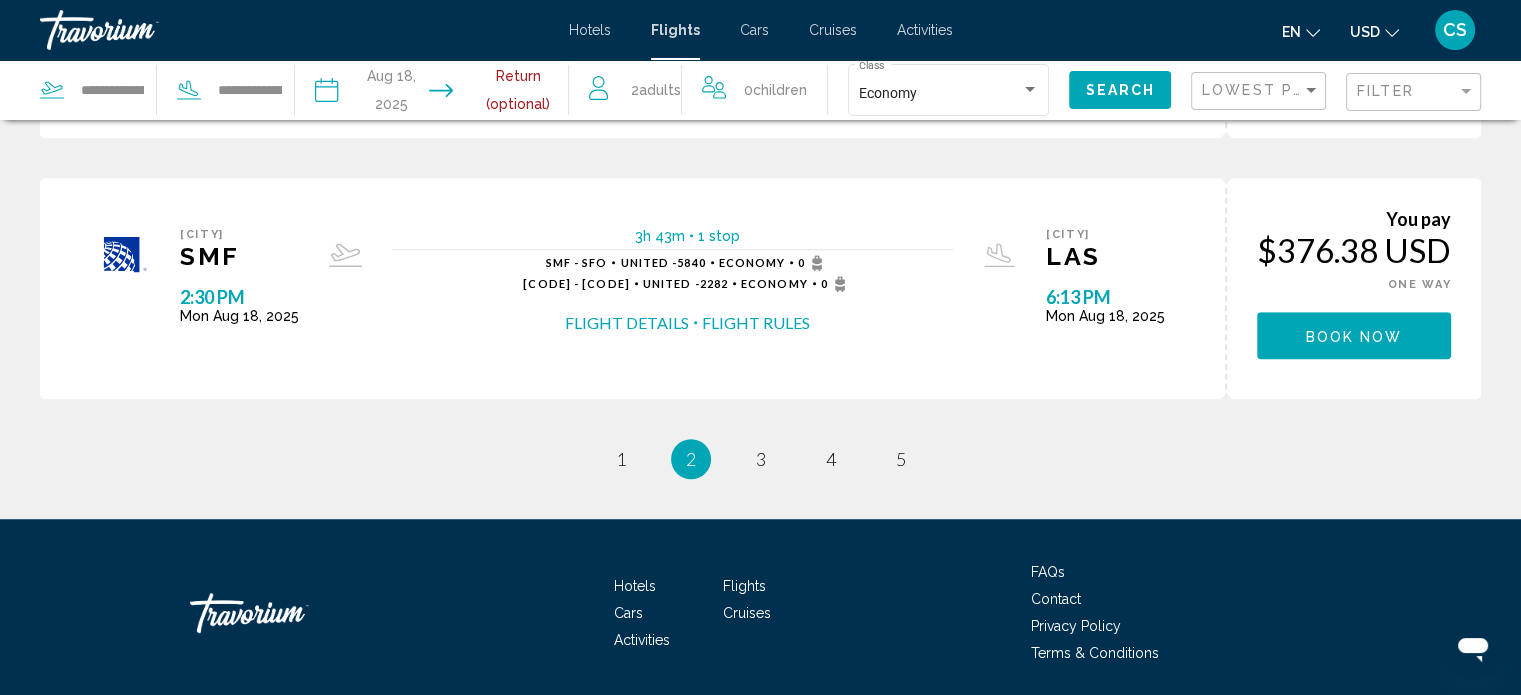 scroll, scrollTop: 0, scrollLeft: 0, axis: both 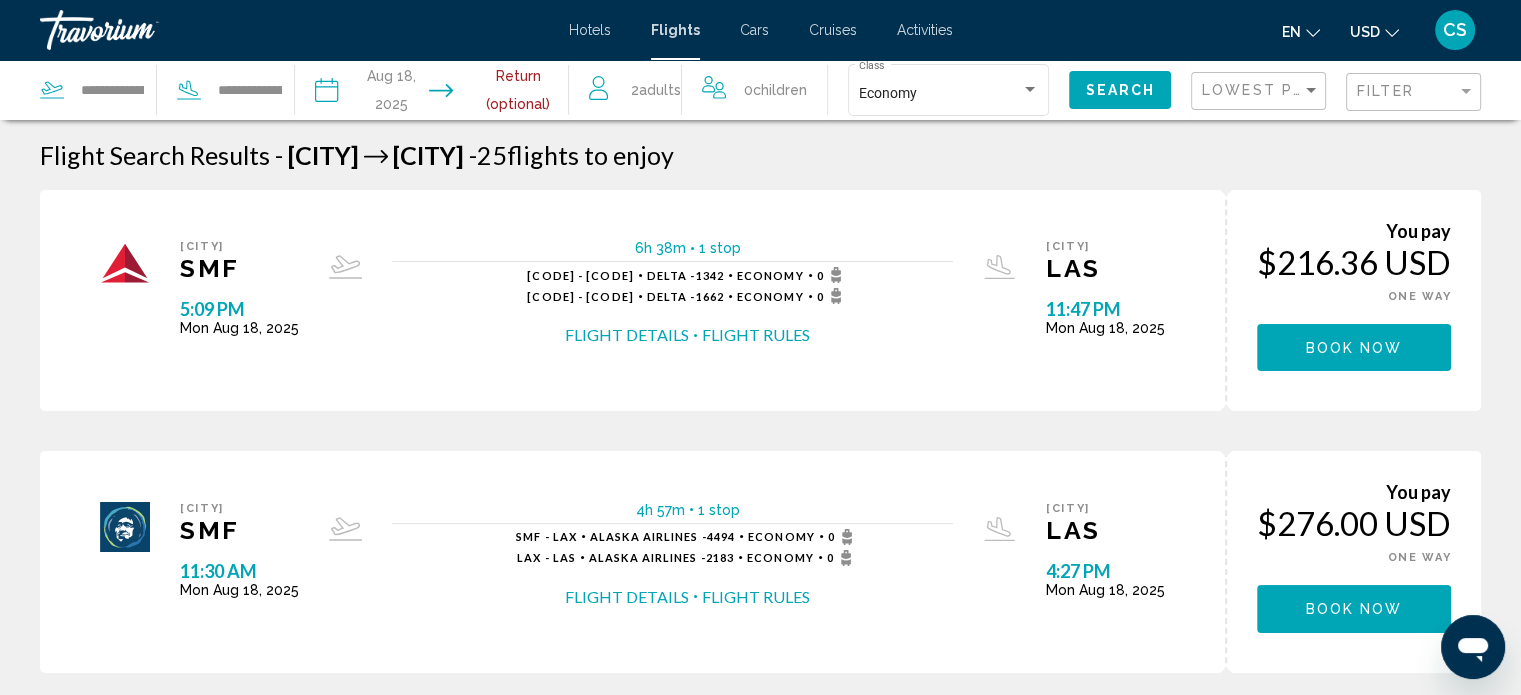 click on "Cars" at bounding box center (754, 30) 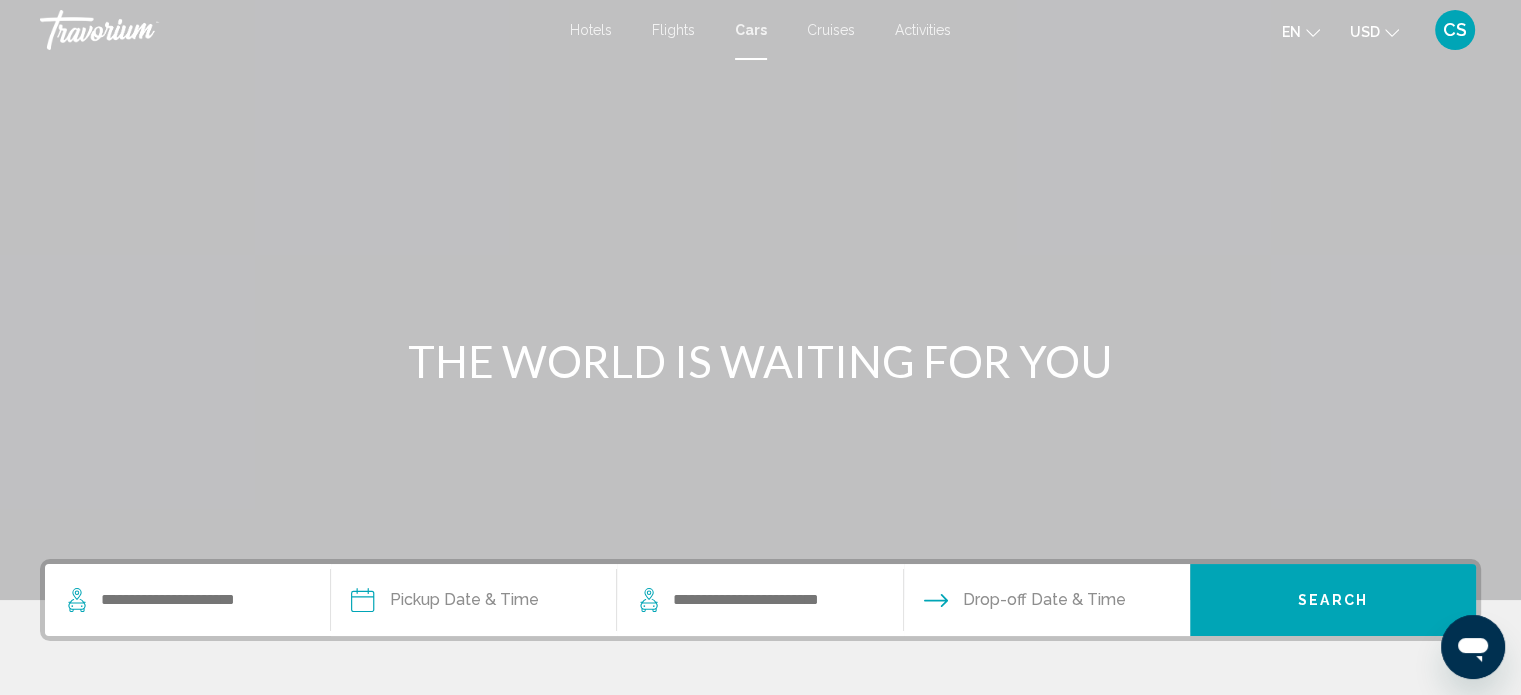 click on "Flights" at bounding box center (673, 30) 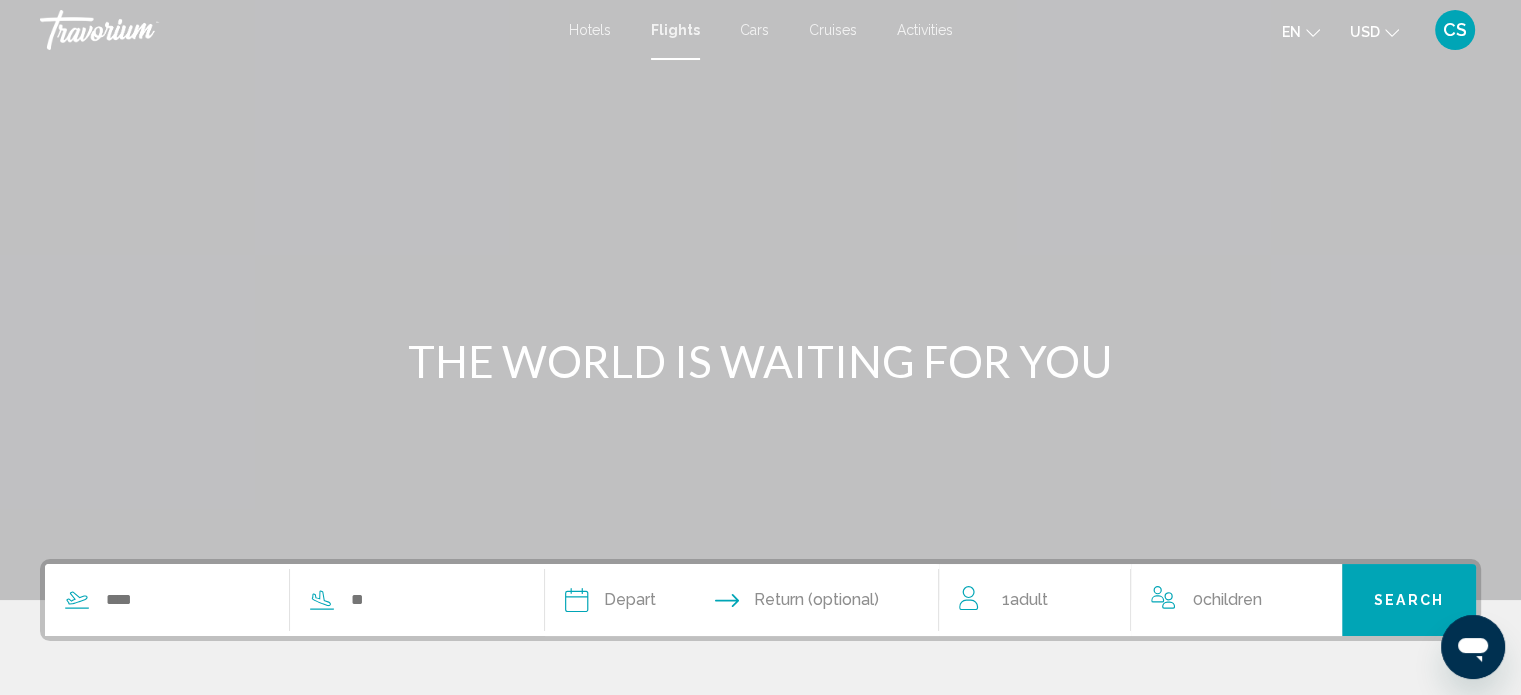 click on "Hotels" at bounding box center (590, 30) 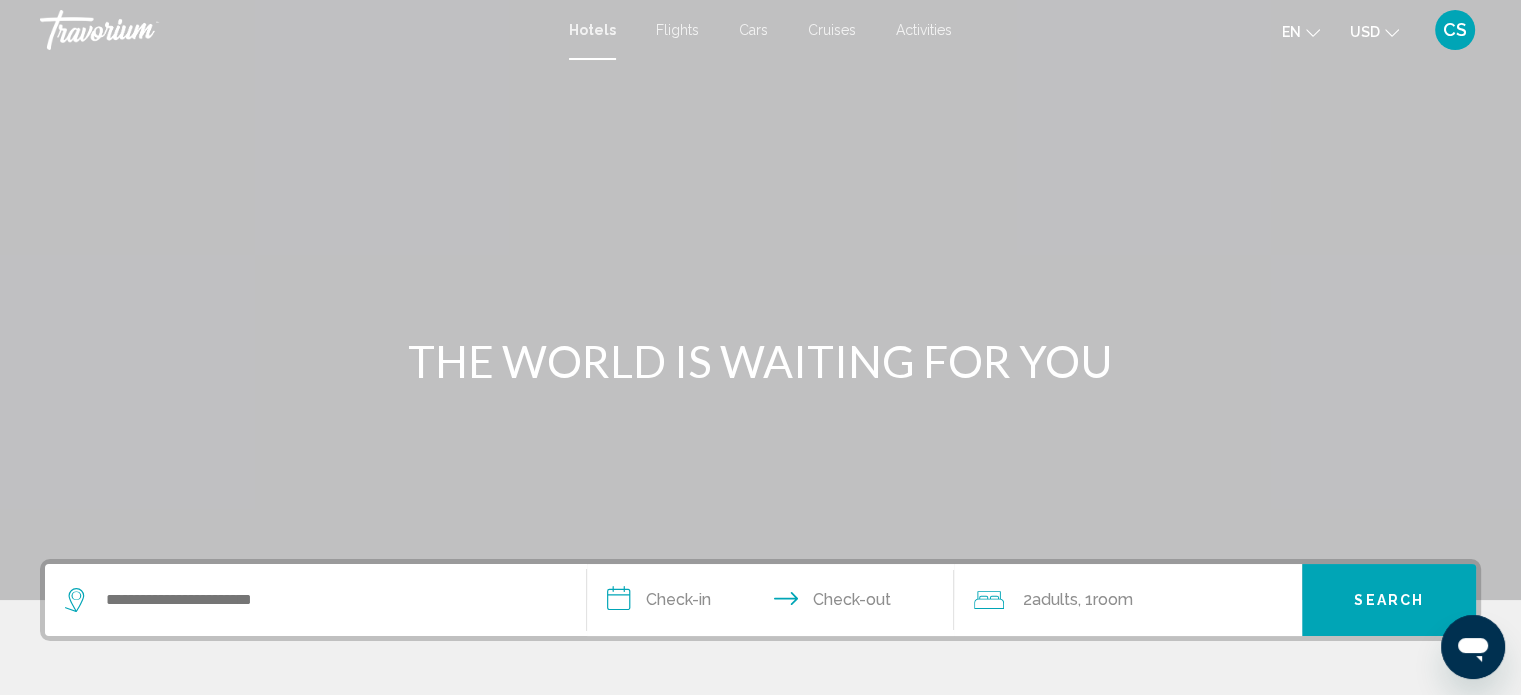 click on "Flights" at bounding box center [677, 30] 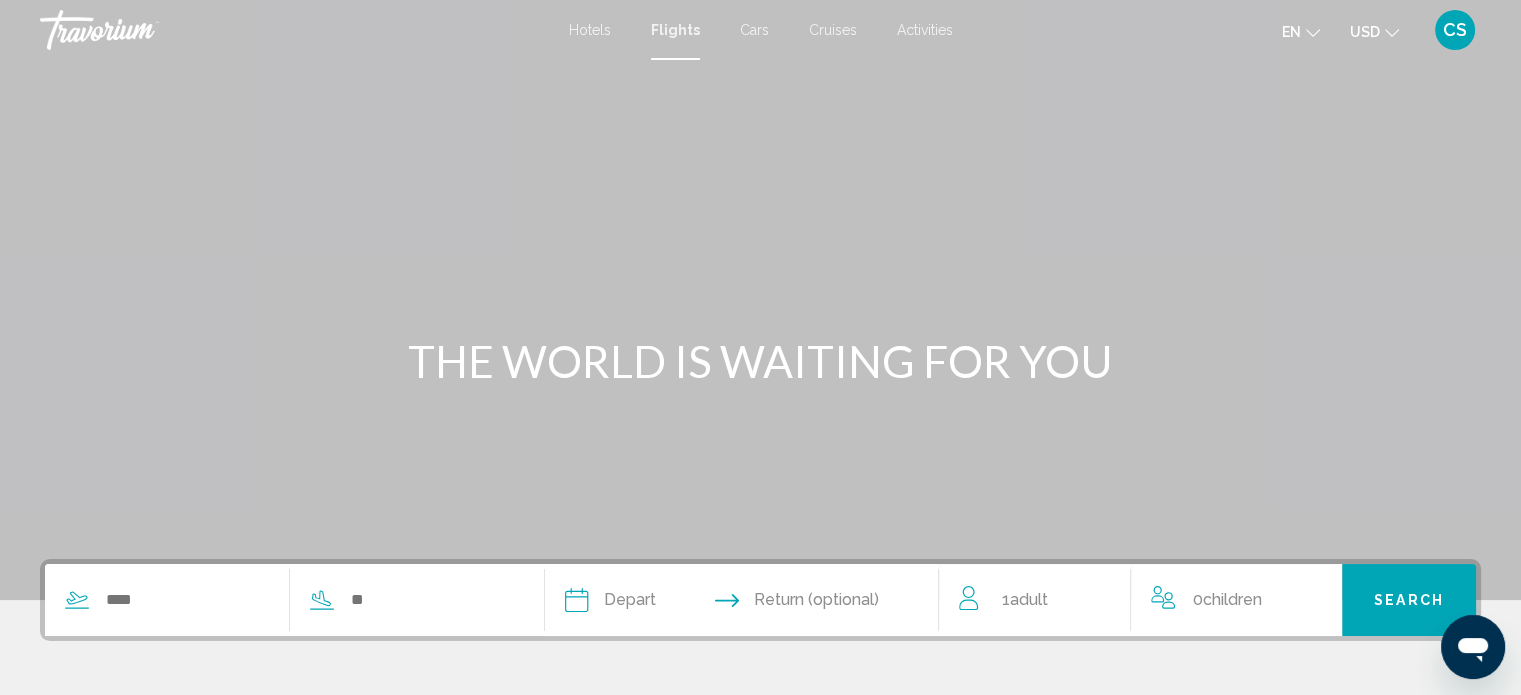 click on "Hotels" at bounding box center (590, 30) 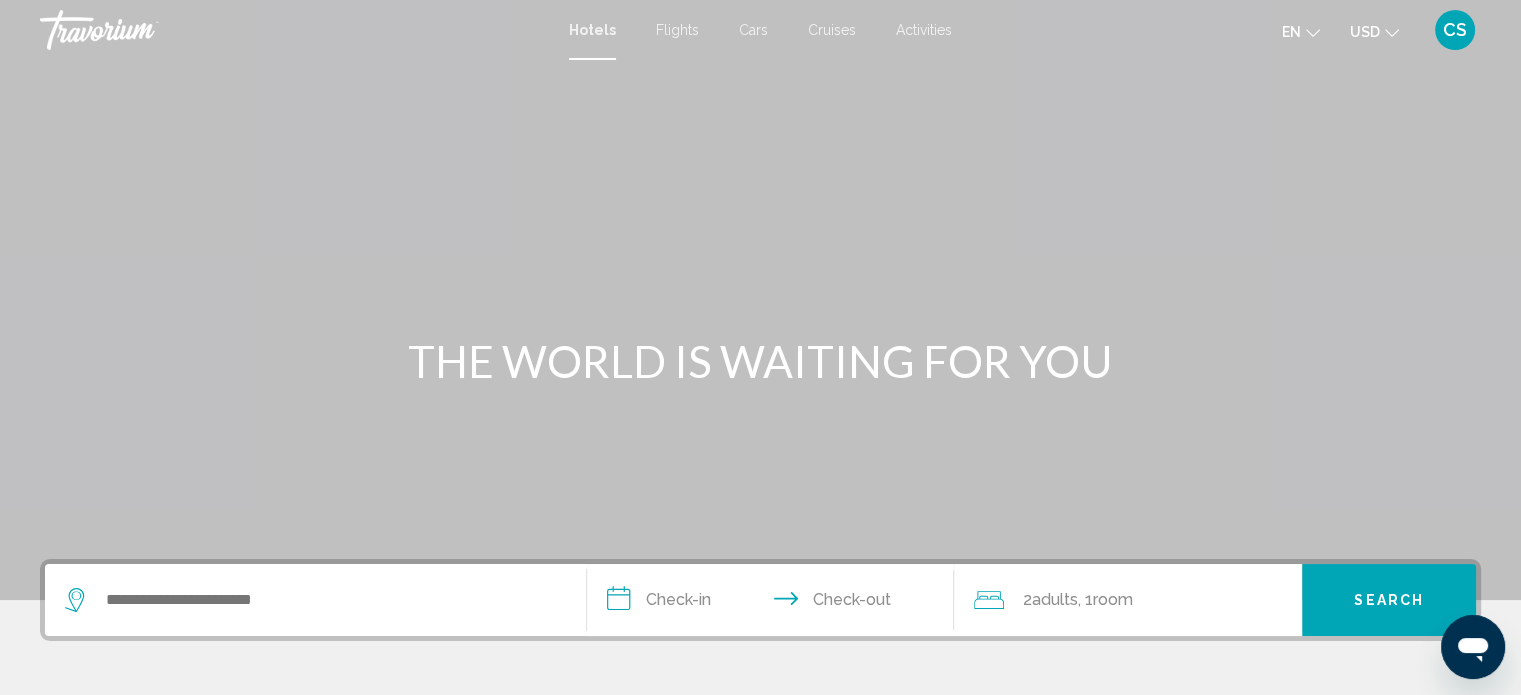 type on "*" 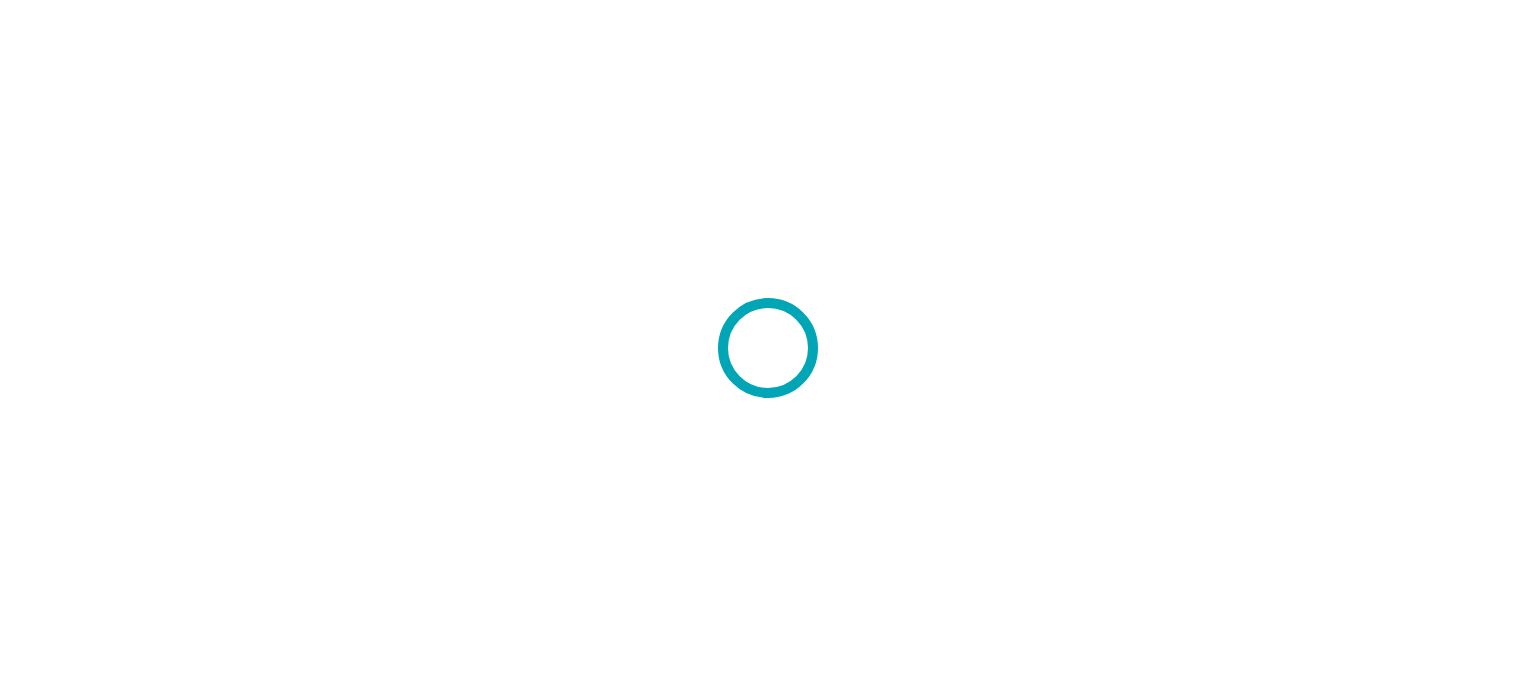 scroll, scrollTop: 0, scrollLeft: 0, axis: both 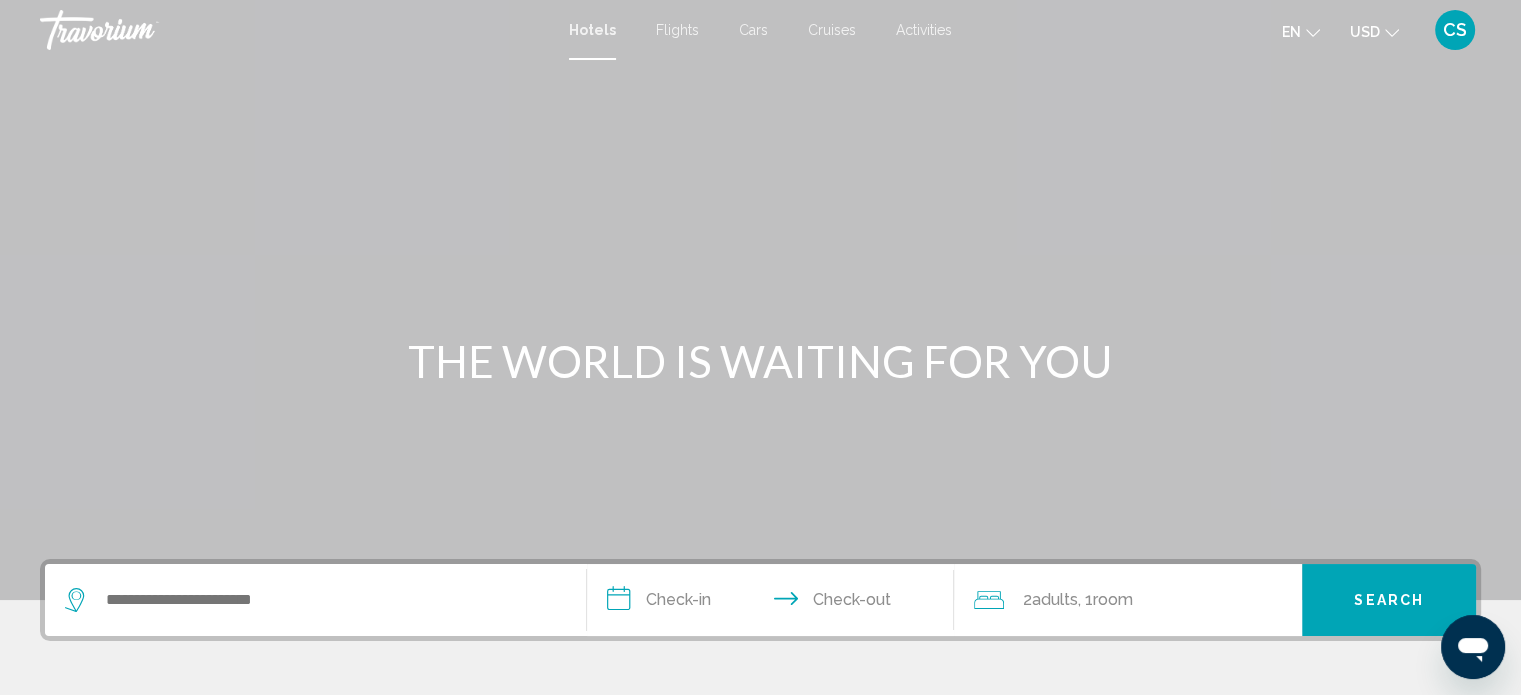 click on "Cars" at bounding box center (753, 30) 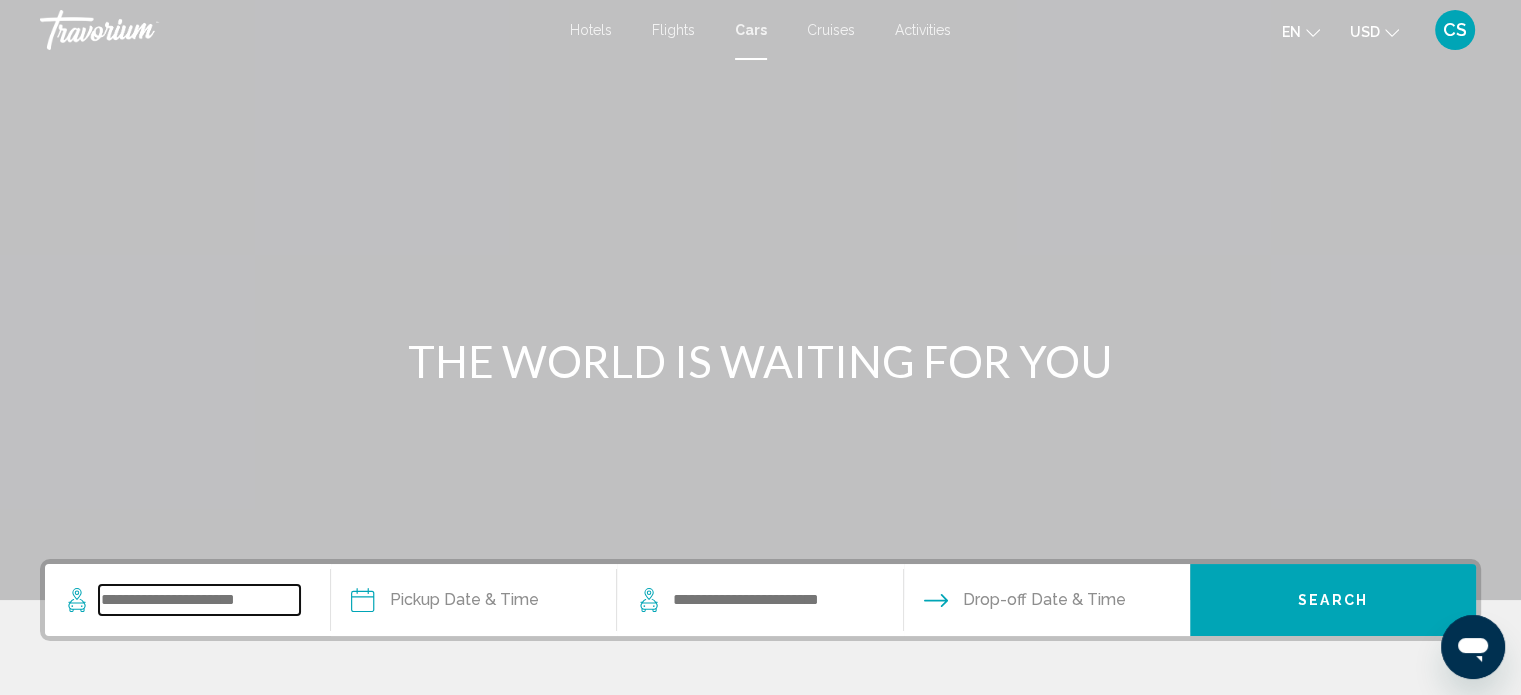 click at bounding box center [199, 600] 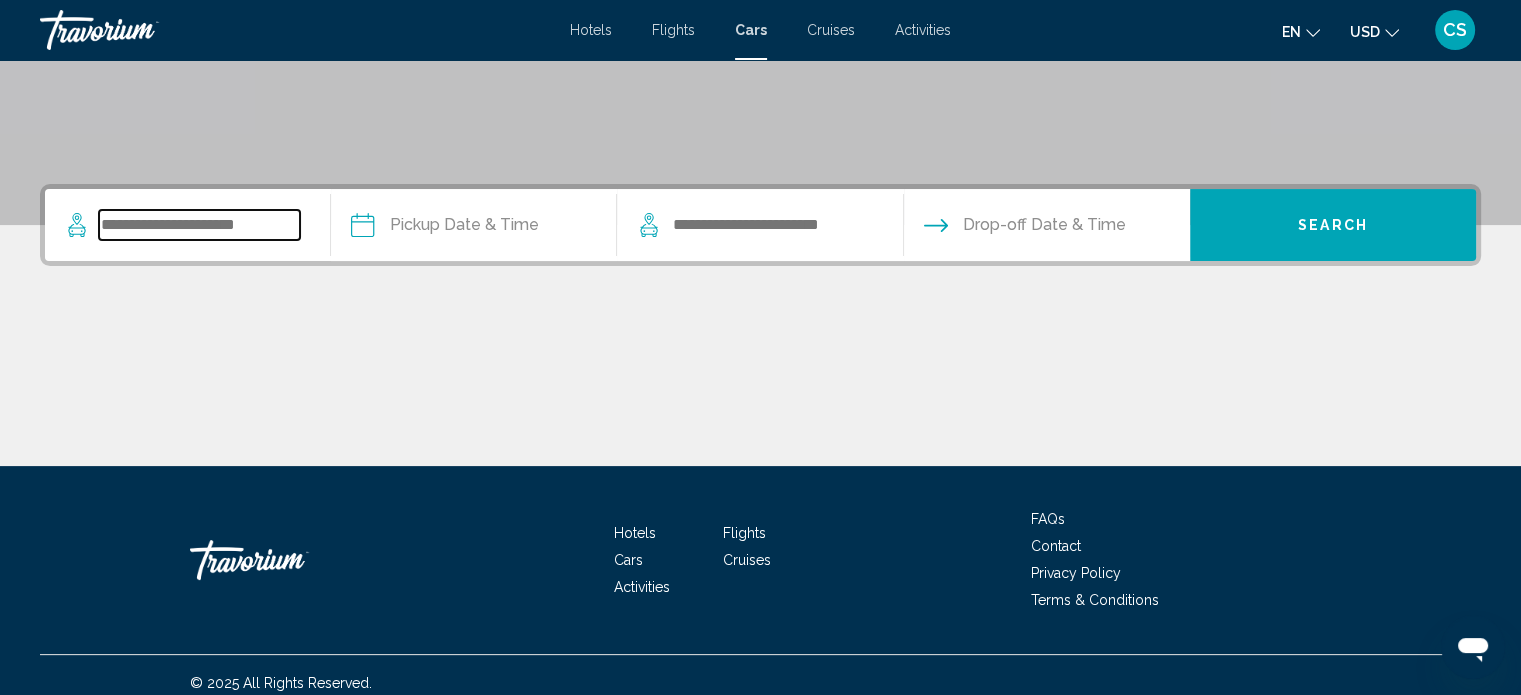 scroll, scrollTop: 390, scrollLeft: 0, axis: vertical 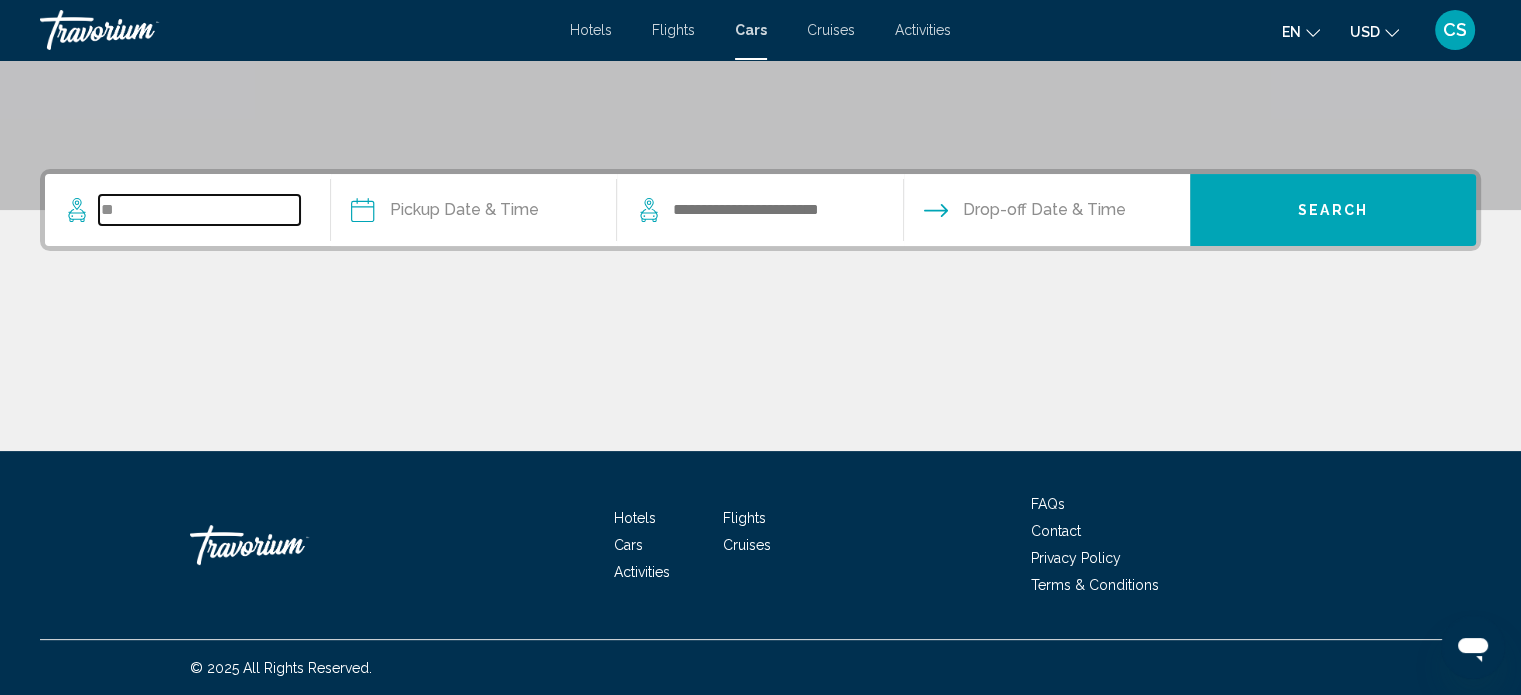 type on "*" 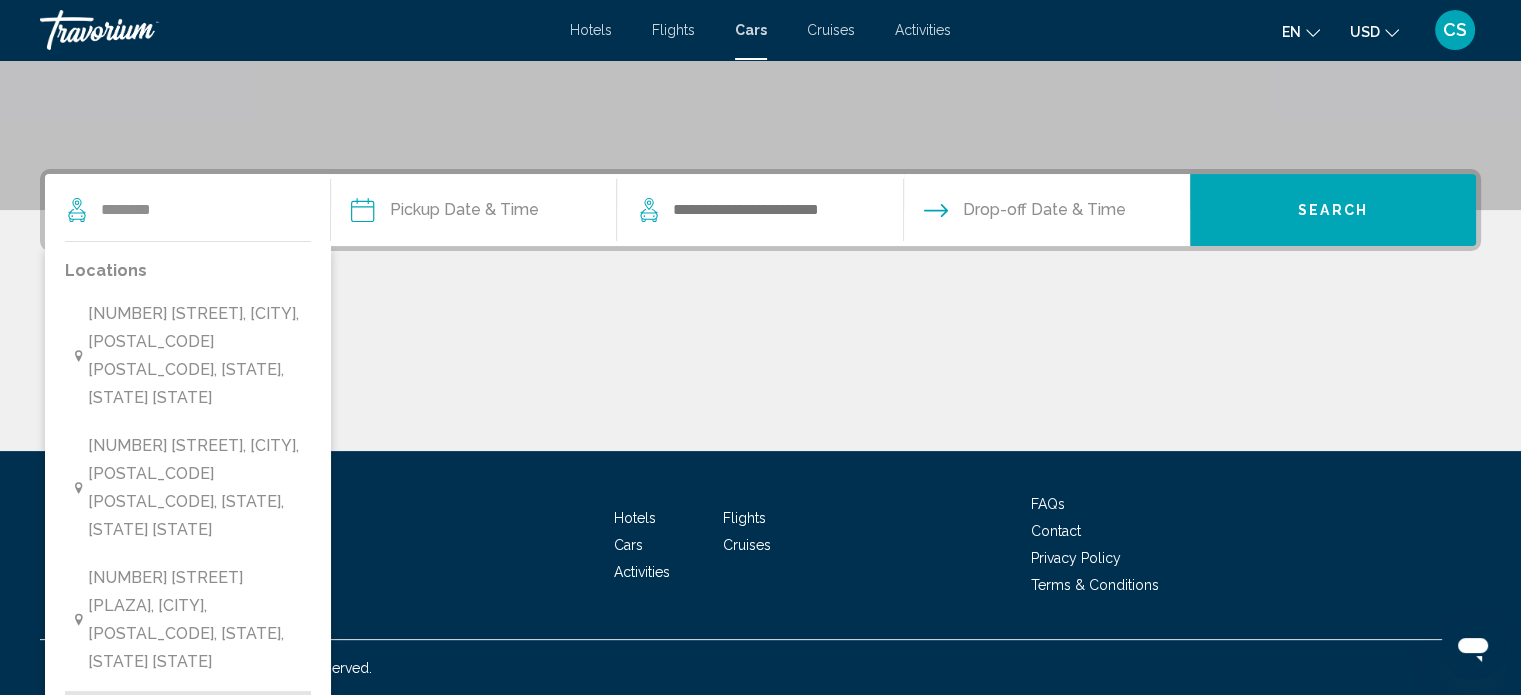 click on "[NUMBER] [STREET], [CITY], [POSTAL_CODE] [POSTAL_CODE], [STATE], [STATE] [STATE]" at bounding box center (195, 752) 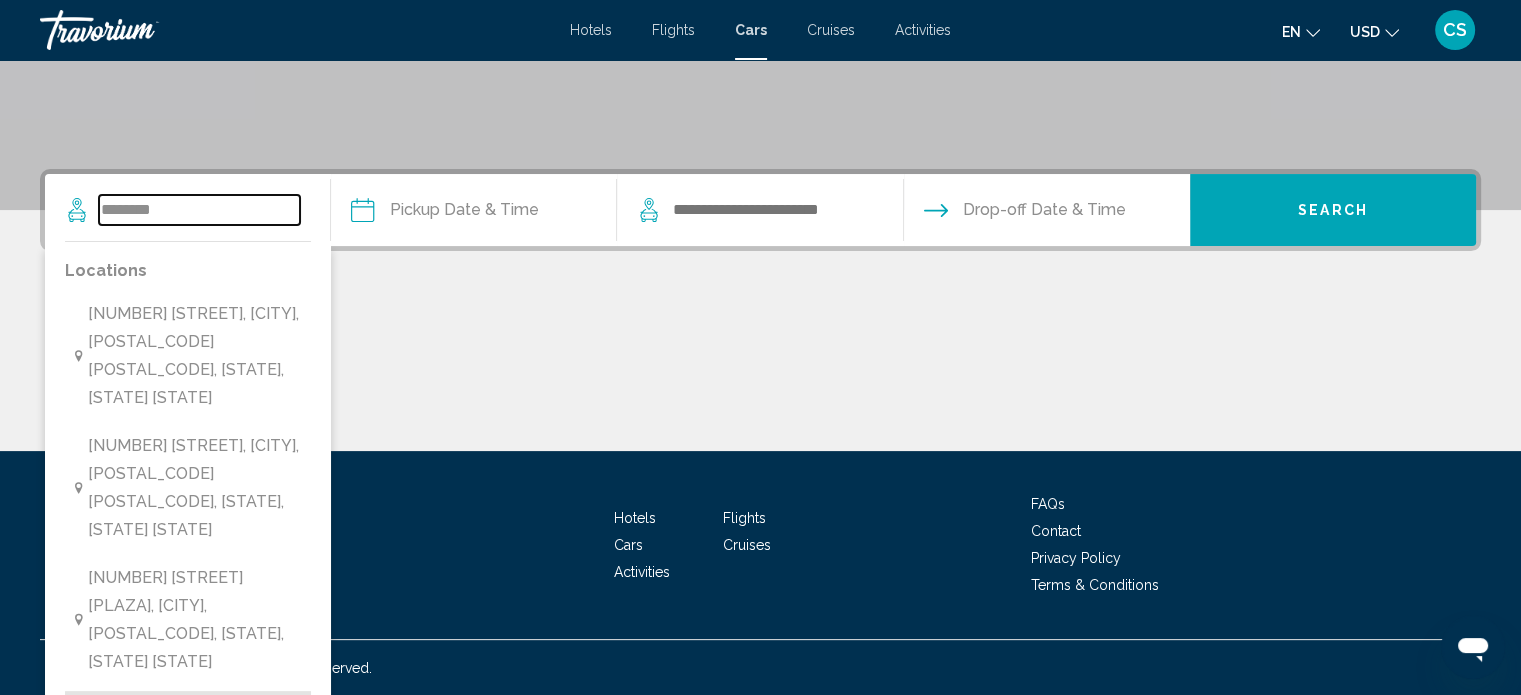 type on "**********" 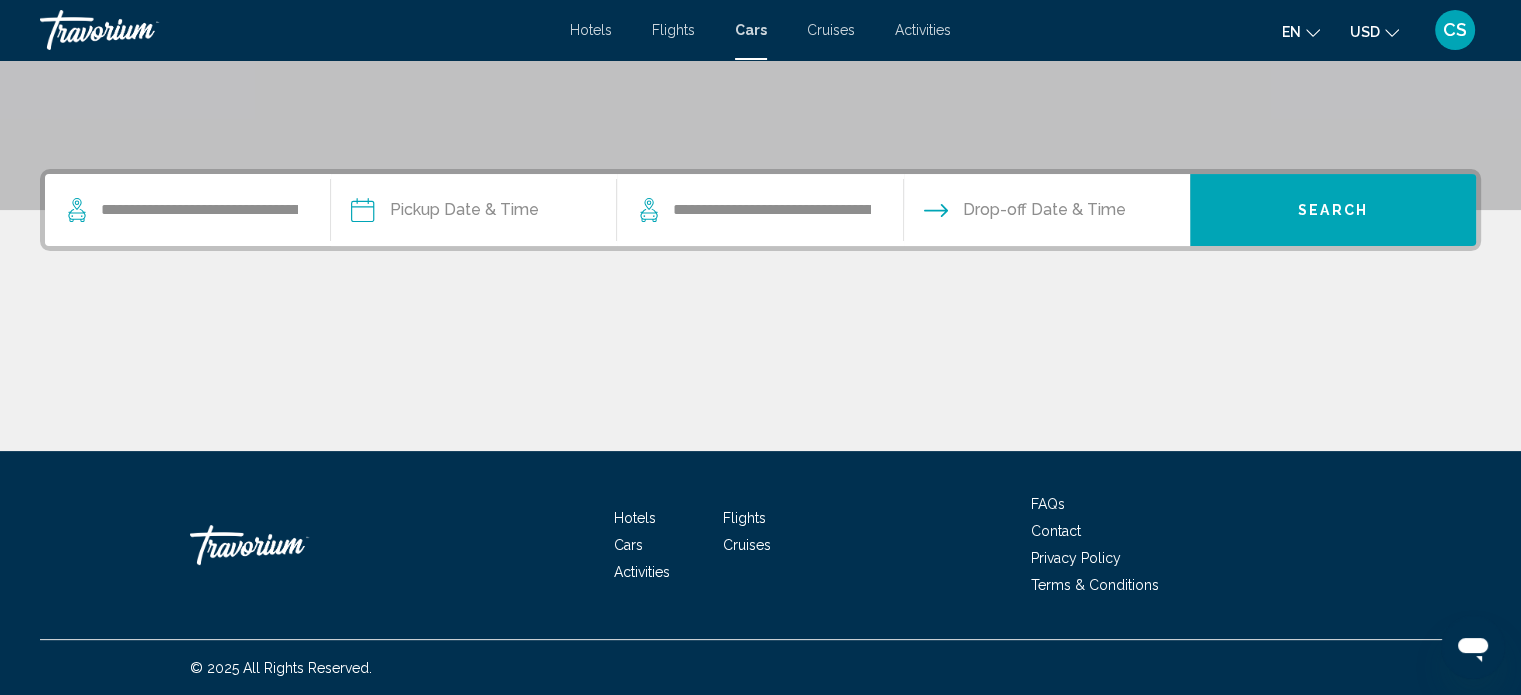 click at bounding box center (473, 213) 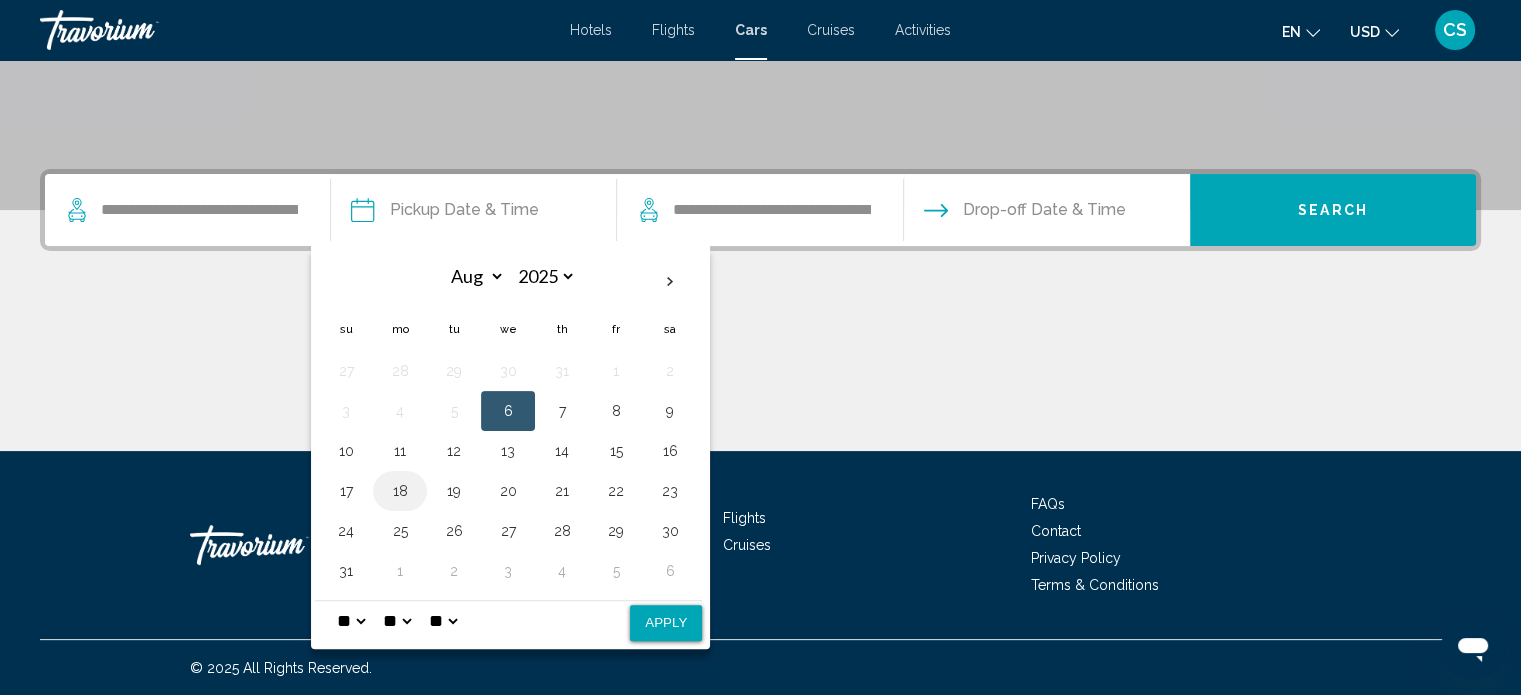 click on "18" at bounding box center [400, 491] 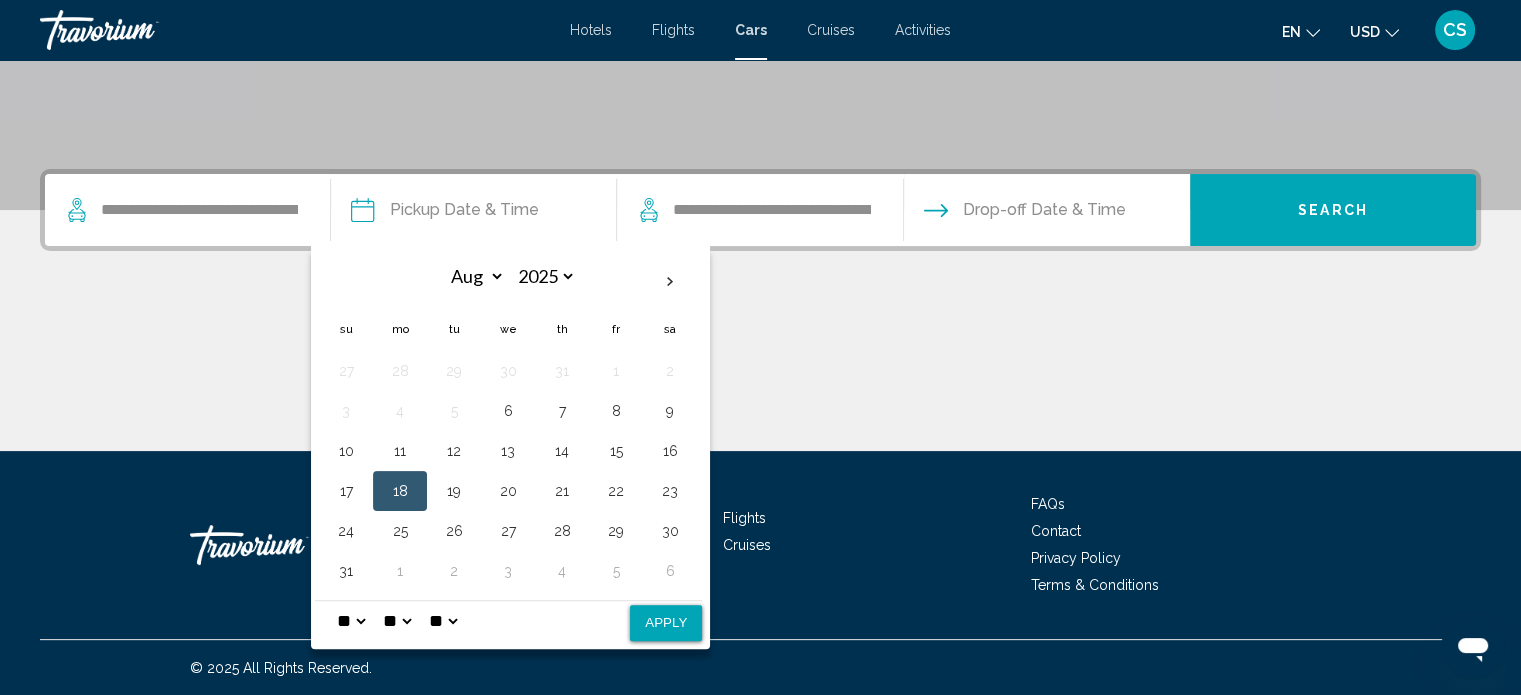 click on "** **" at bounding box center [443, 621] 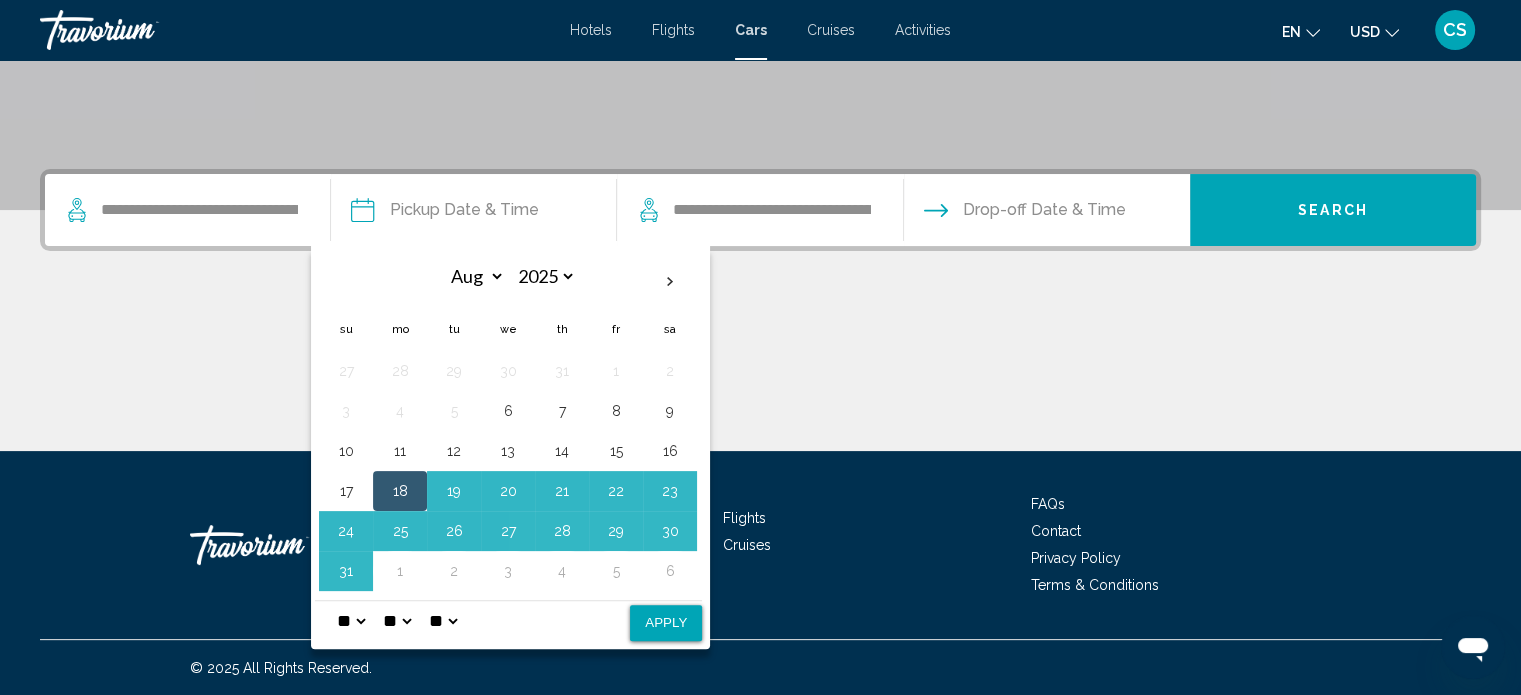click on "* * * * * * * * * ** ** **" at bounding box center (351, 621) 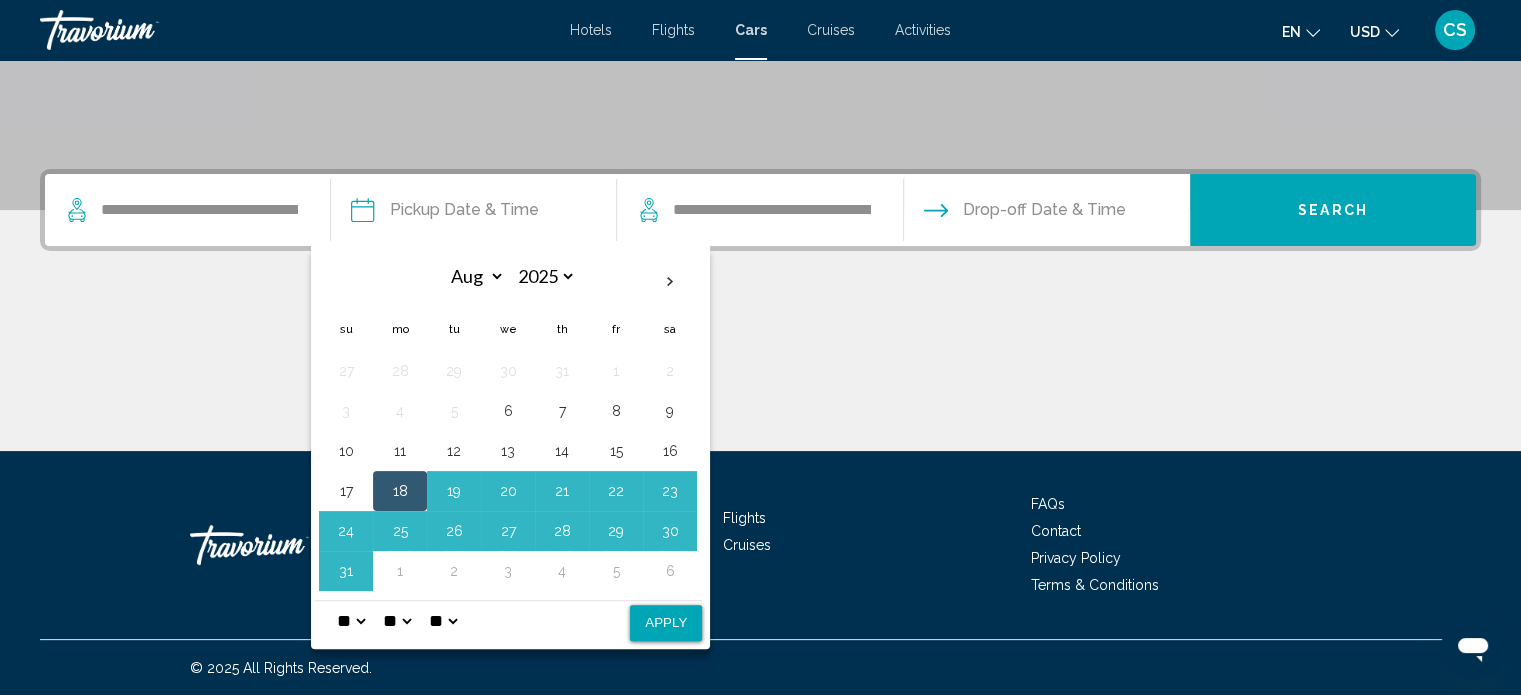 select on "*" 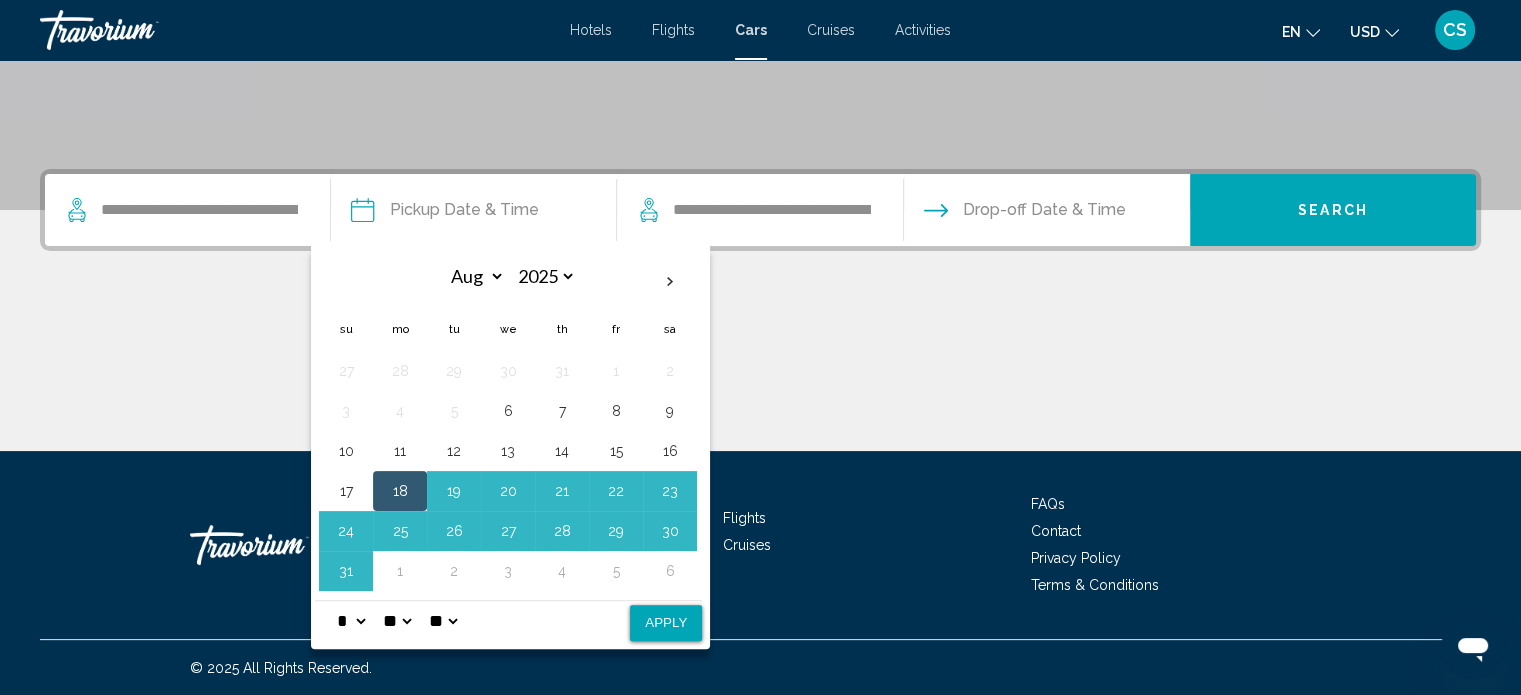 click on "* * * * * * * * * ** ** **" at bounding box center (351, 621) 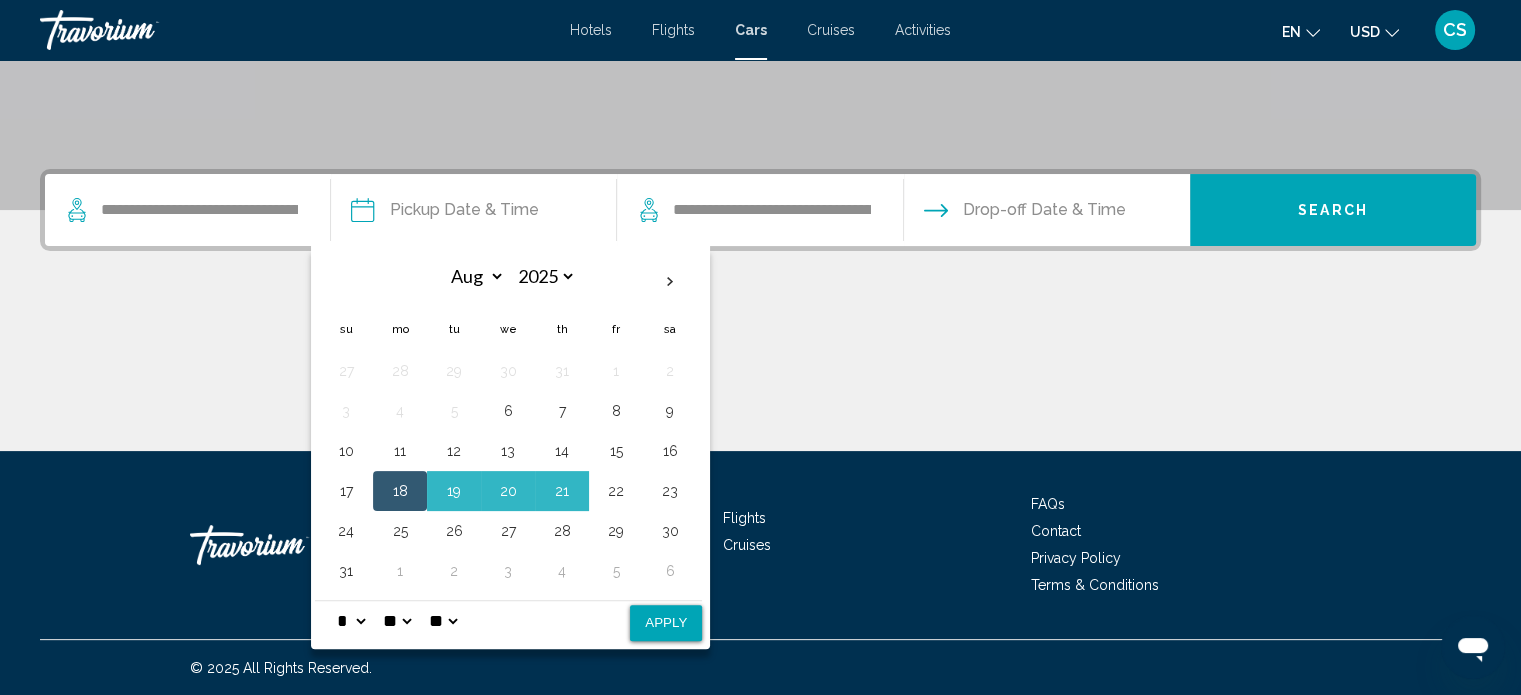 click on "Apply" at bounding box center [666, 623] 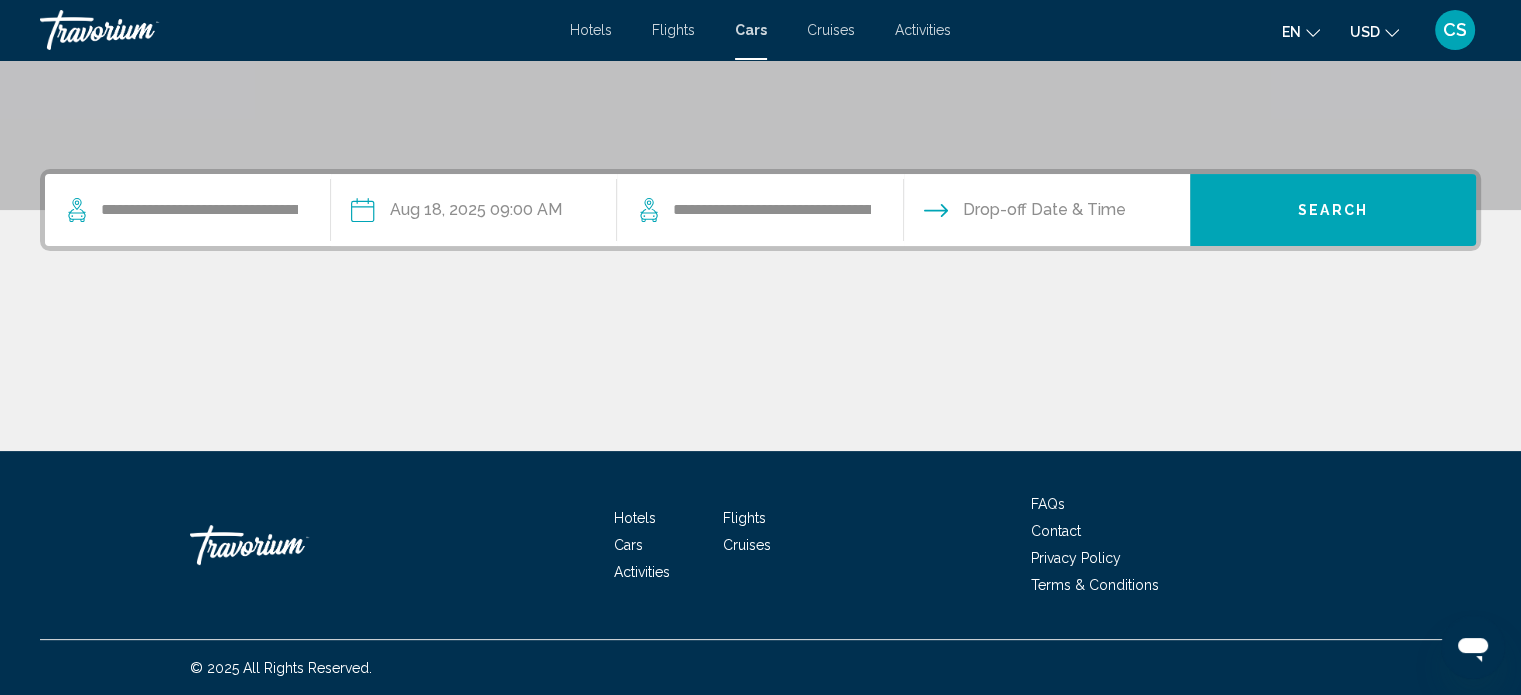 click at bounding box center [1046, 213] 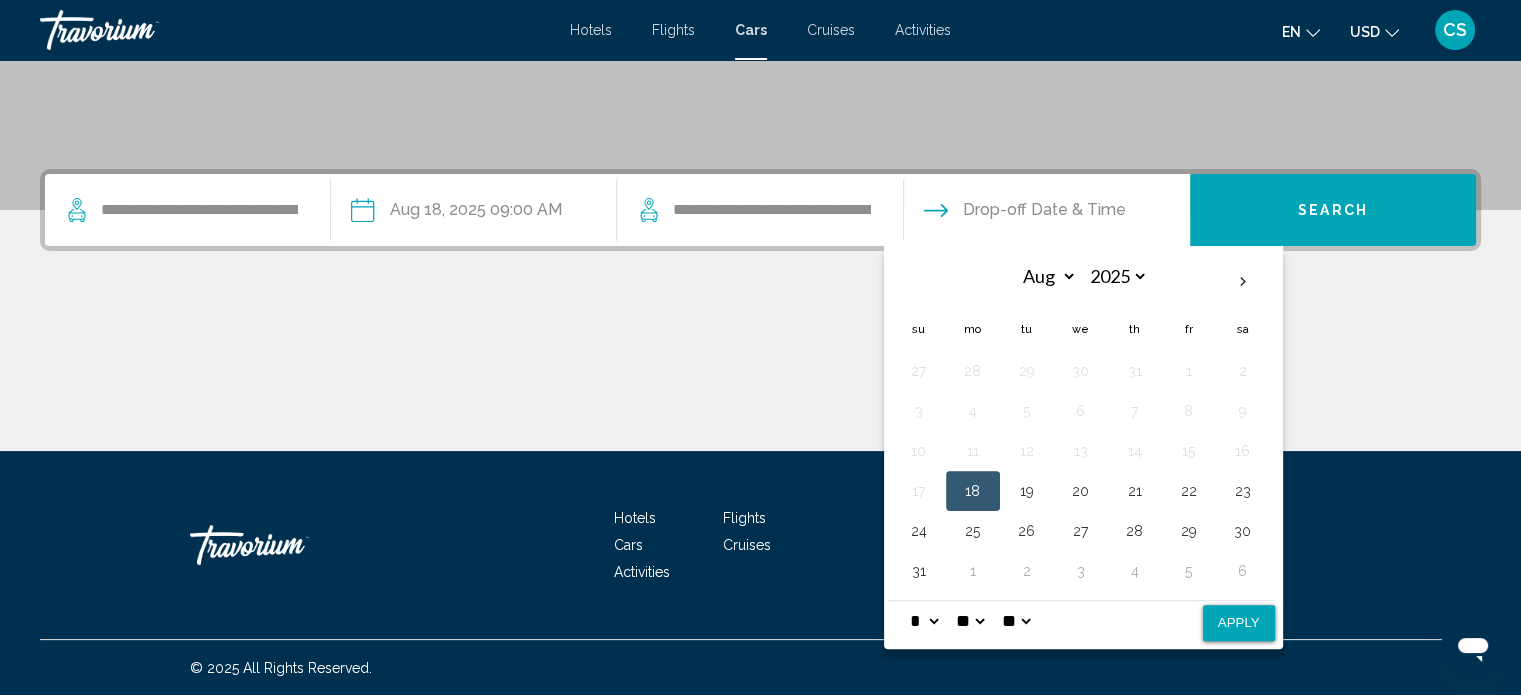 click at bounding box center [1046, 213] 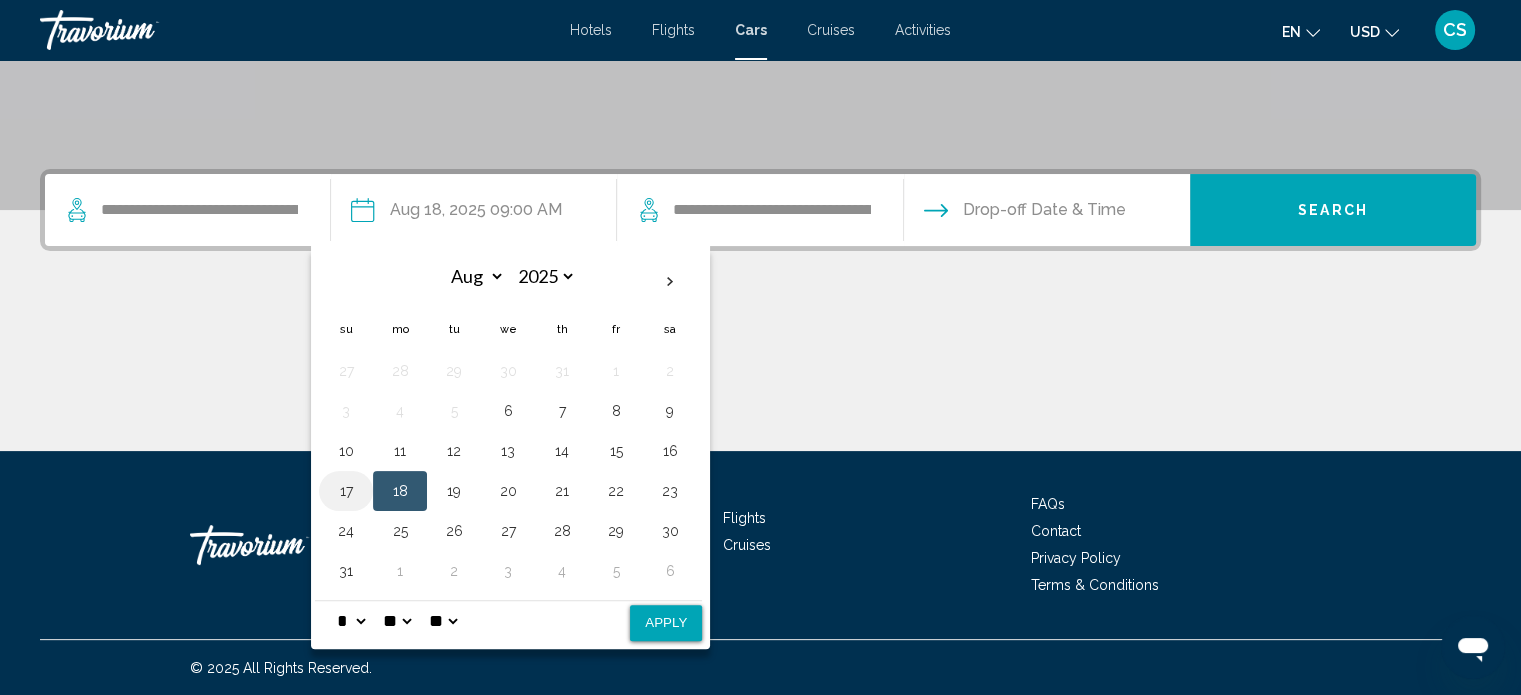 click on "17" at bounding box center [346, 491] 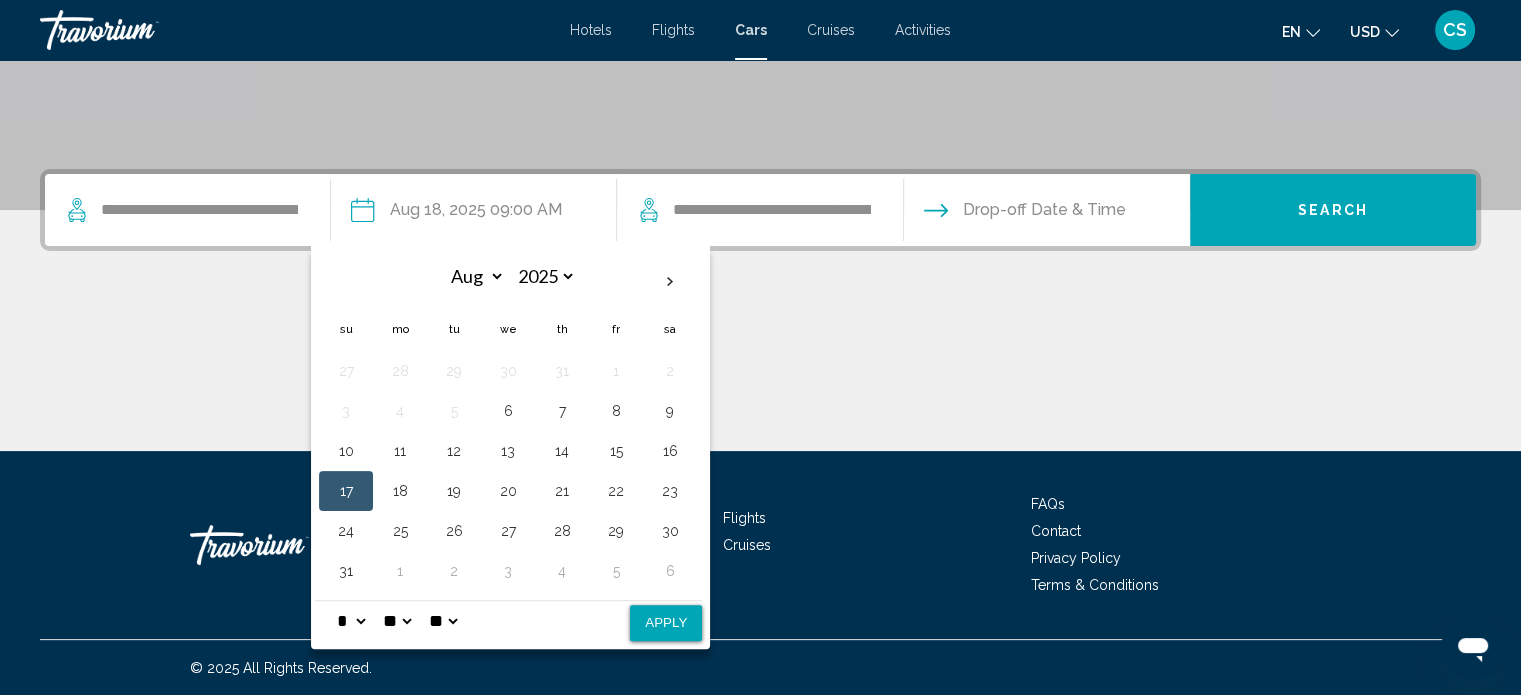 click on "**********" at bounding box center [473, 213] 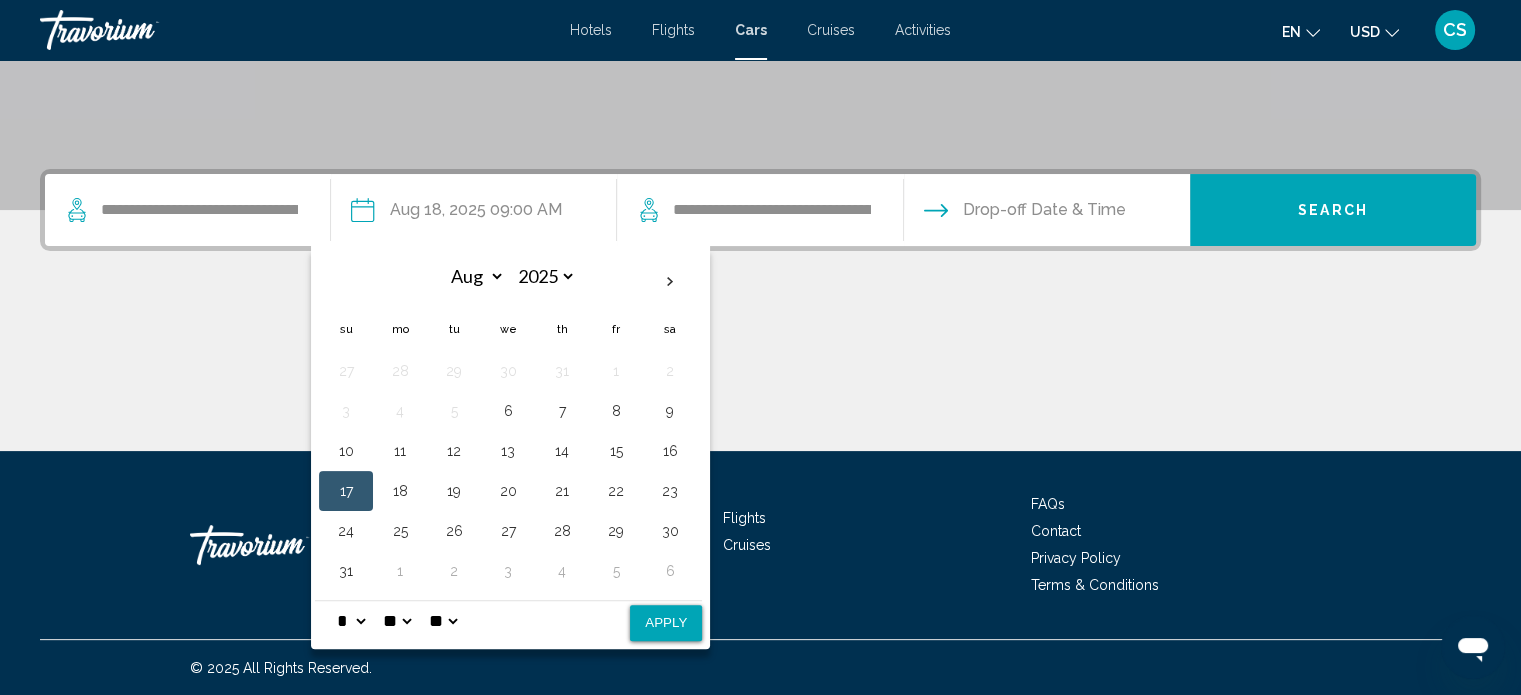 click on "* * * * * * * * * ** ** **" at bounding box center (351, 621) 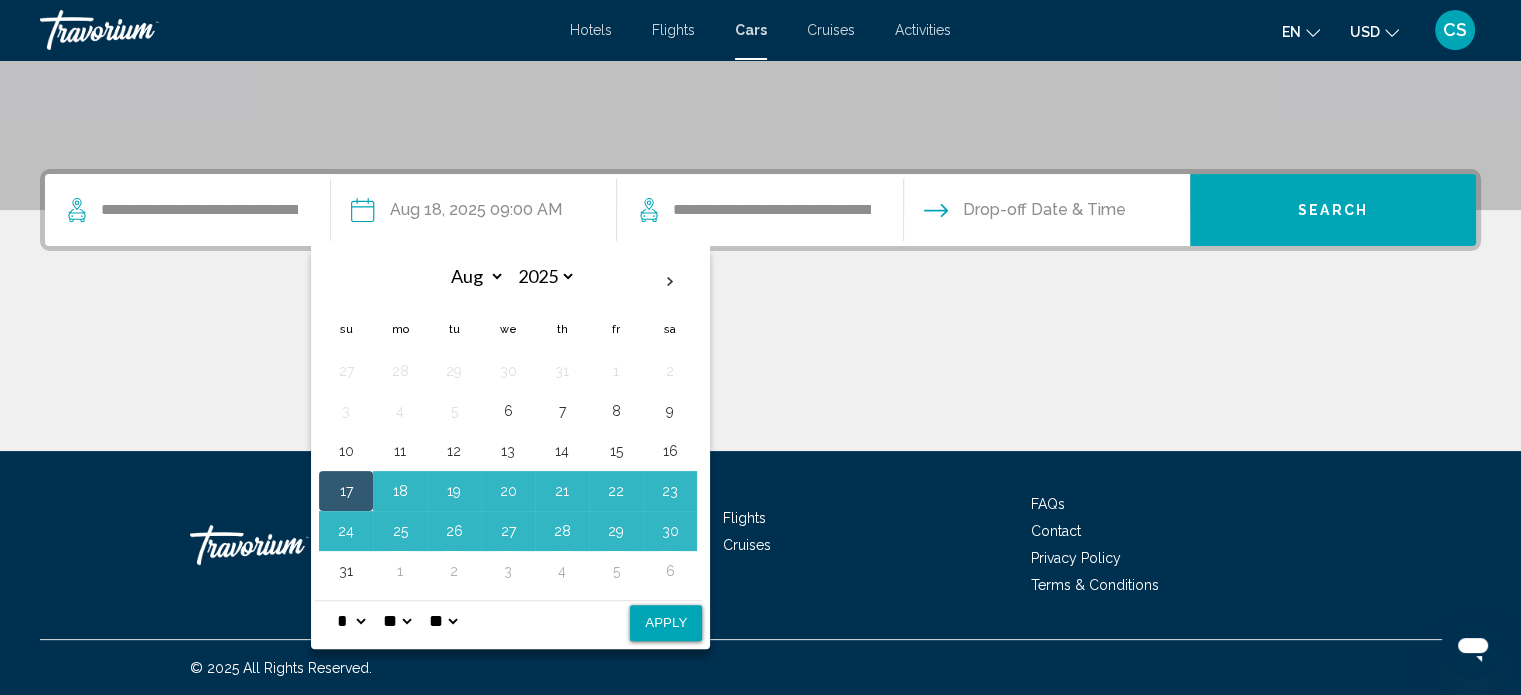 click on "** **" at bounding box center [443, 621] 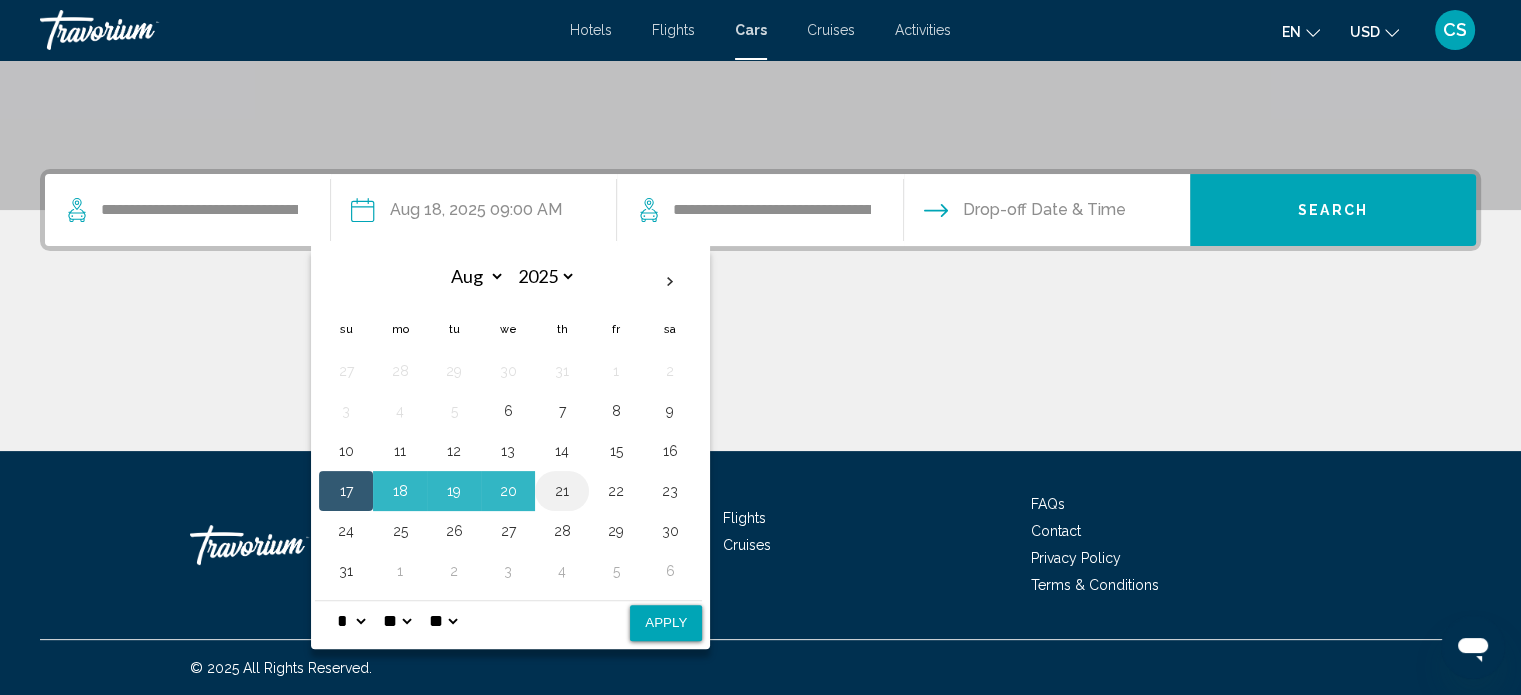 click on "21" at bounding box center [562, 491] 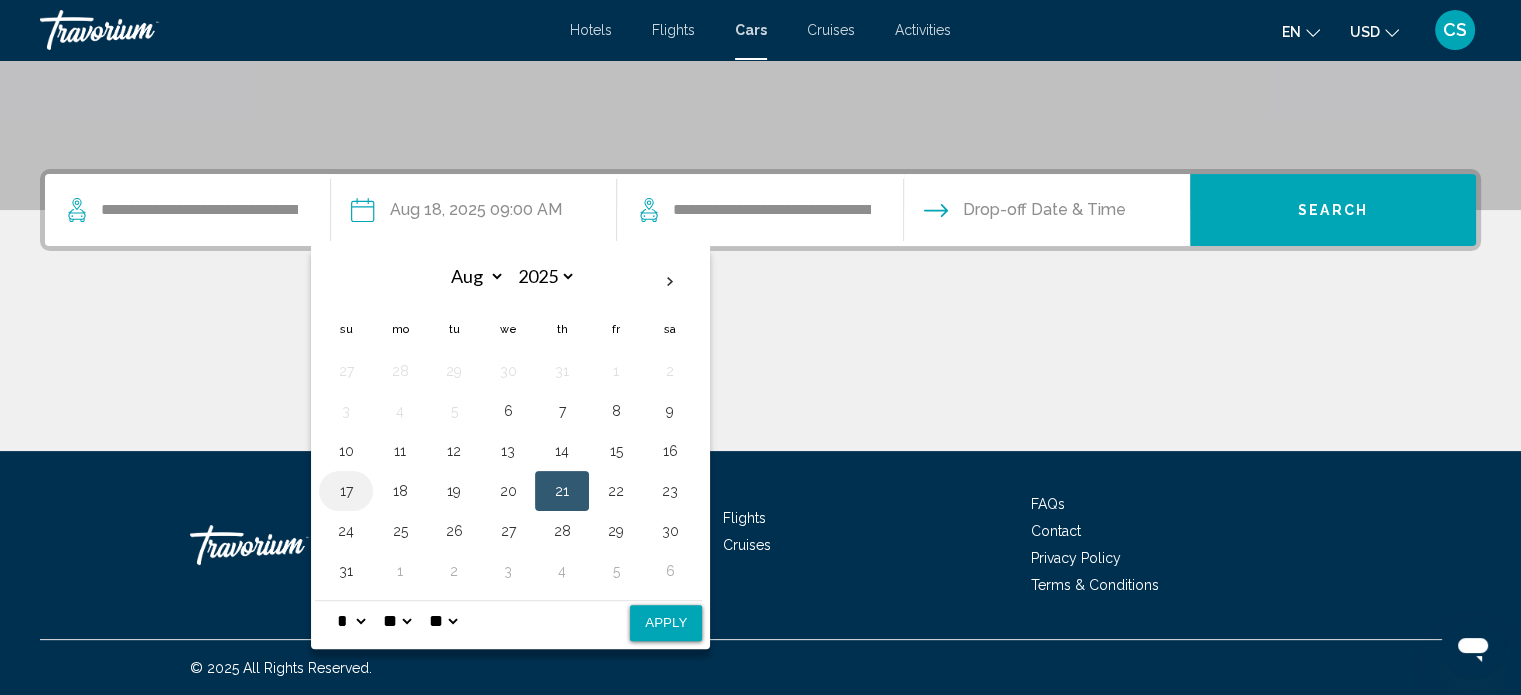 click on "17" at bounding box center [346, 491] 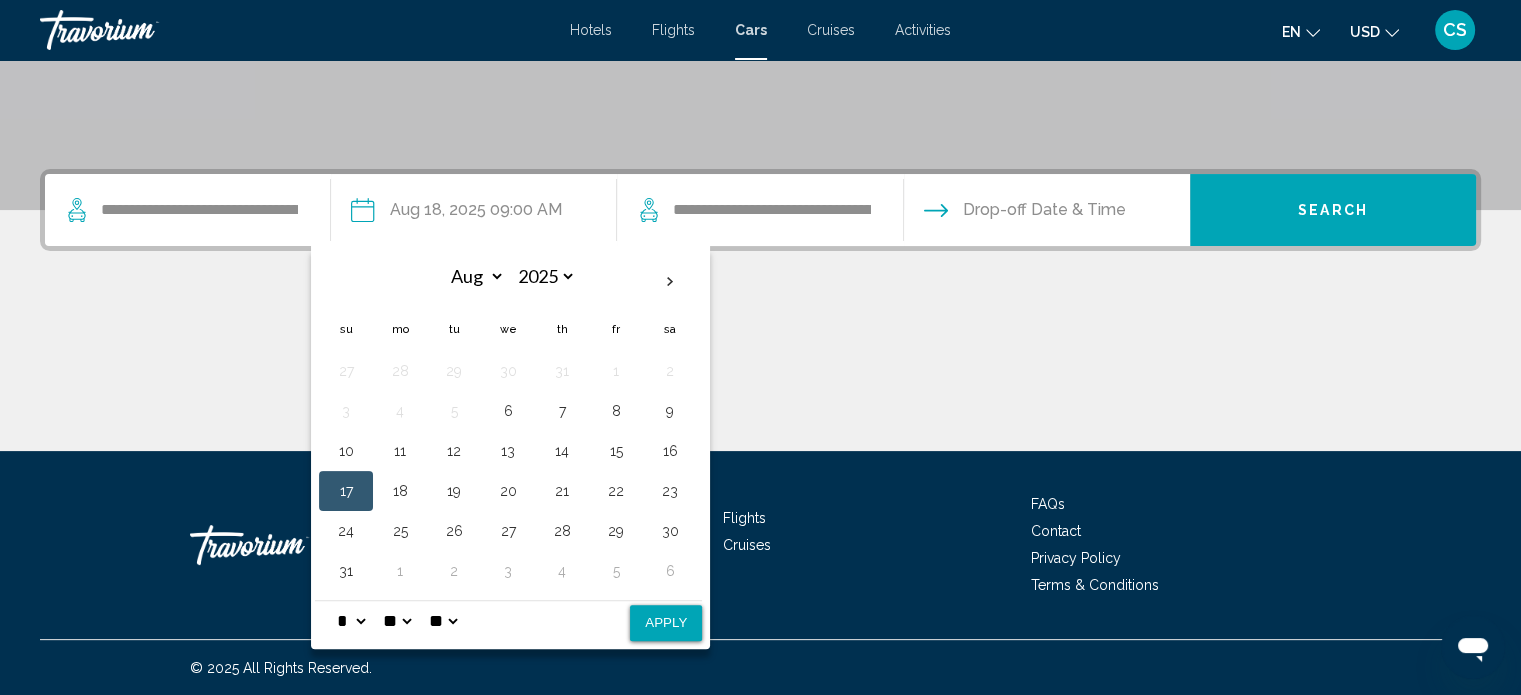 click on "Apply" at bounding box center (666, 623) 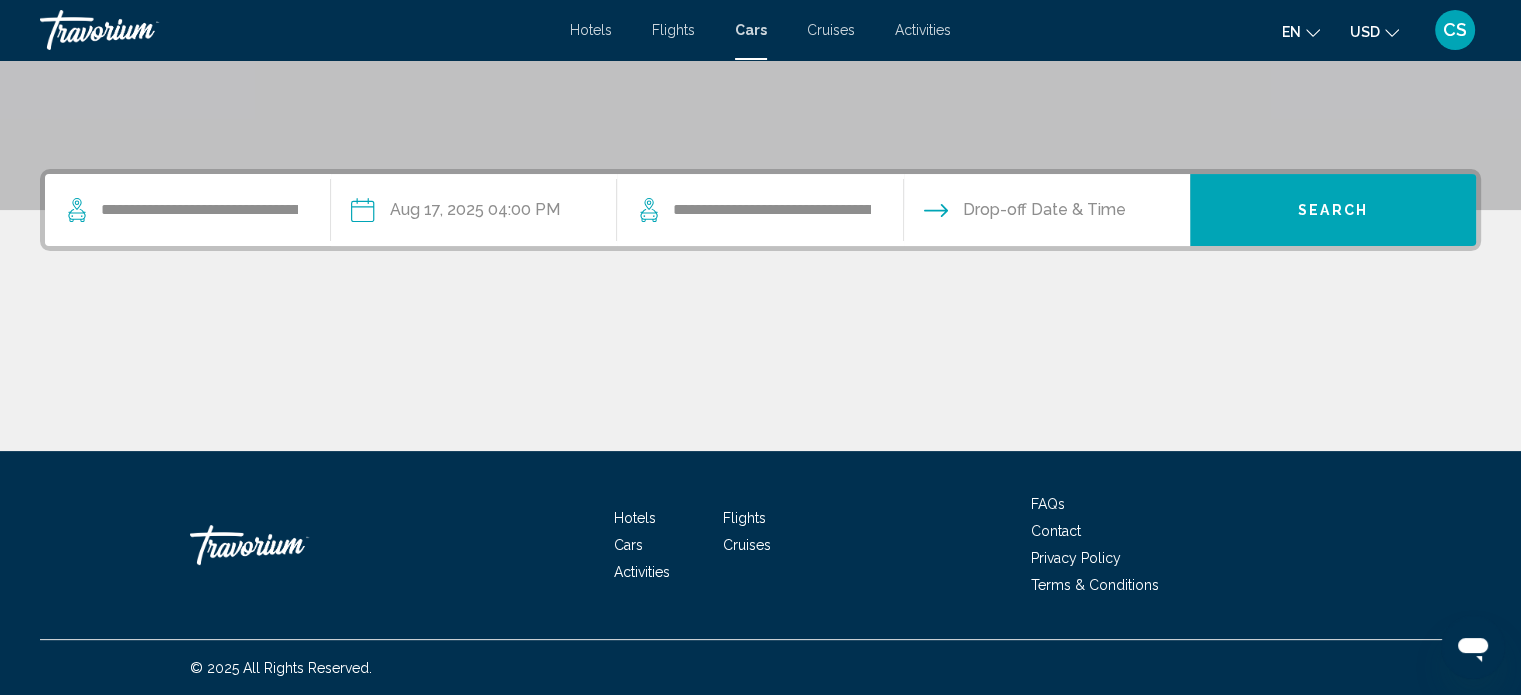 click at bounding box center (1046, 213) 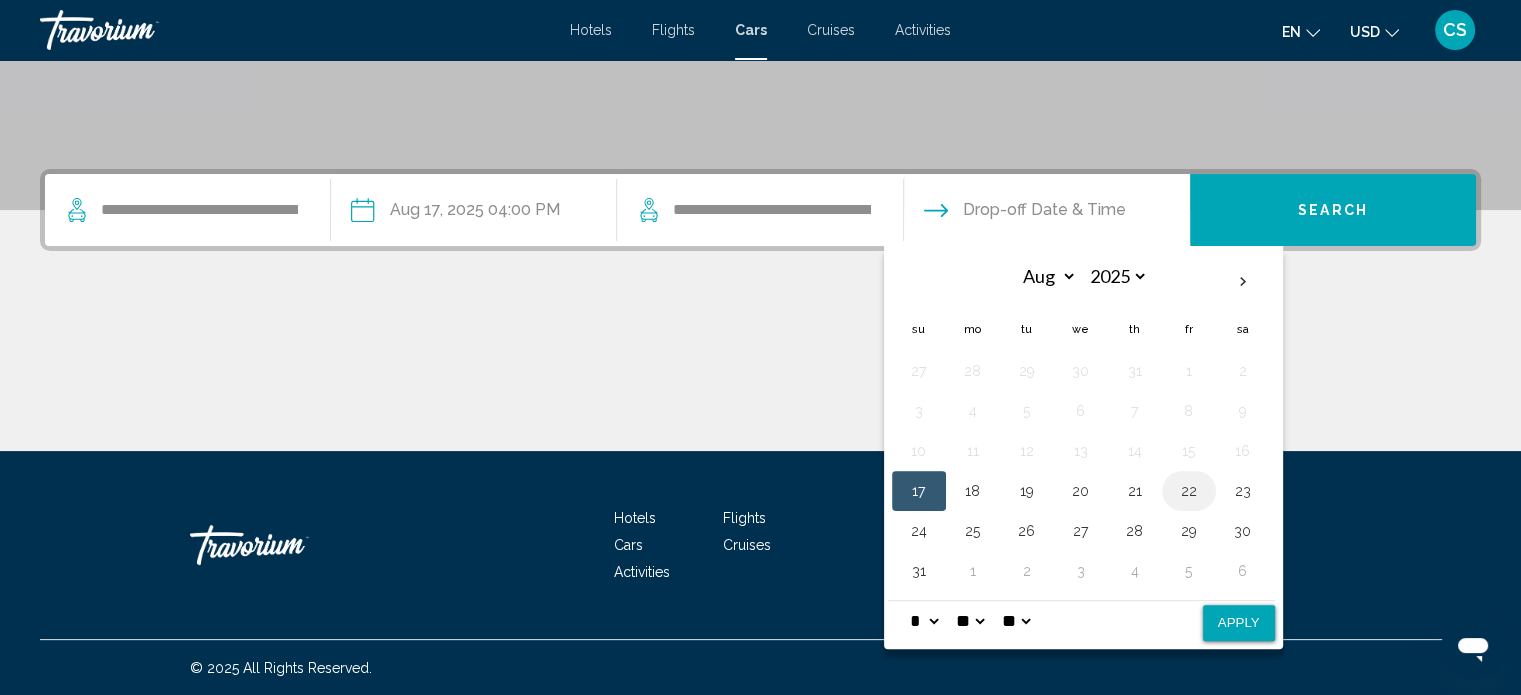 click on "22" at bounding box center (1189, 491) 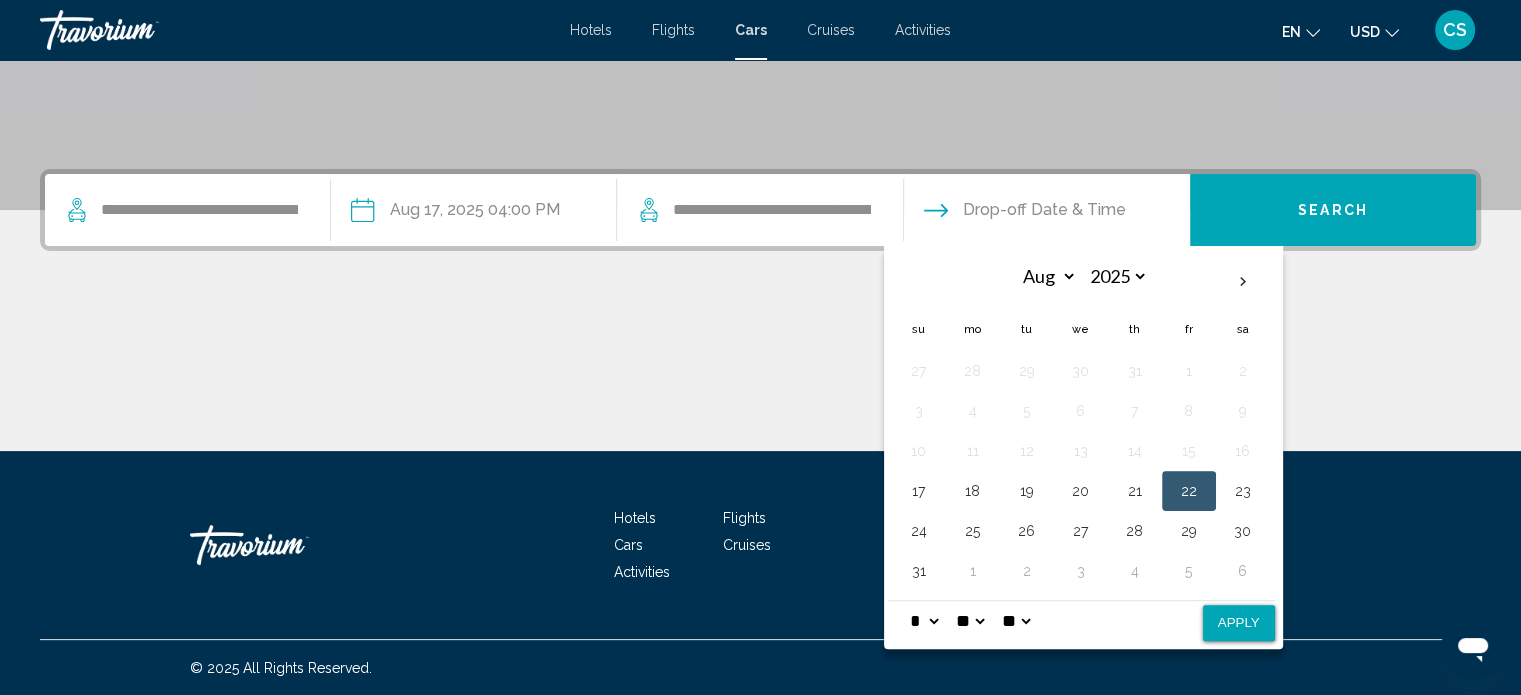 click on "**" at bounding box center [970, 621] 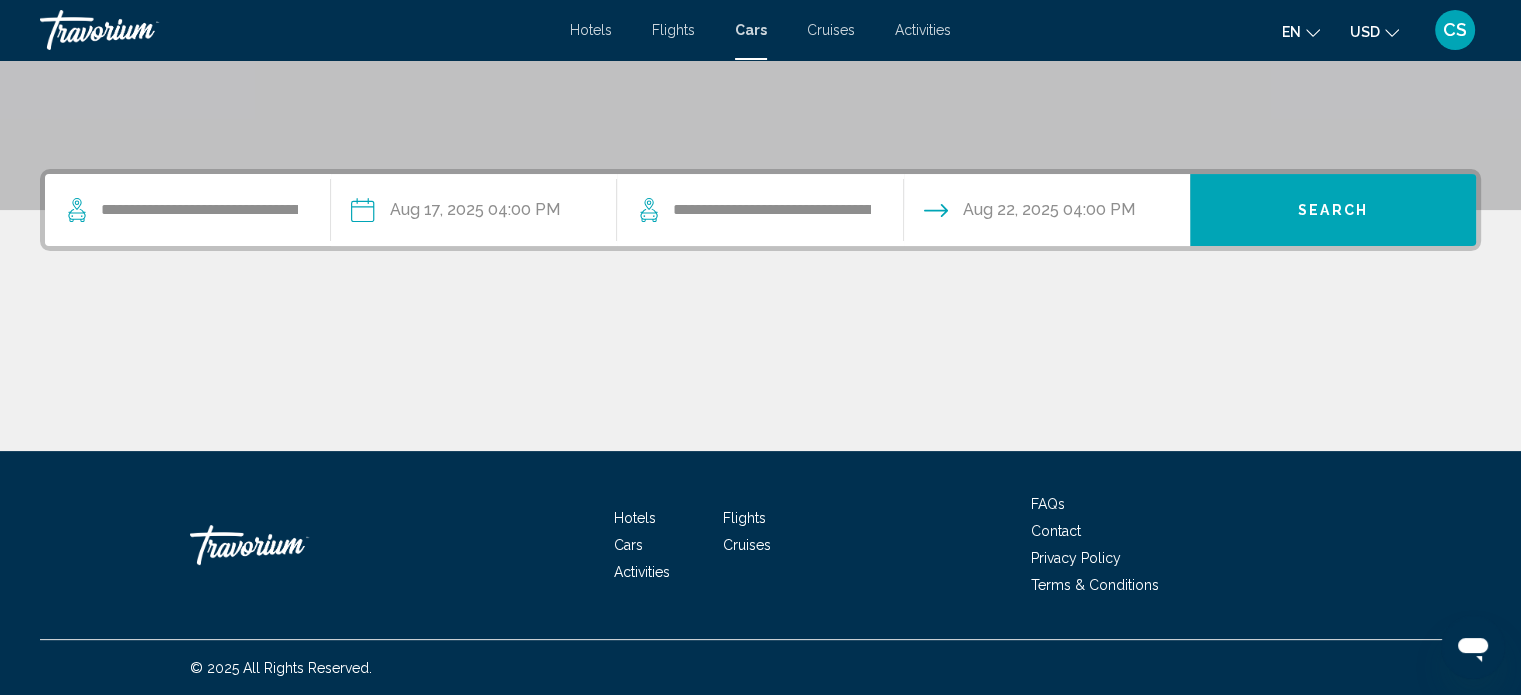 click on "Search" at bounding box center [1333, 211] 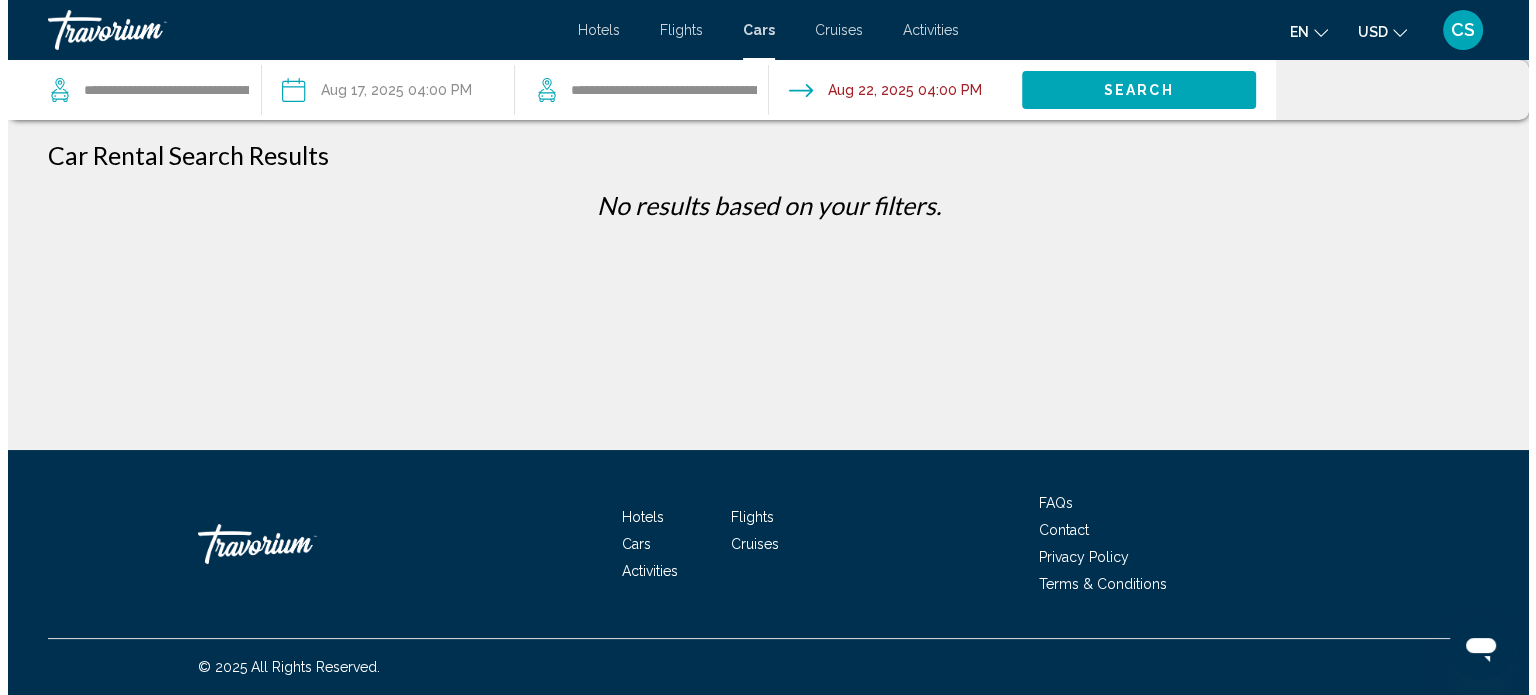 scroll, scrollTop: 0, scrollLeft: 0, axis: both 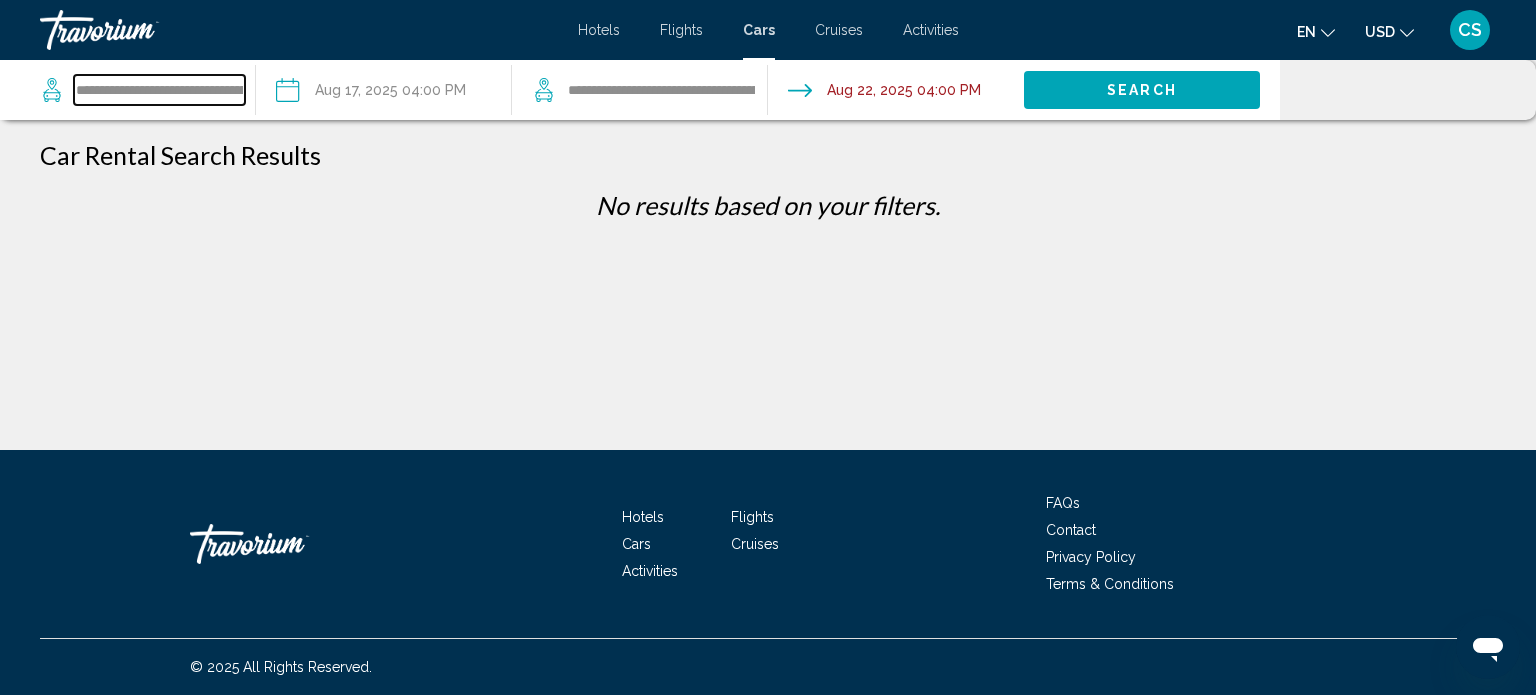 click on "**********" at bounding box center [159, 90] 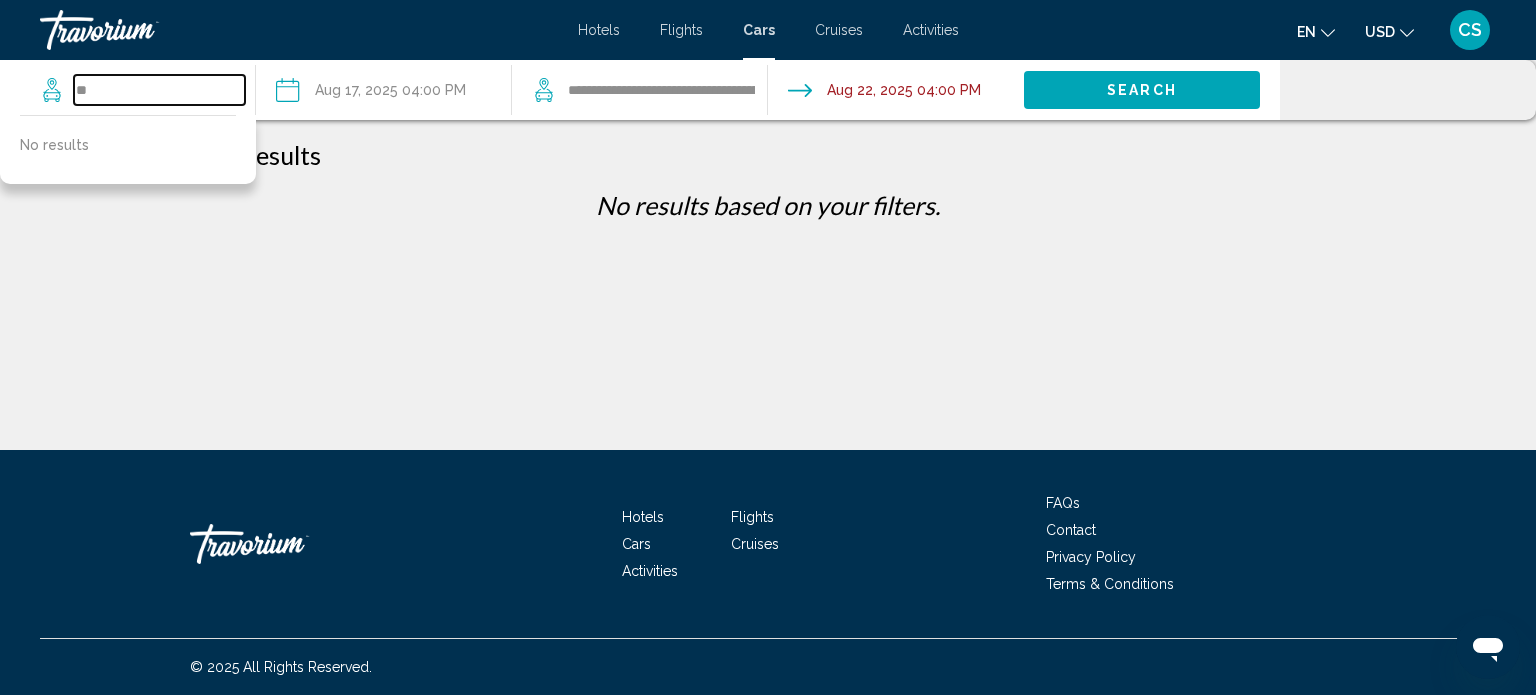 type on "*" 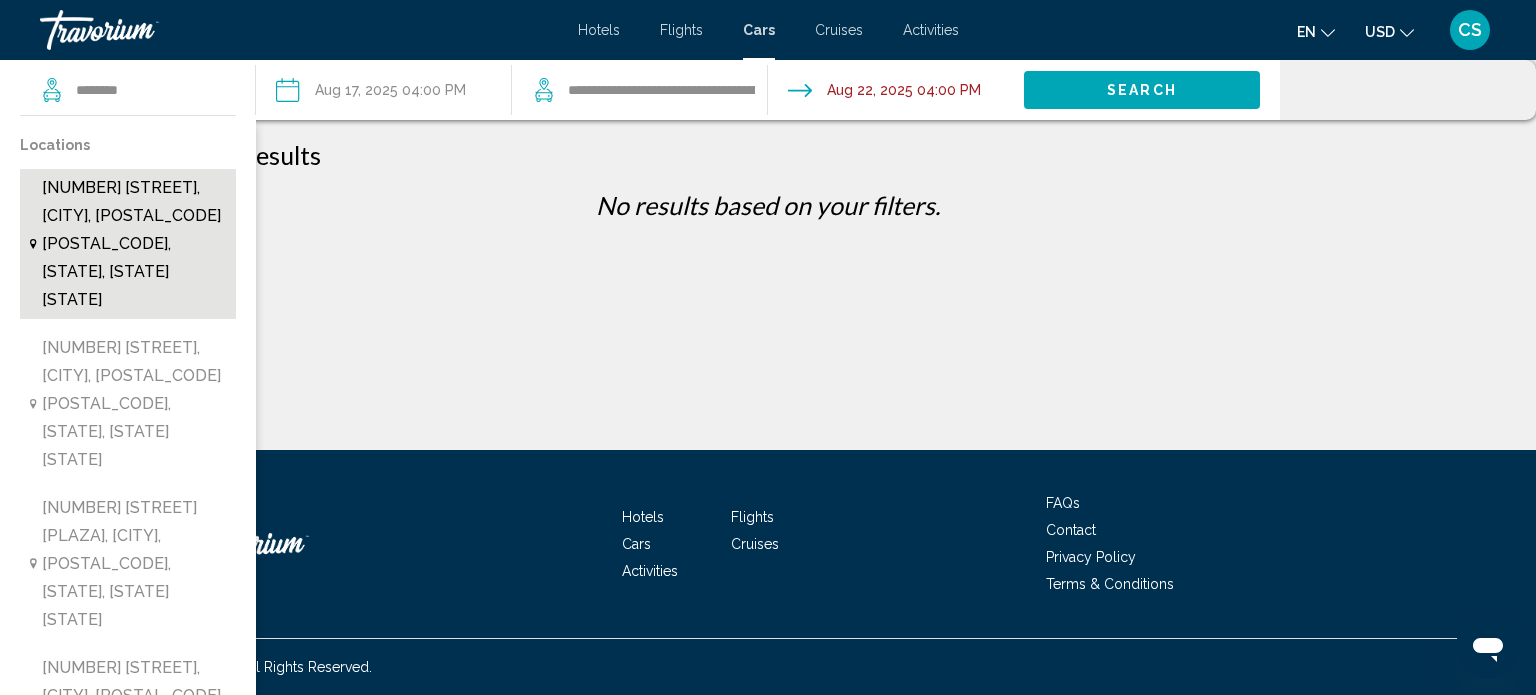click on "[NUMBER] [STREET], [CITY], [POSTAL_CODE] [POSTAL_CODE], [STATE], [STATE] [STATE]" at bounding box center (134, 244) 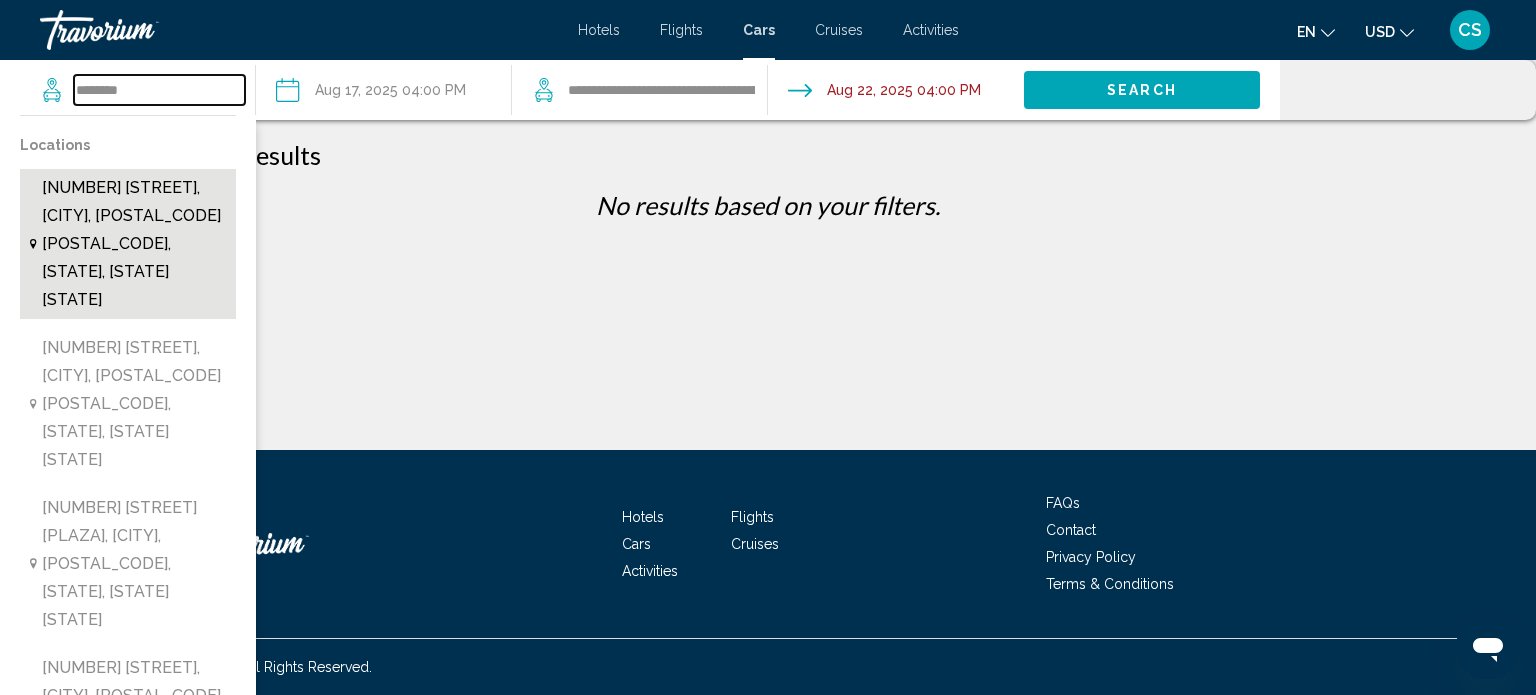 type on "**********" 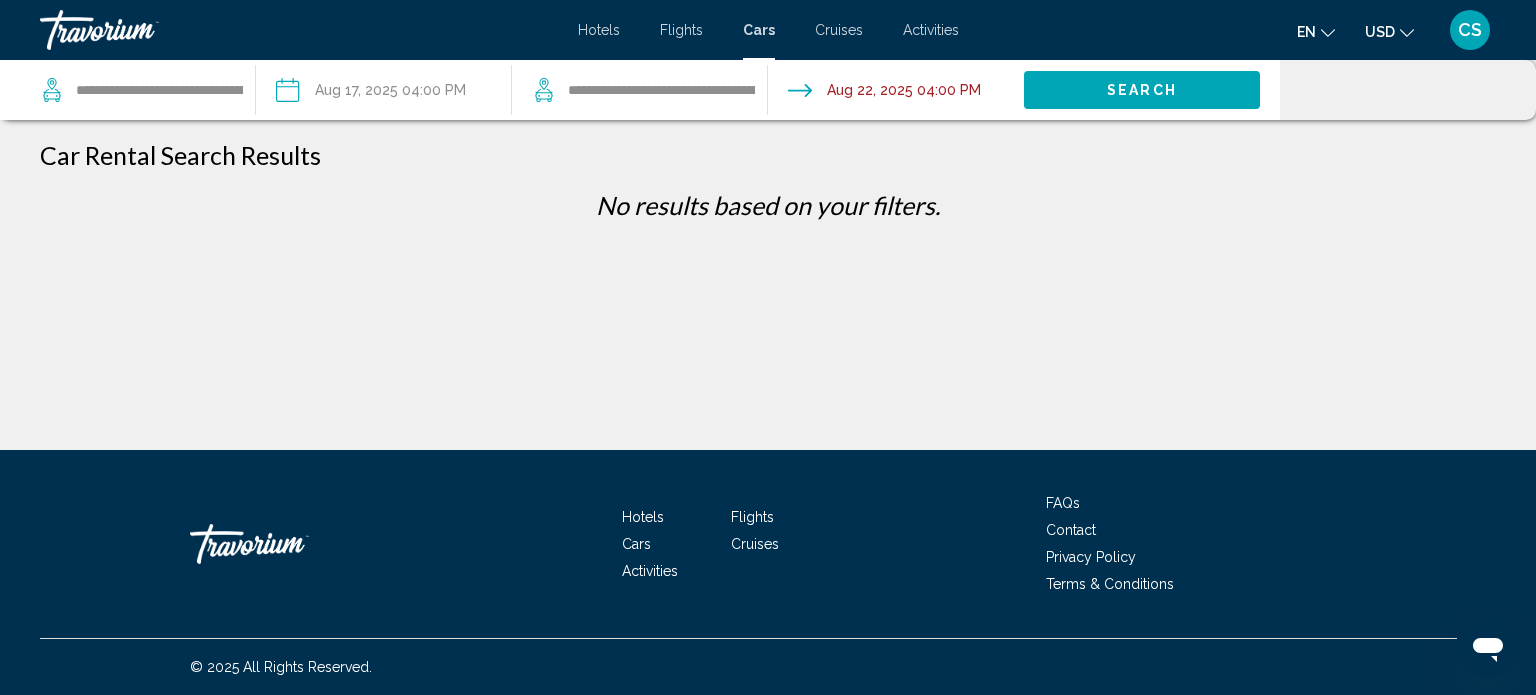 click on "Search" 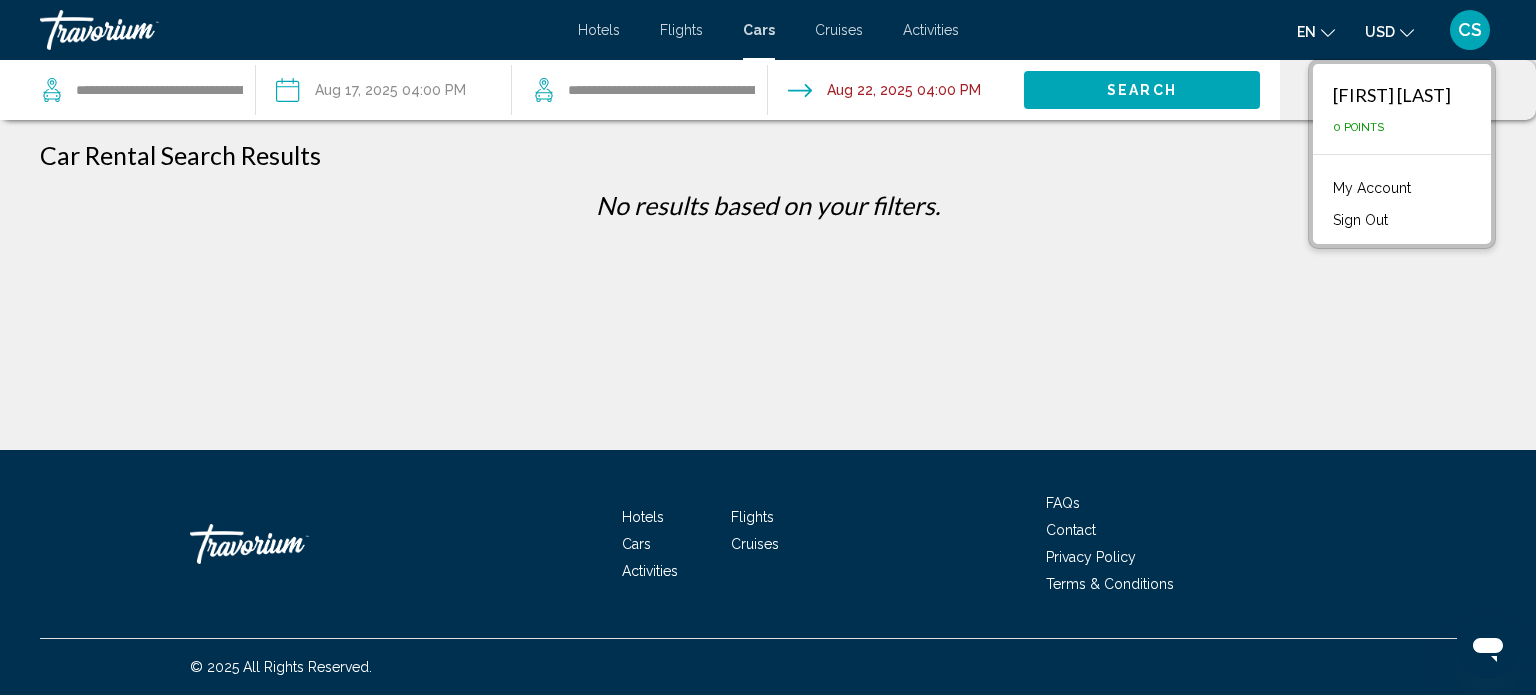 click on "Sign Out" at bounding box center (1360, 220) 